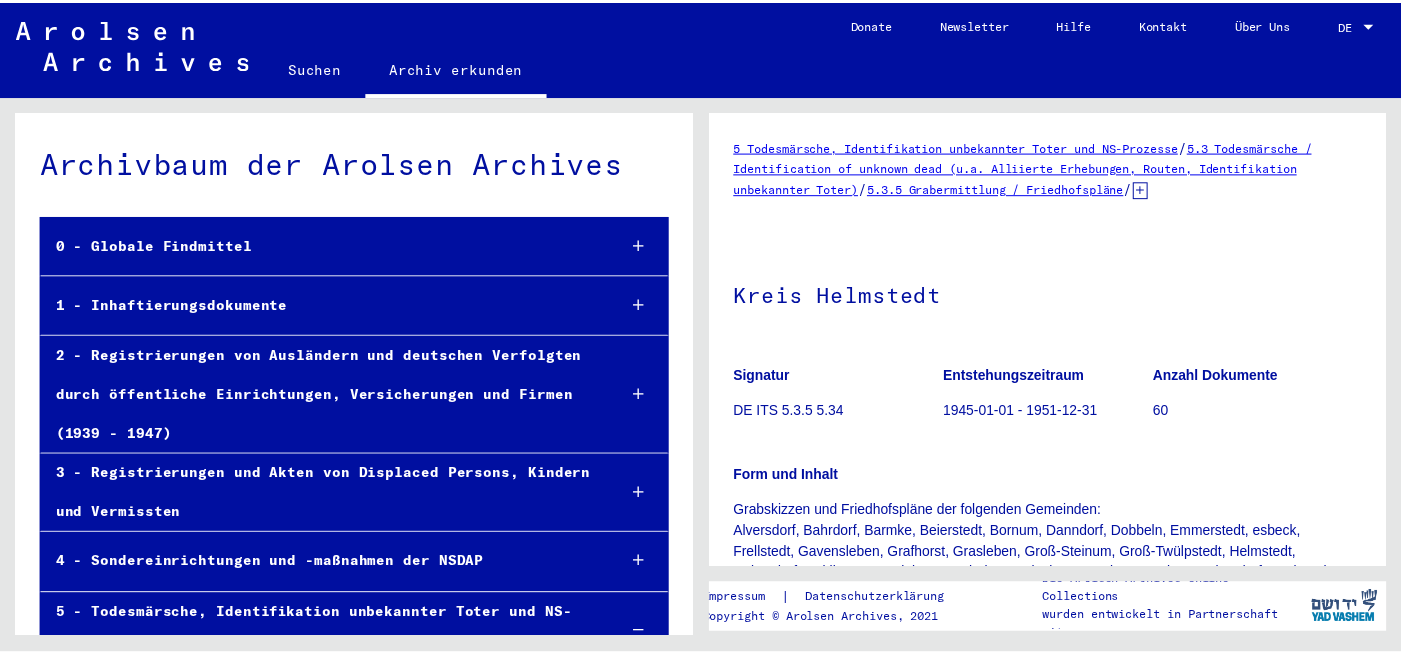 scroll, scrollTop: 0, scrollLeft: 0, axis: both 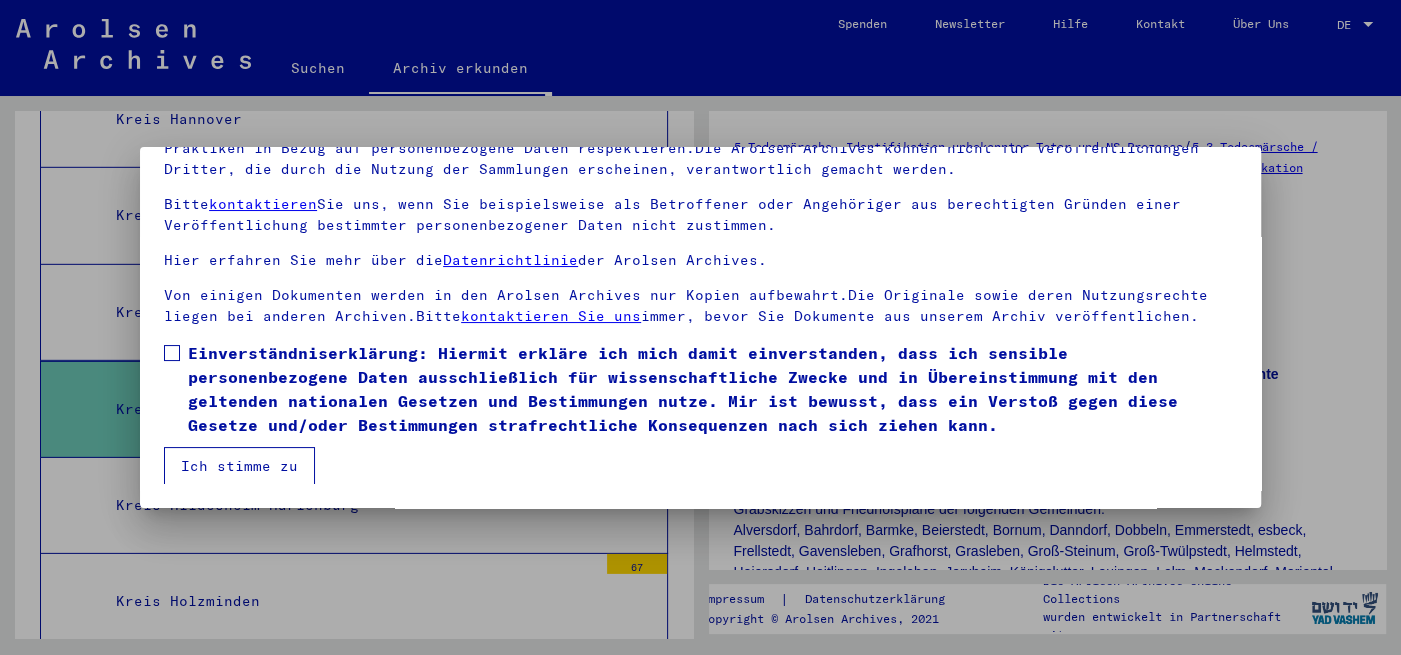 click on "Ich stimme zu" at bounding box center [239, 466] 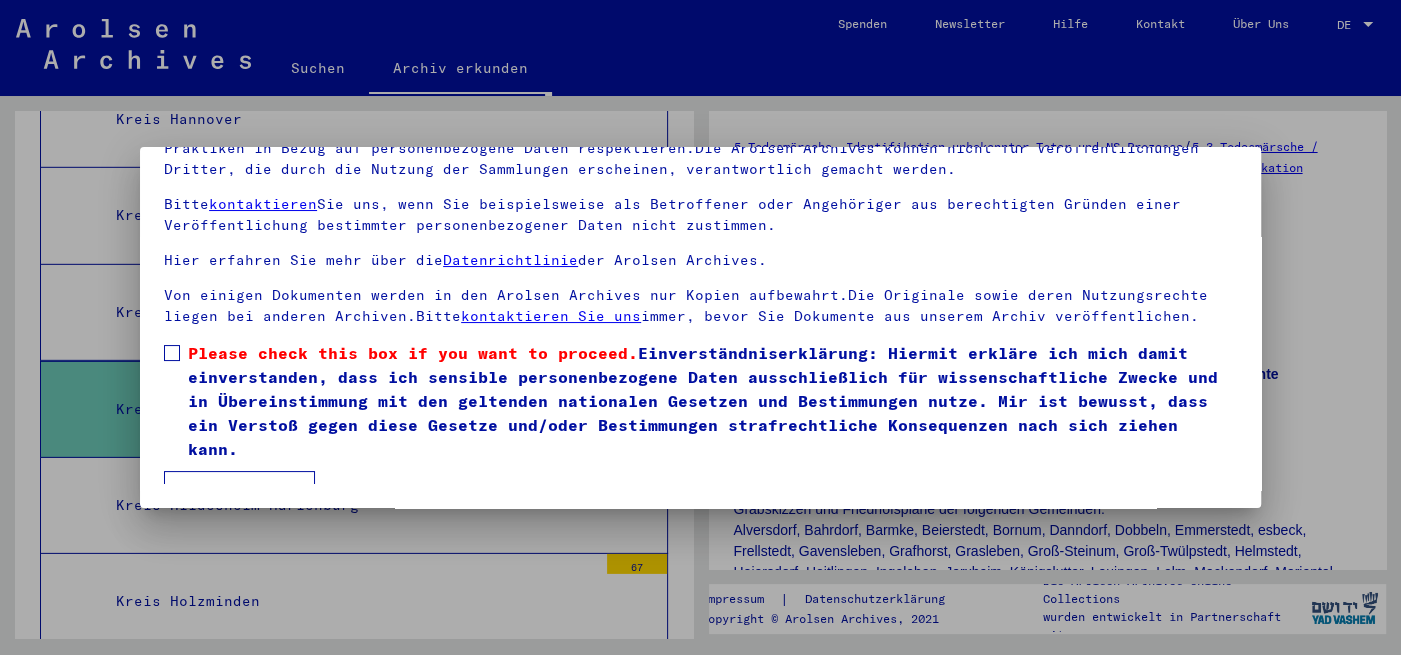 click at bounding box center (172, 353) 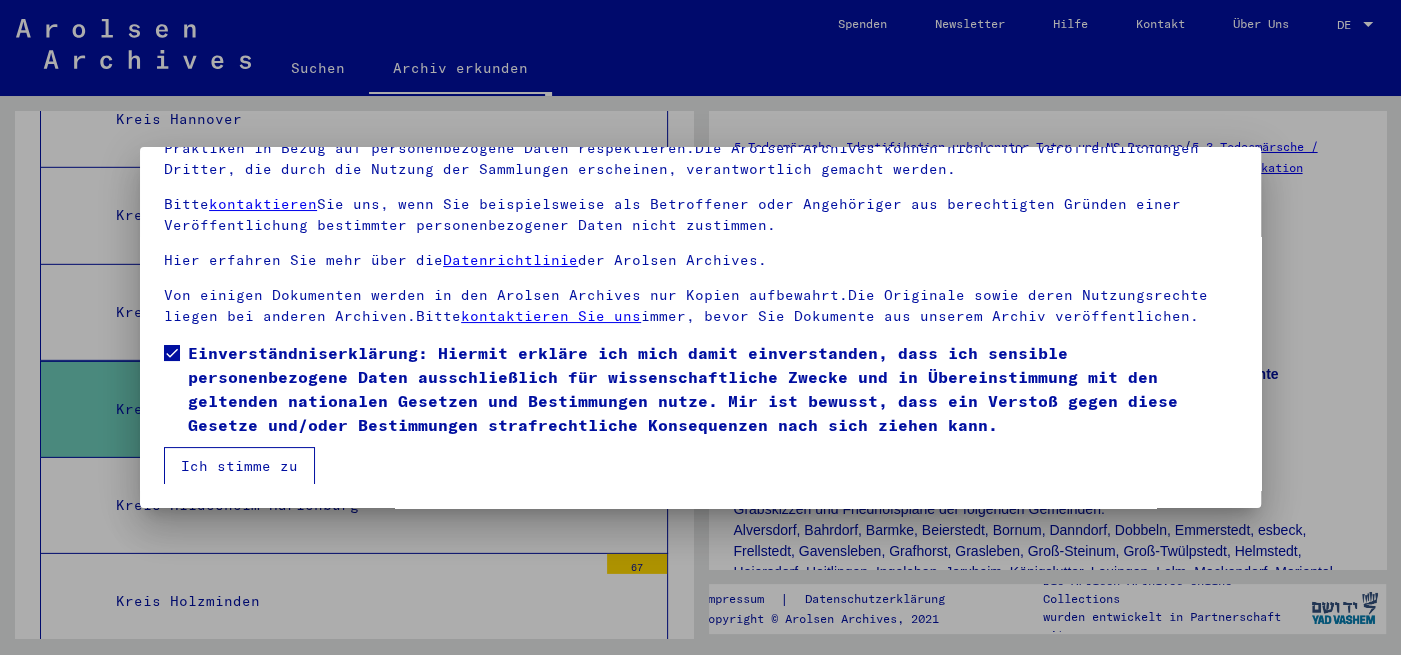 click on "Ich stimme zu" at bounding box center (239, 466) 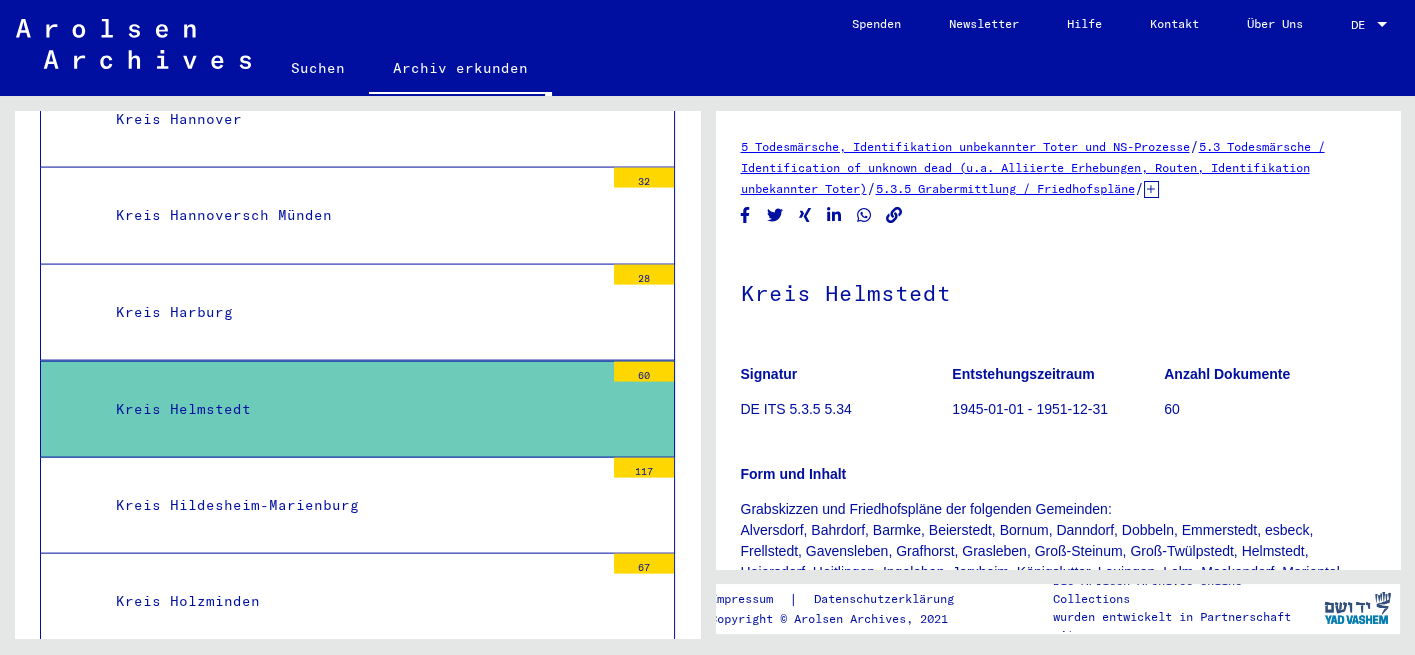 click on "Kreis Helmstedt" at bounding box center (352, 409) 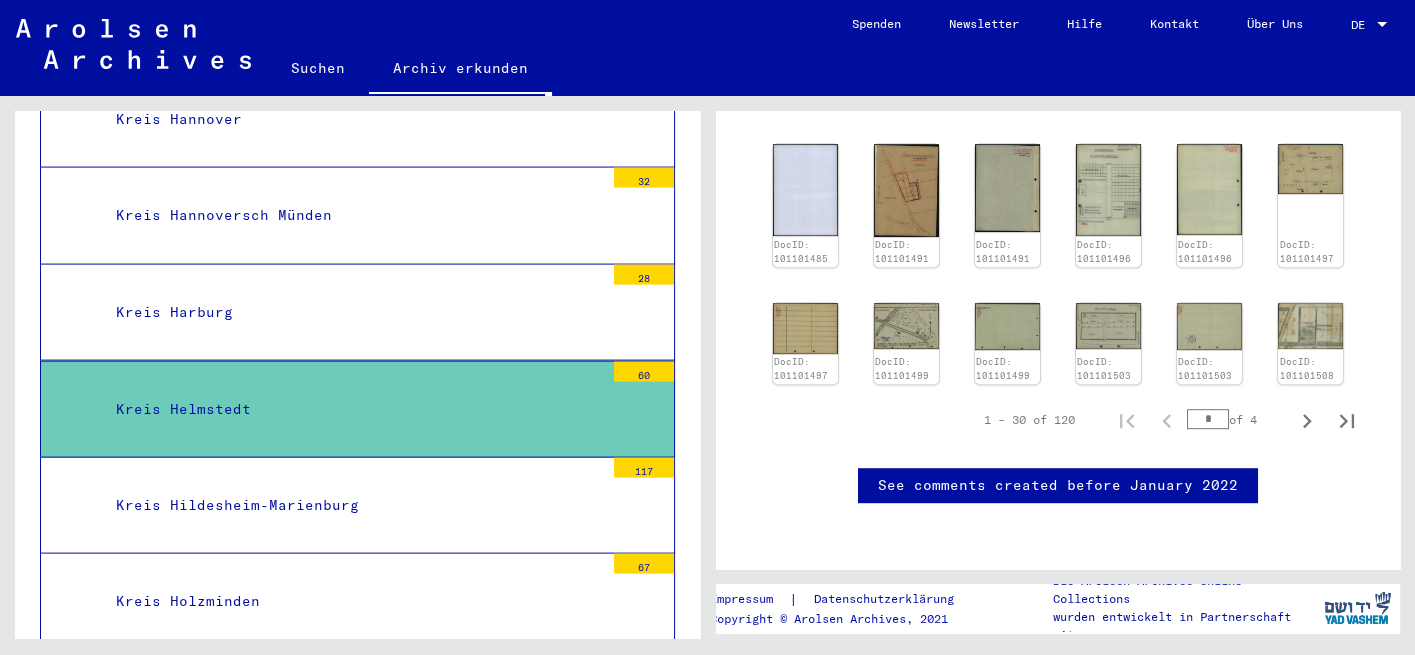 scroll, scrollTop: 1780, scrollLeft: 0, axis: vertical 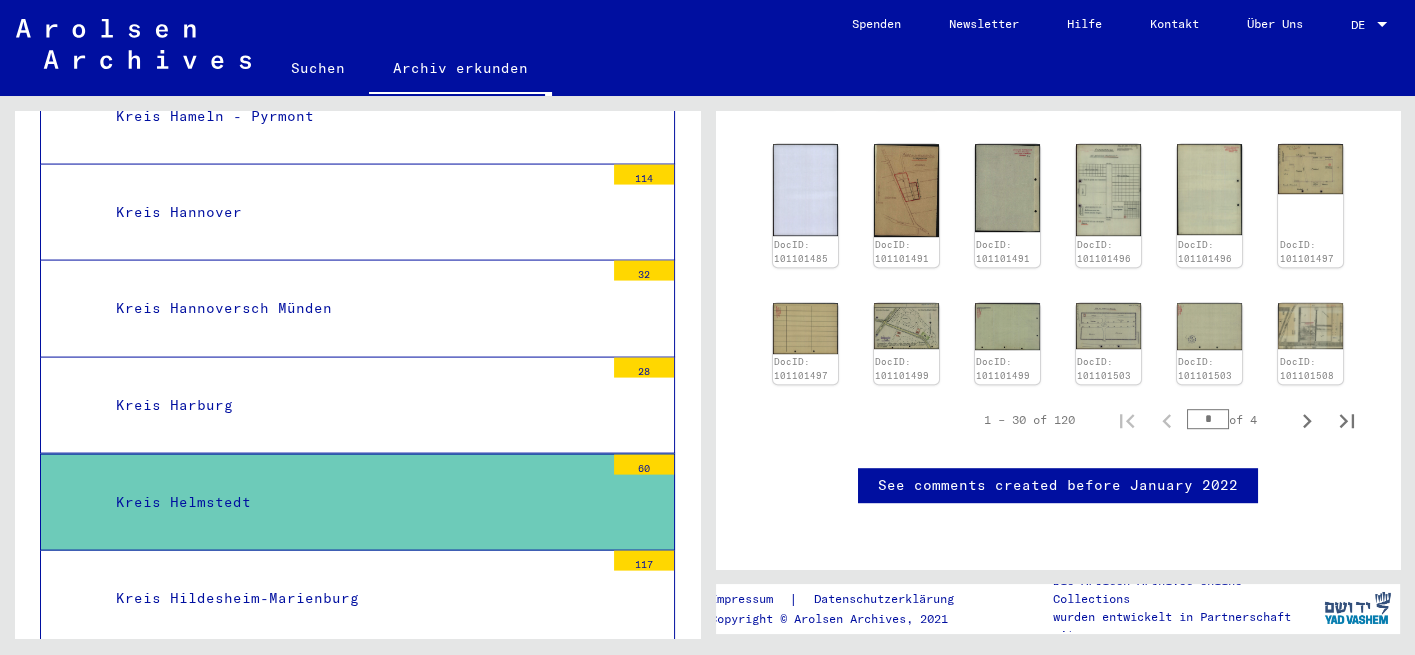 click on "Kreis Helmstedt" at bounding box center (352, 502) 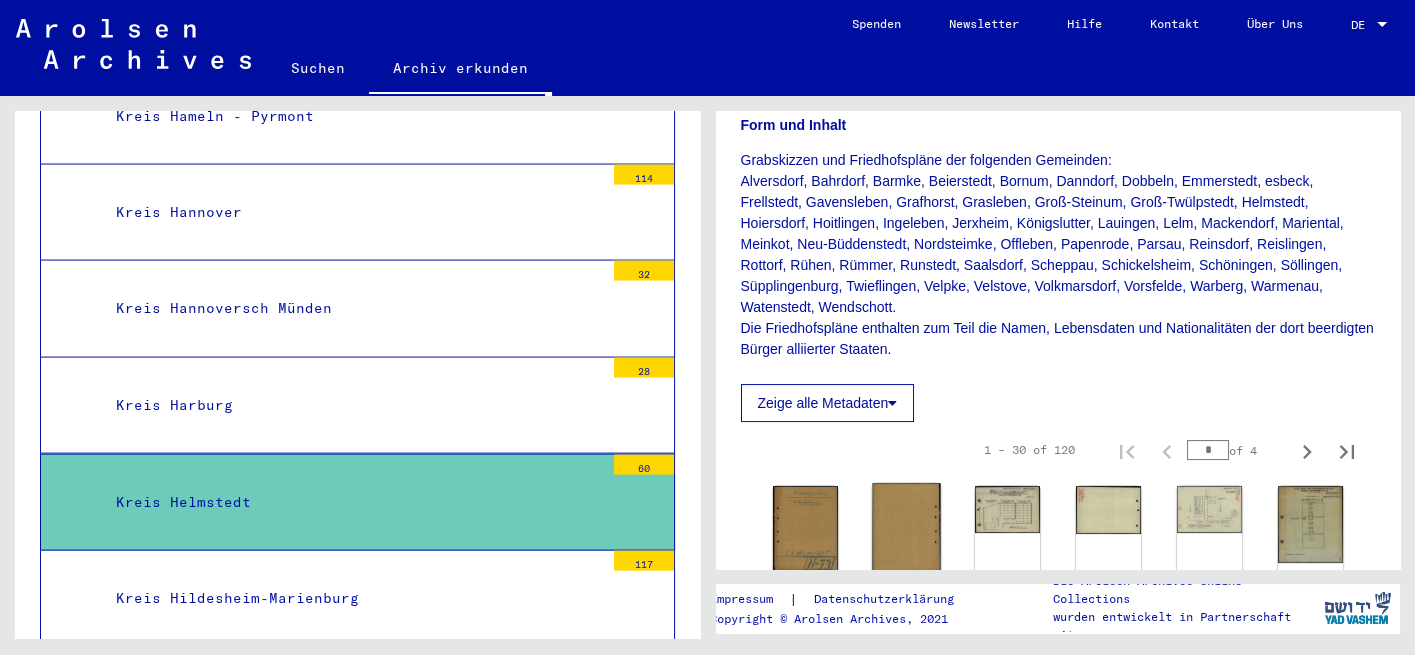 scroll, scrollTop: 370, scrollLeft: 0, axis: vertical 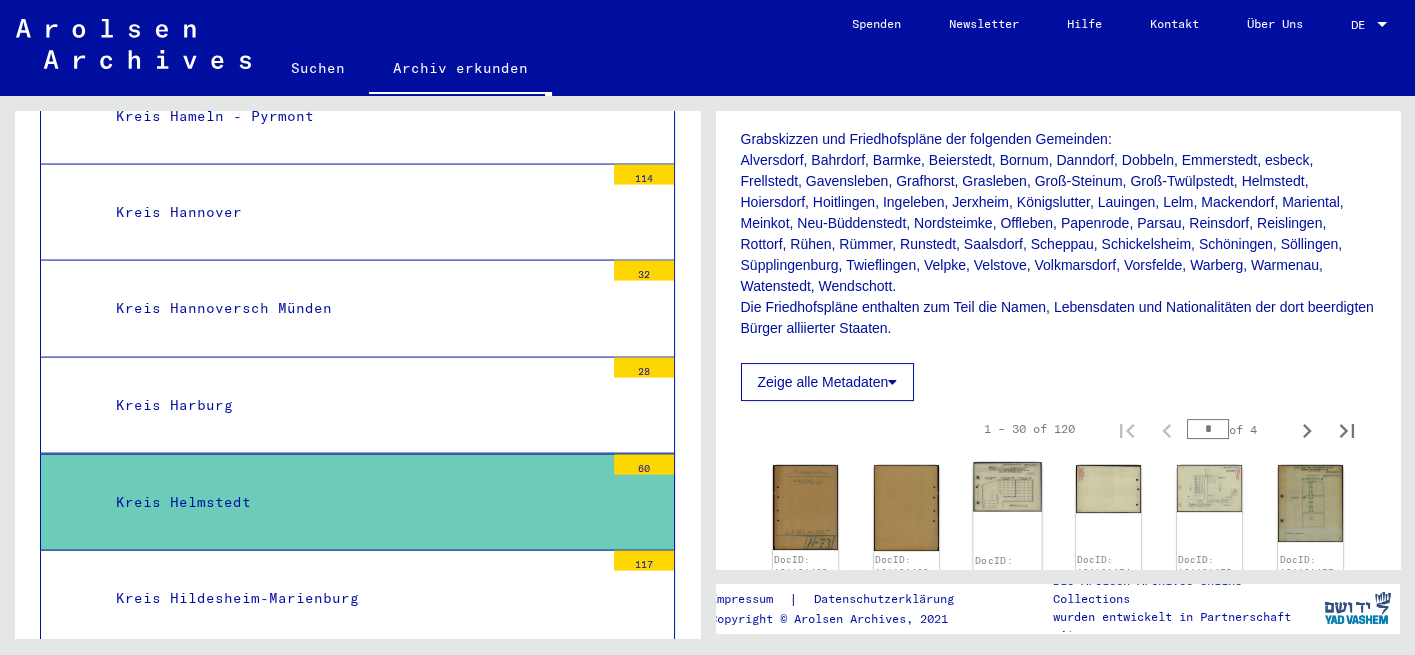 click 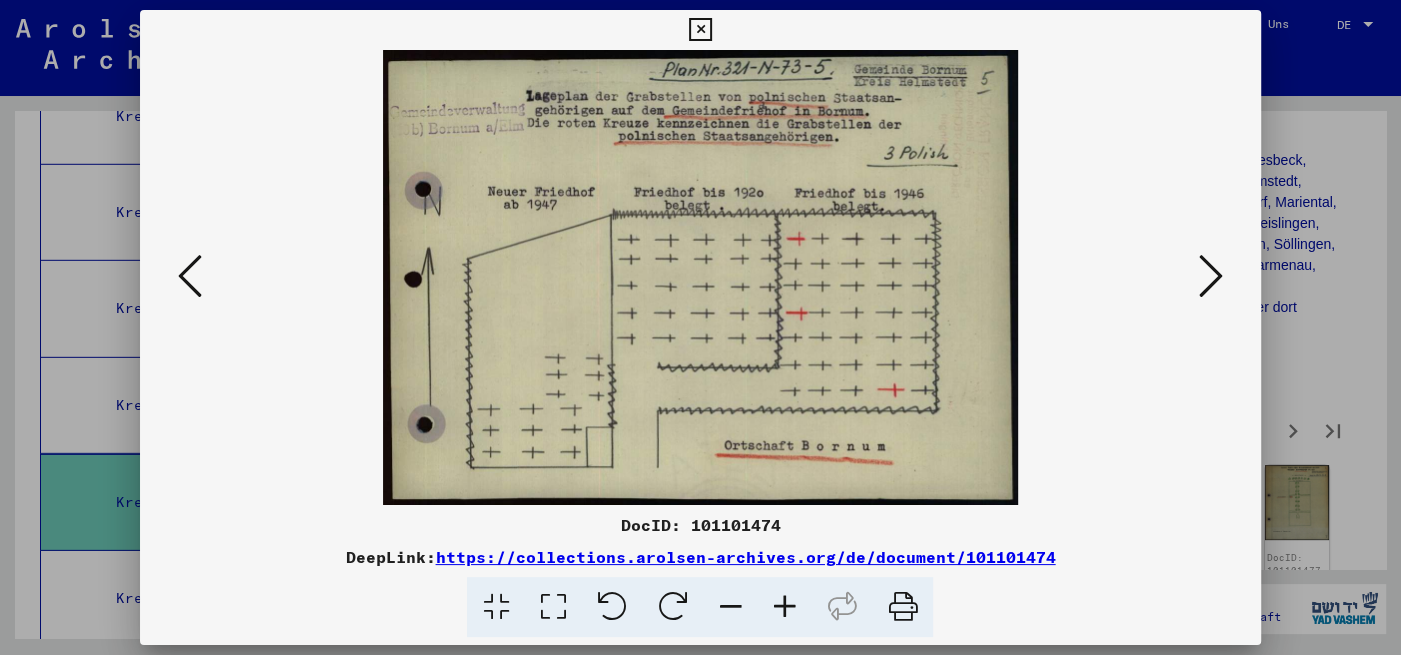 click at bounding box center [190, 276] 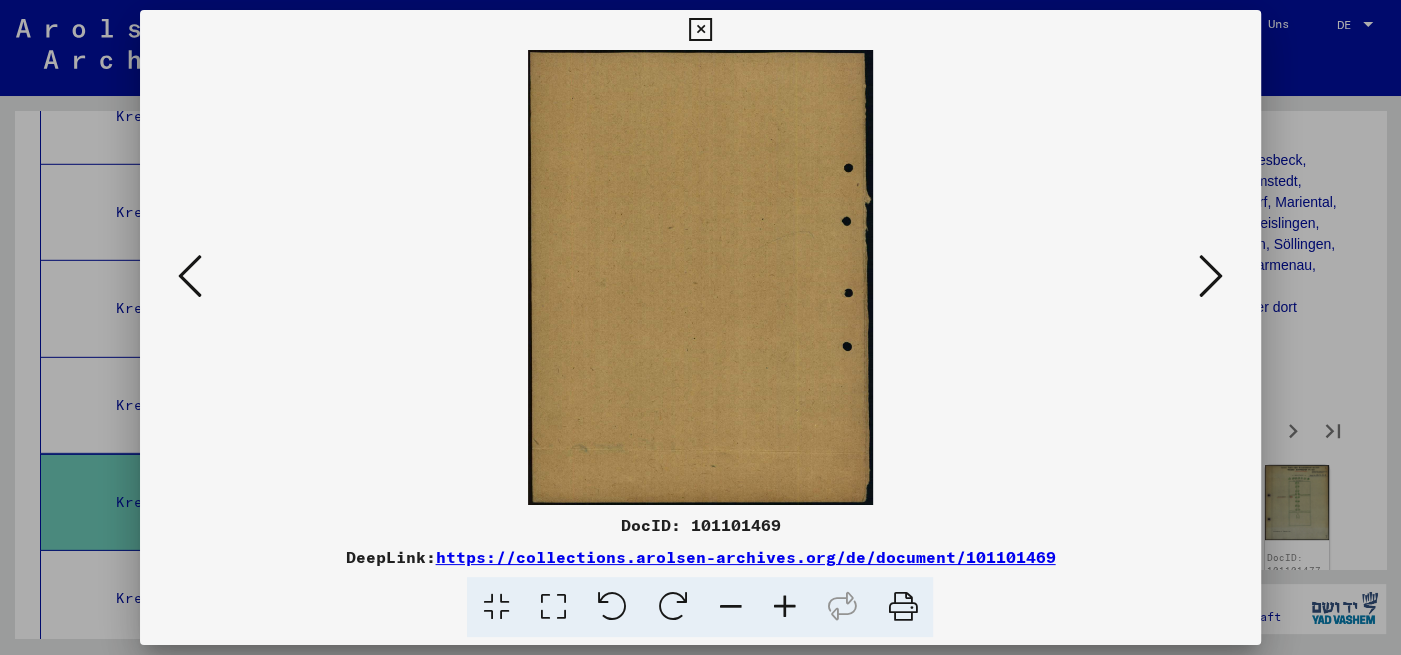 click at bounding box center [190, 276] 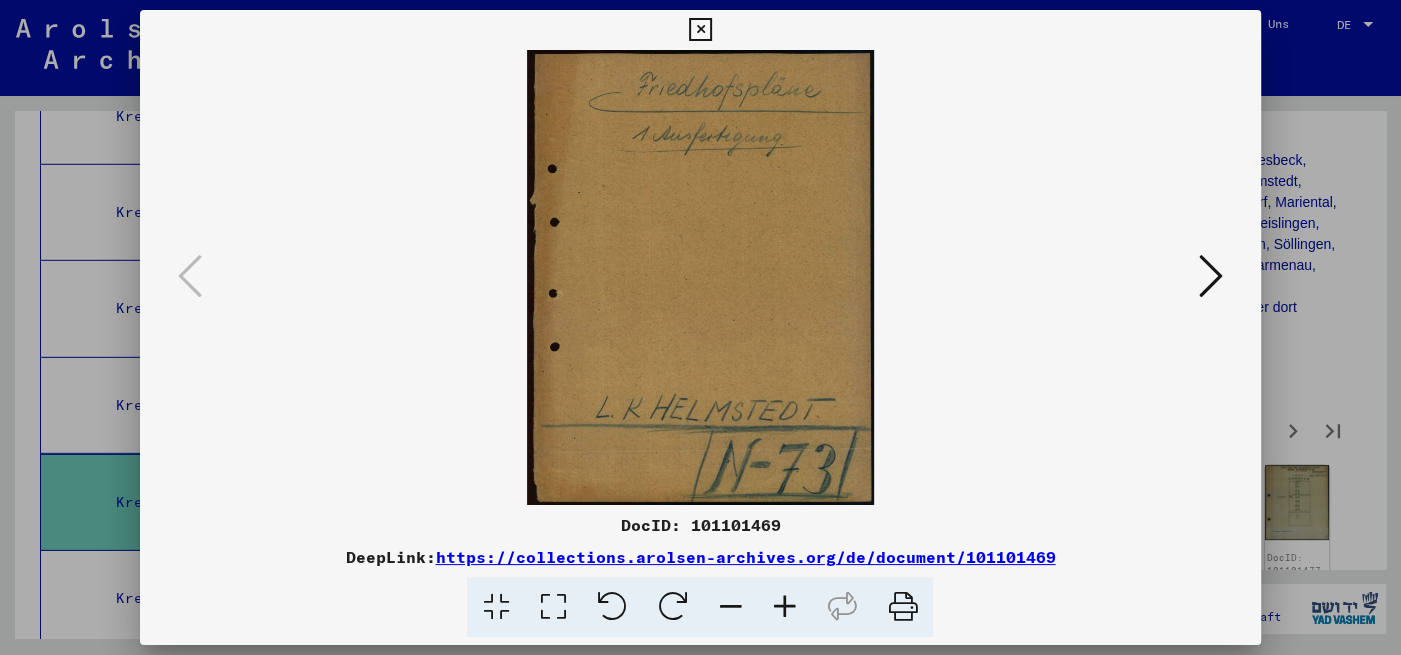 click at bounding box center (1211, 276) 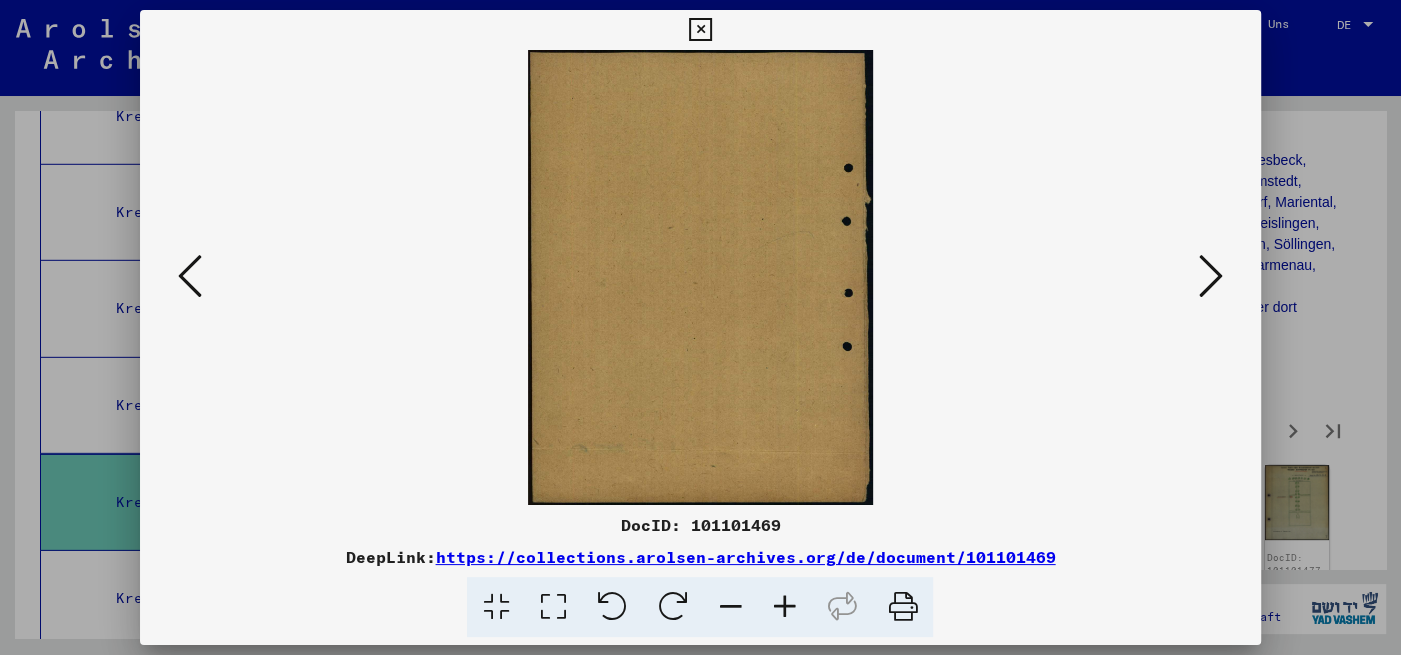 click at bounding box center (1211, 276) 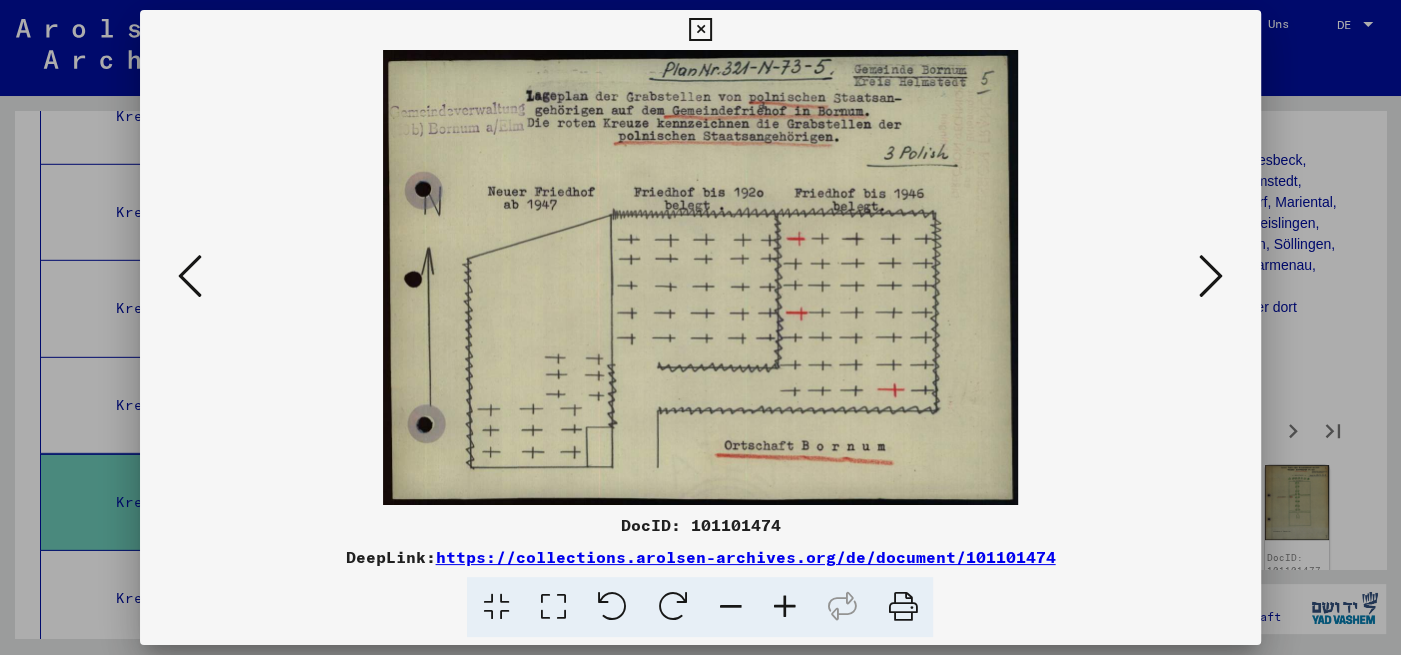 click at bounding box center [1211, 276] 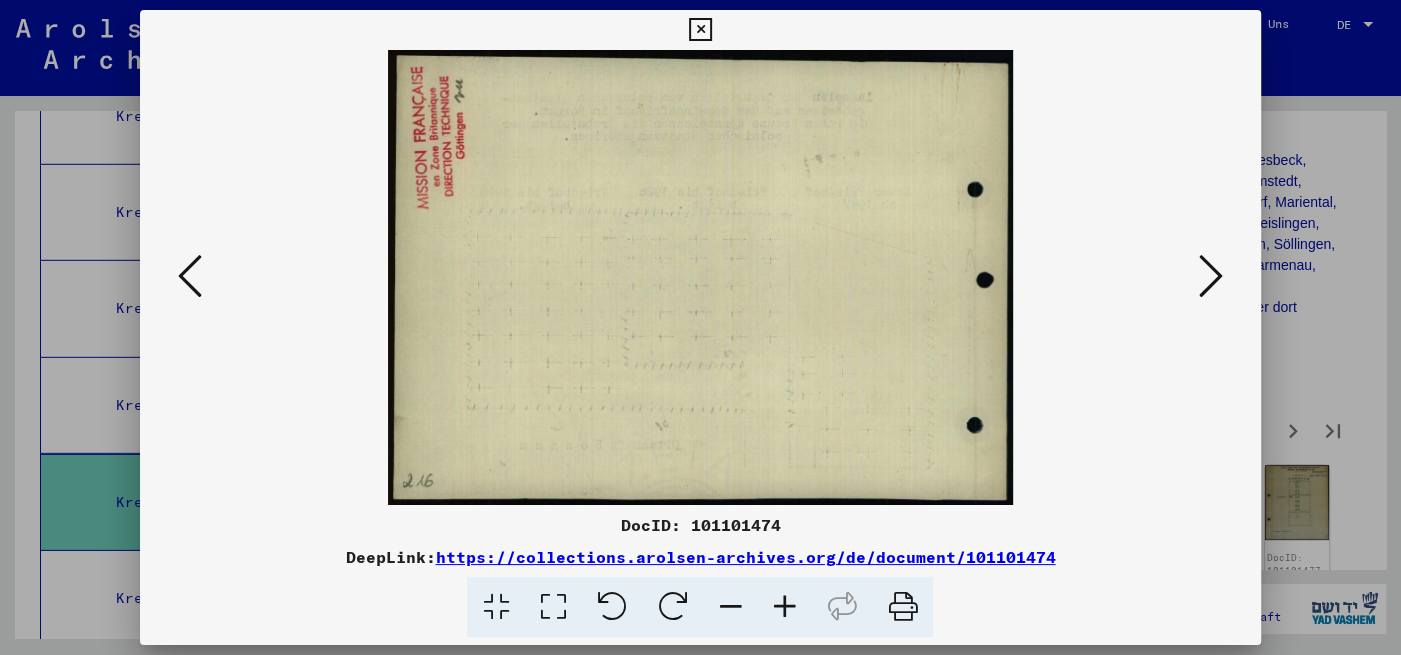 click at bounding box center (1211, 276) 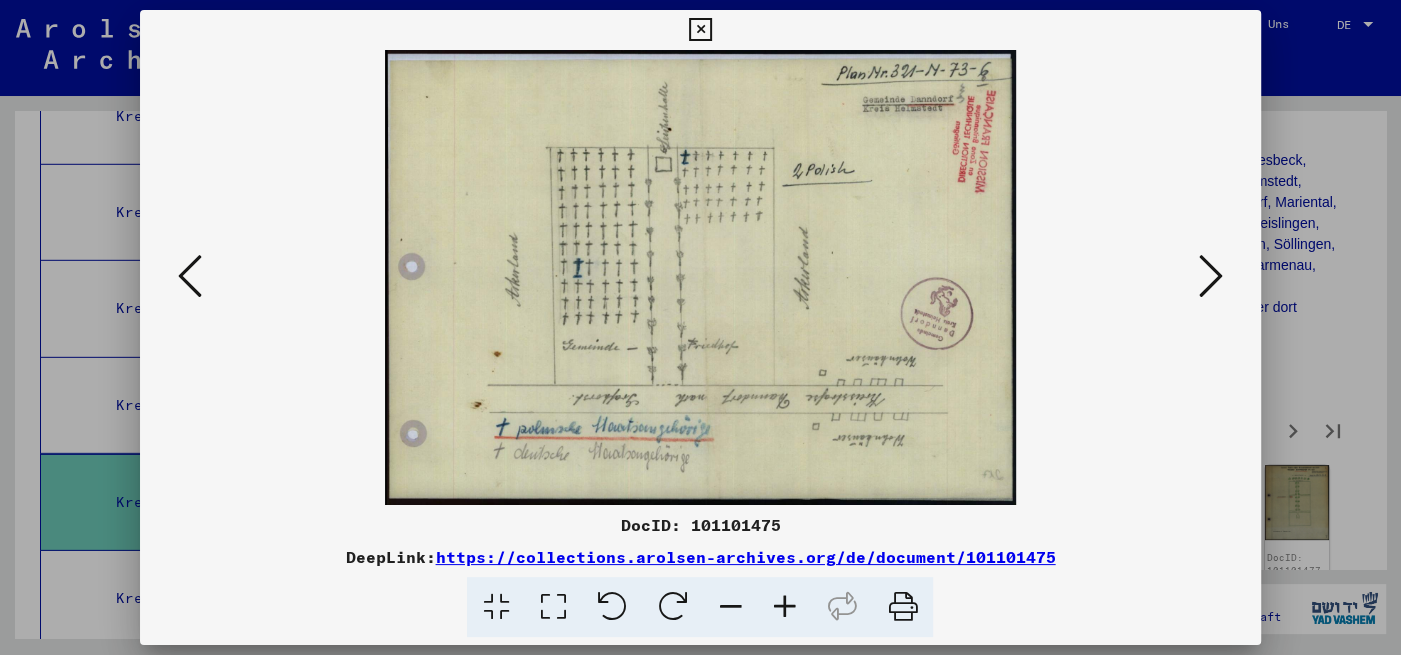 click at bounding box center [1211, 276] 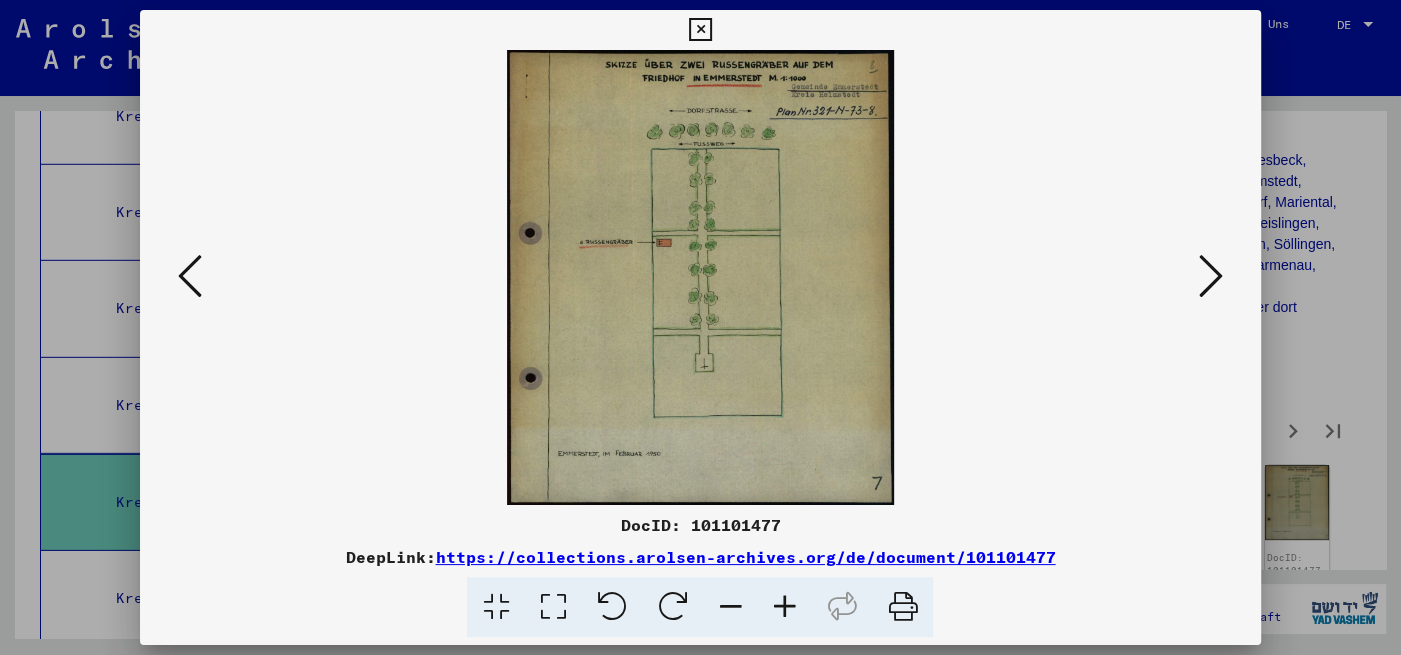 click at bounding box center (1211, 276) 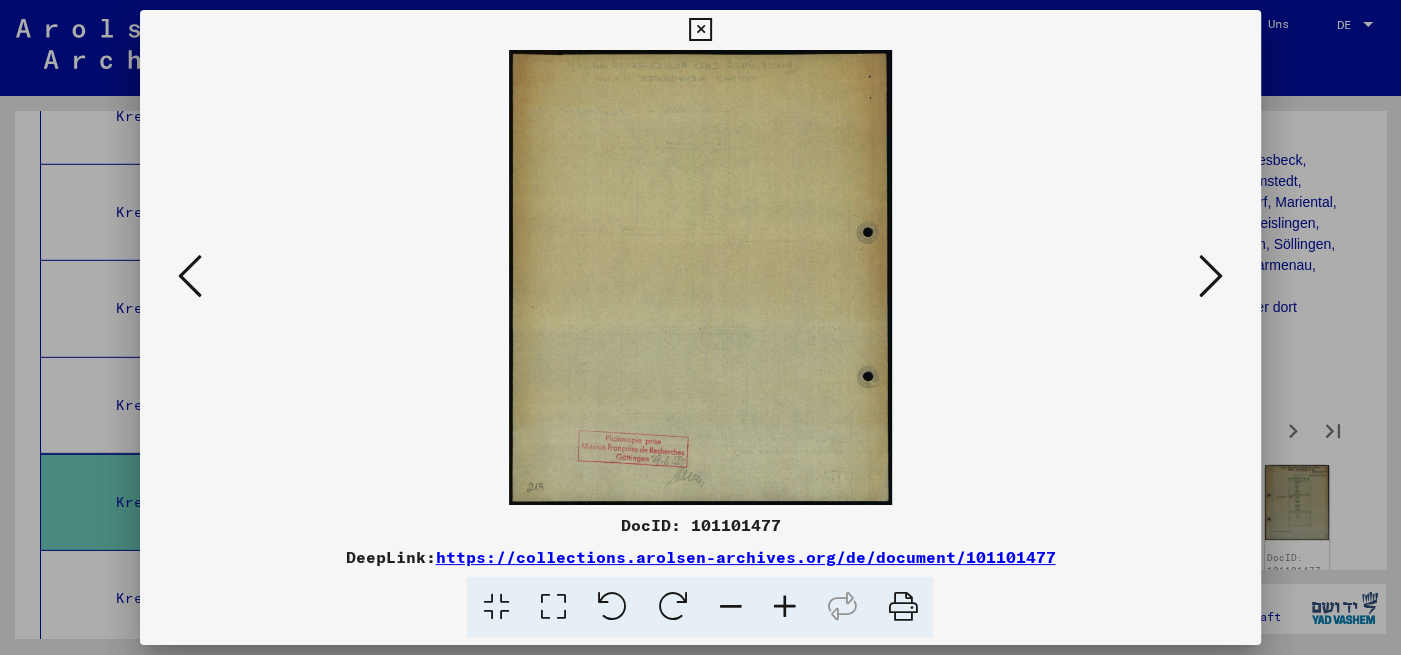 click at bounding box center [1211, 276] 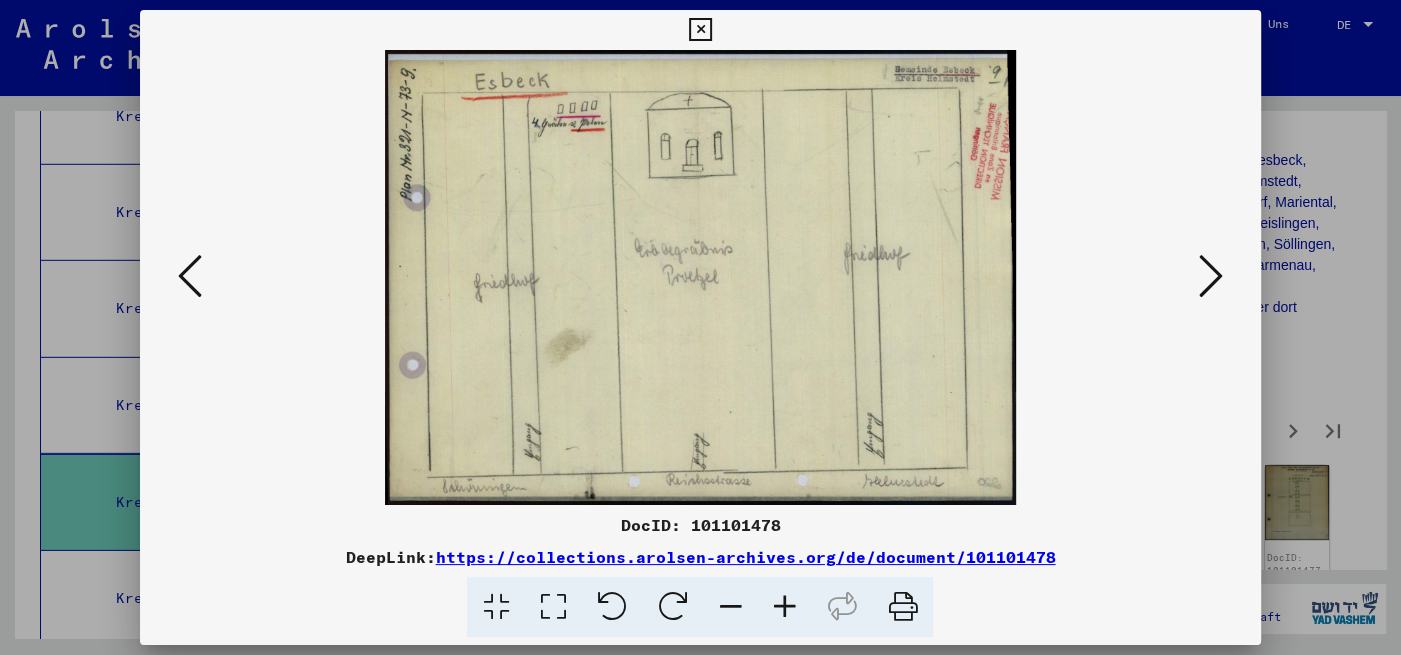 click at bounding box center [1211, 276] 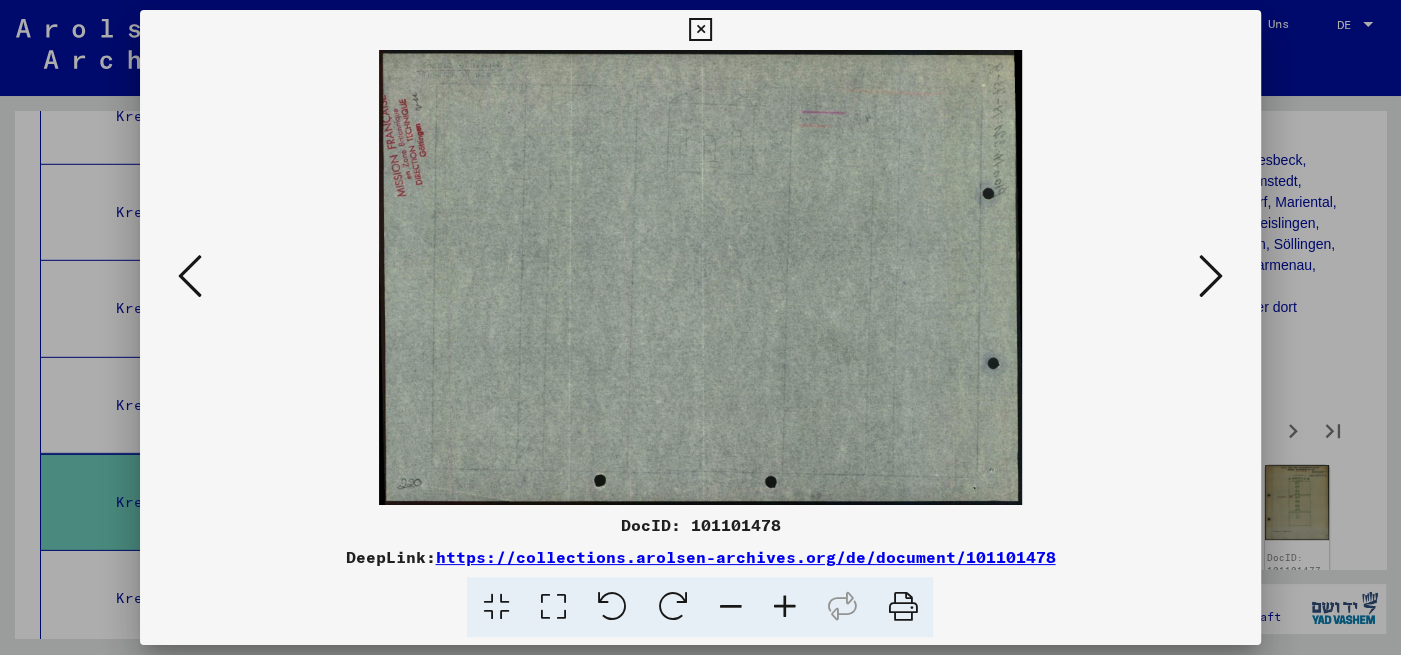 click at bounding box center (1211, 276) 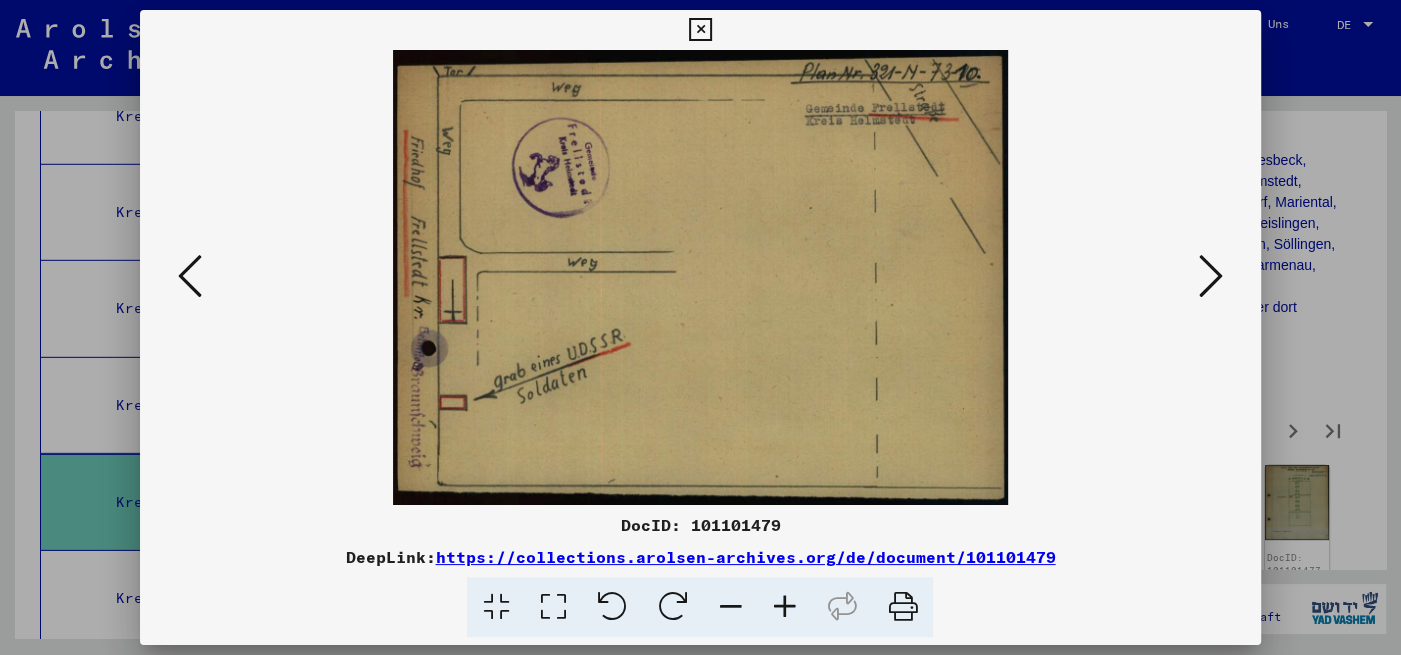 click at bounding box center (1211, 276) 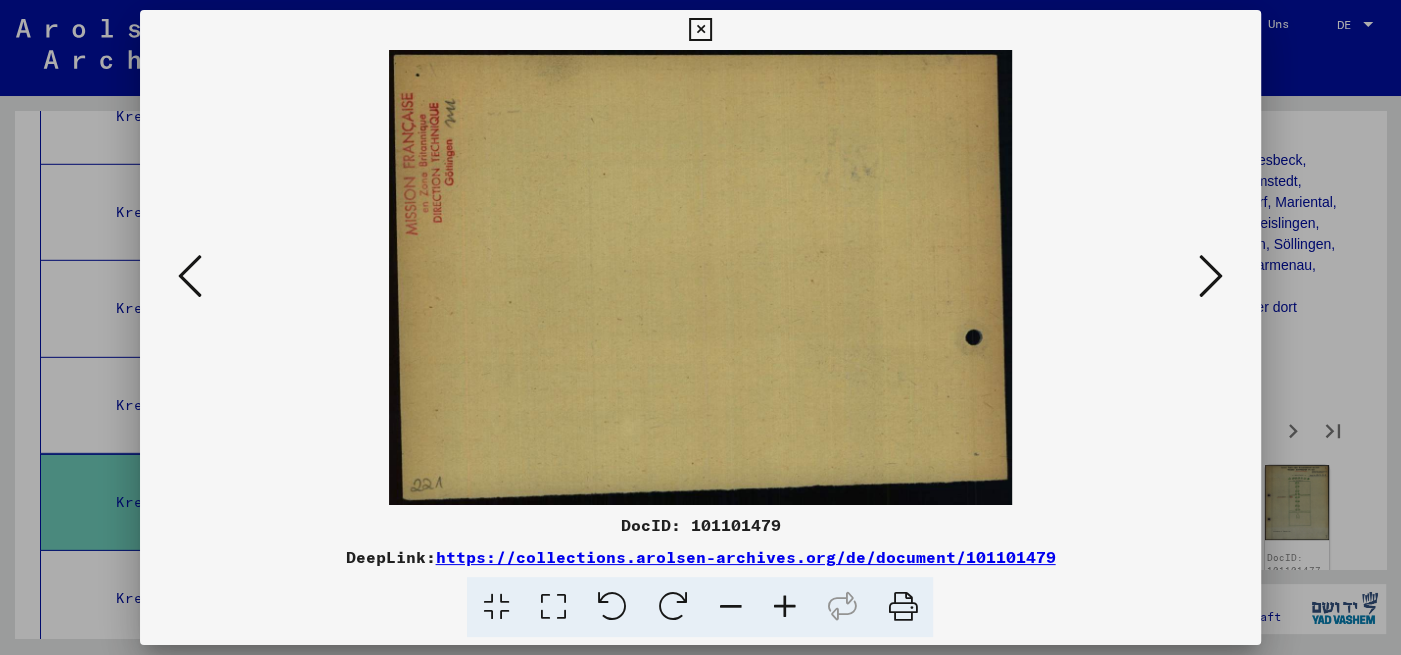 click at bounding box center (1211, 276) 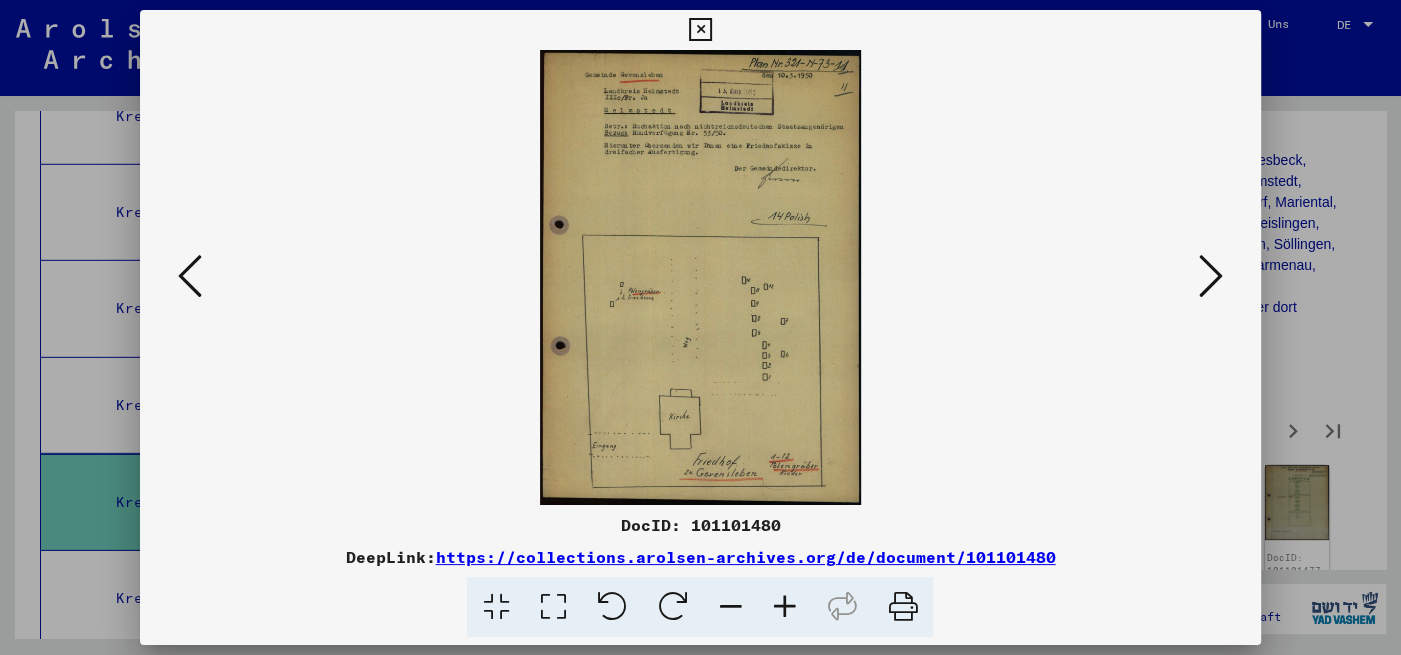 click at bounding box center (1211, 276) 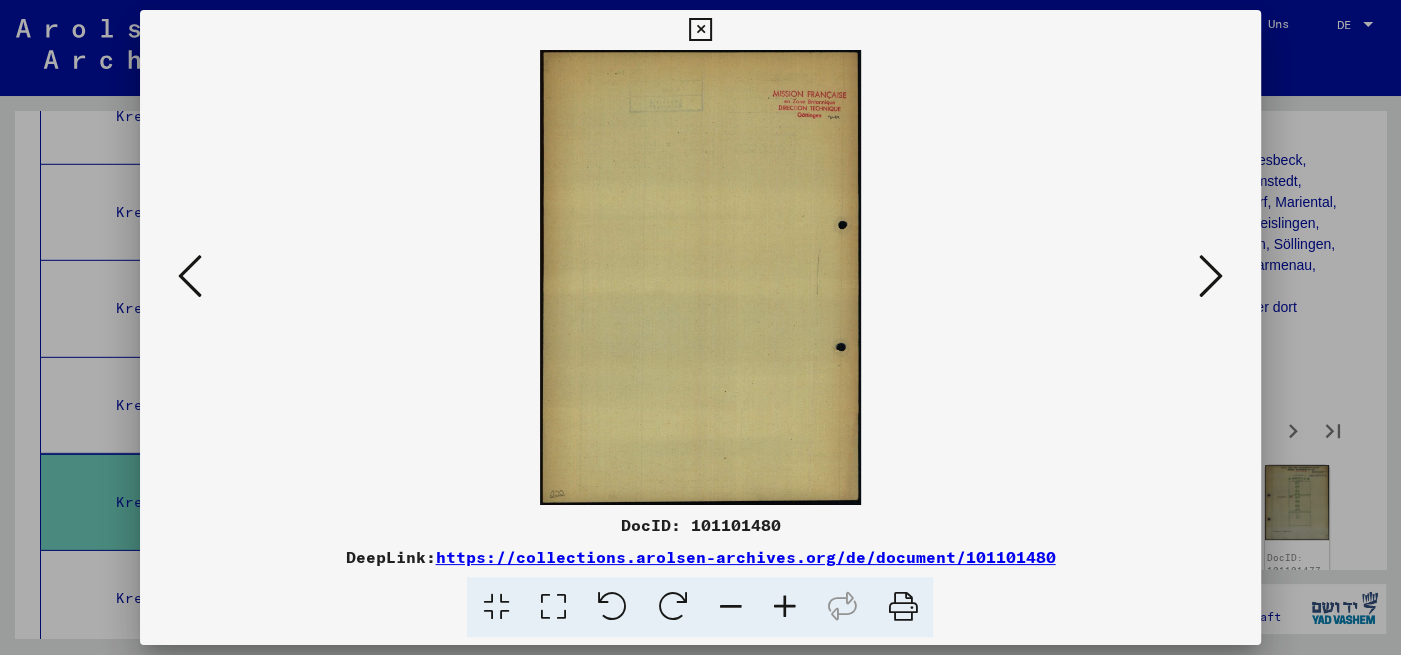 click at bounding box center (1211, 276) 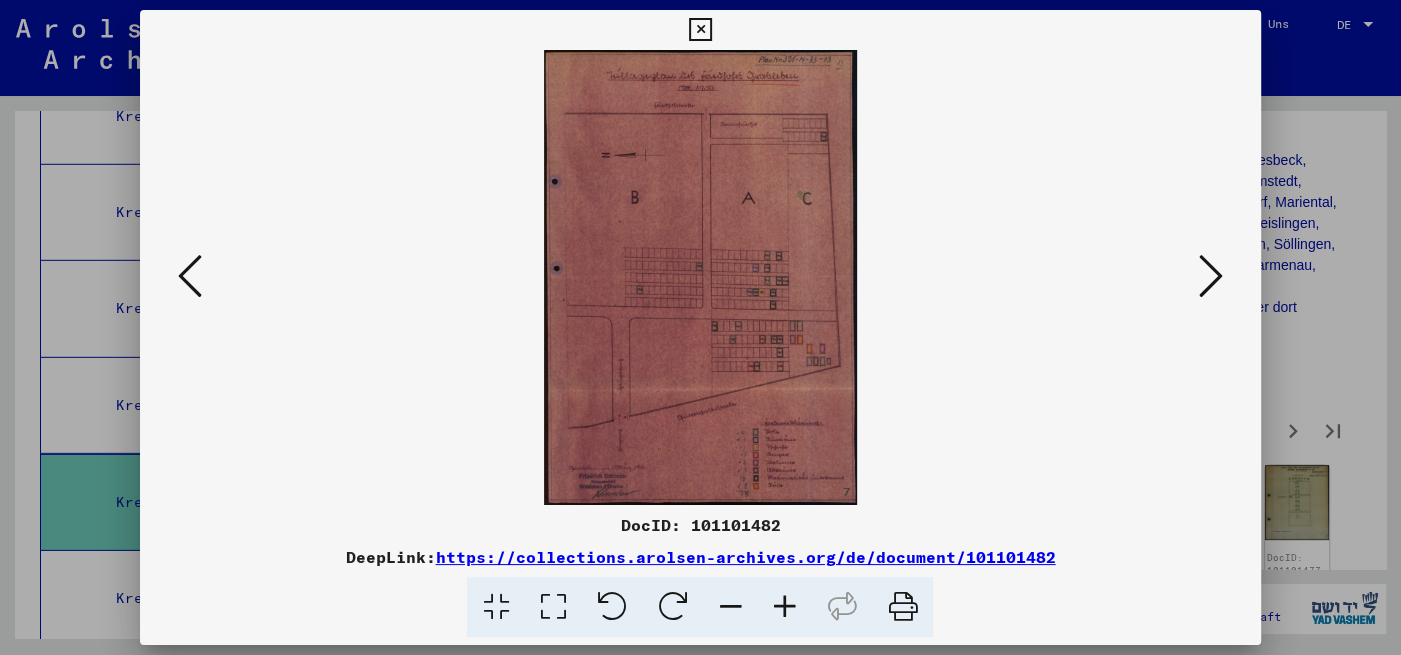 click at bounding box center [1211, 276] 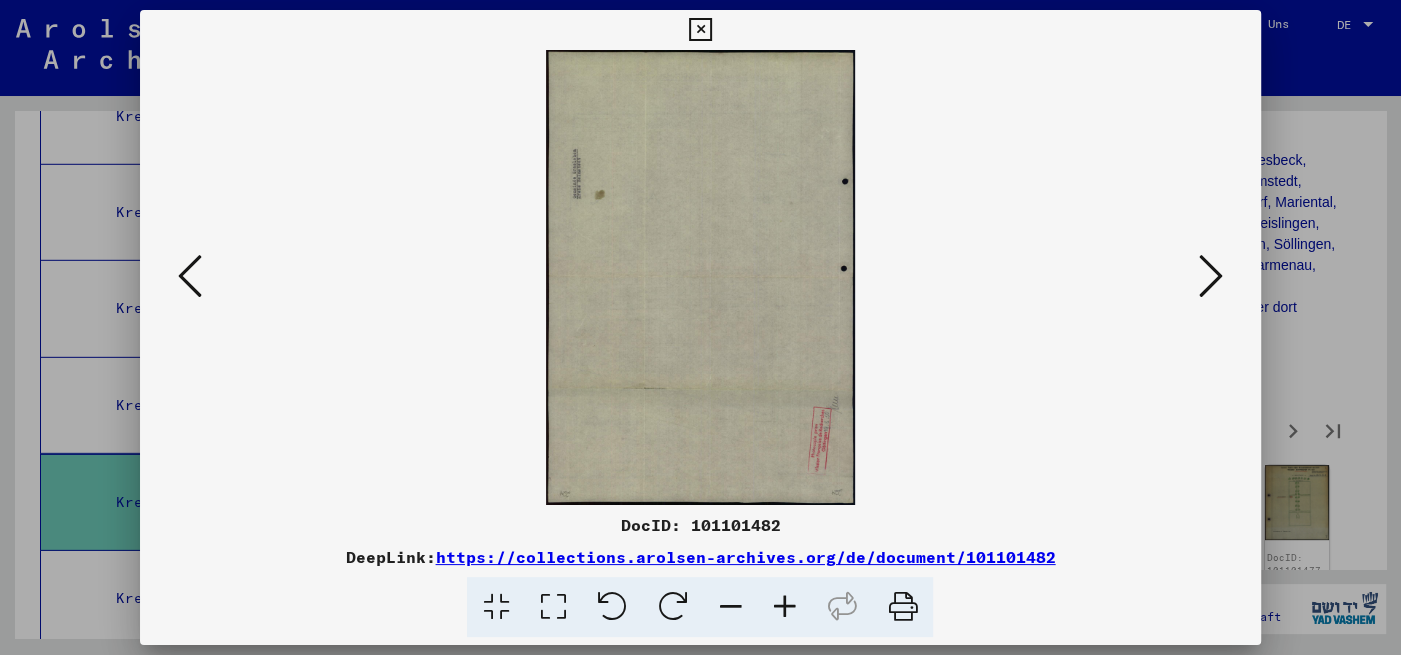 click at bounding box center (1211, 276) 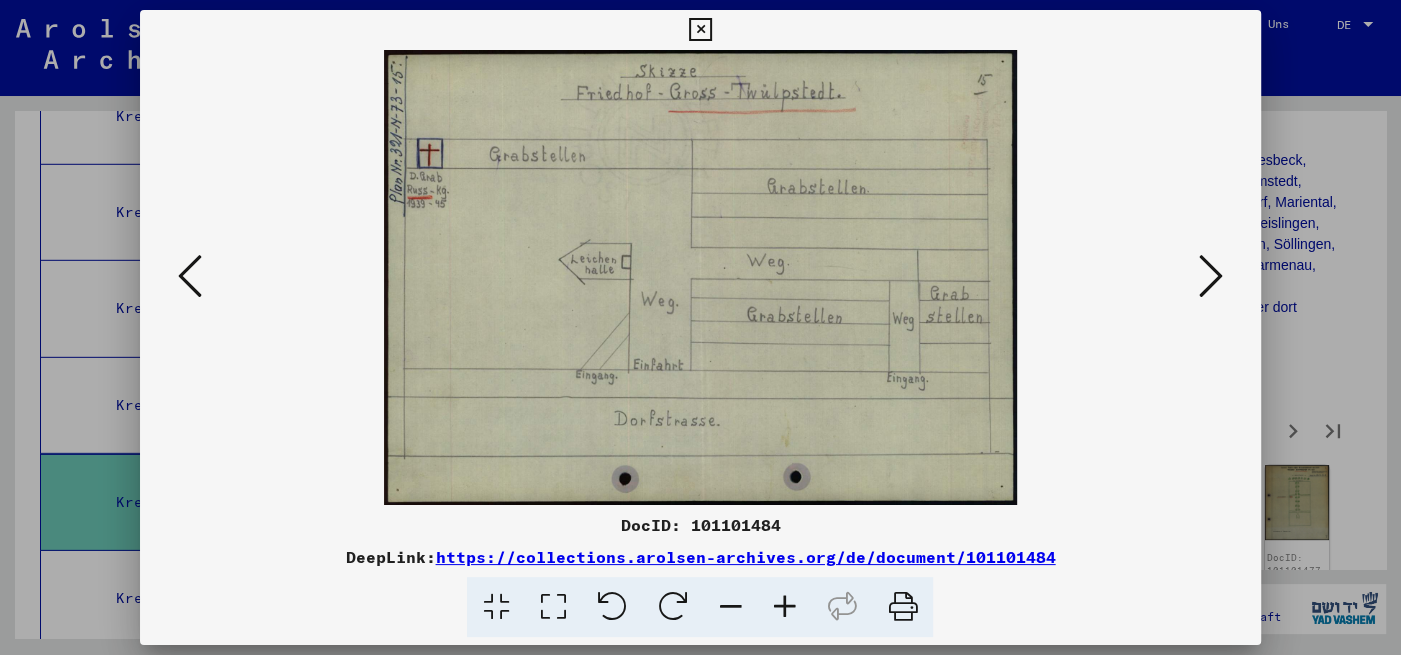 click at bounding box center [1211, 276] 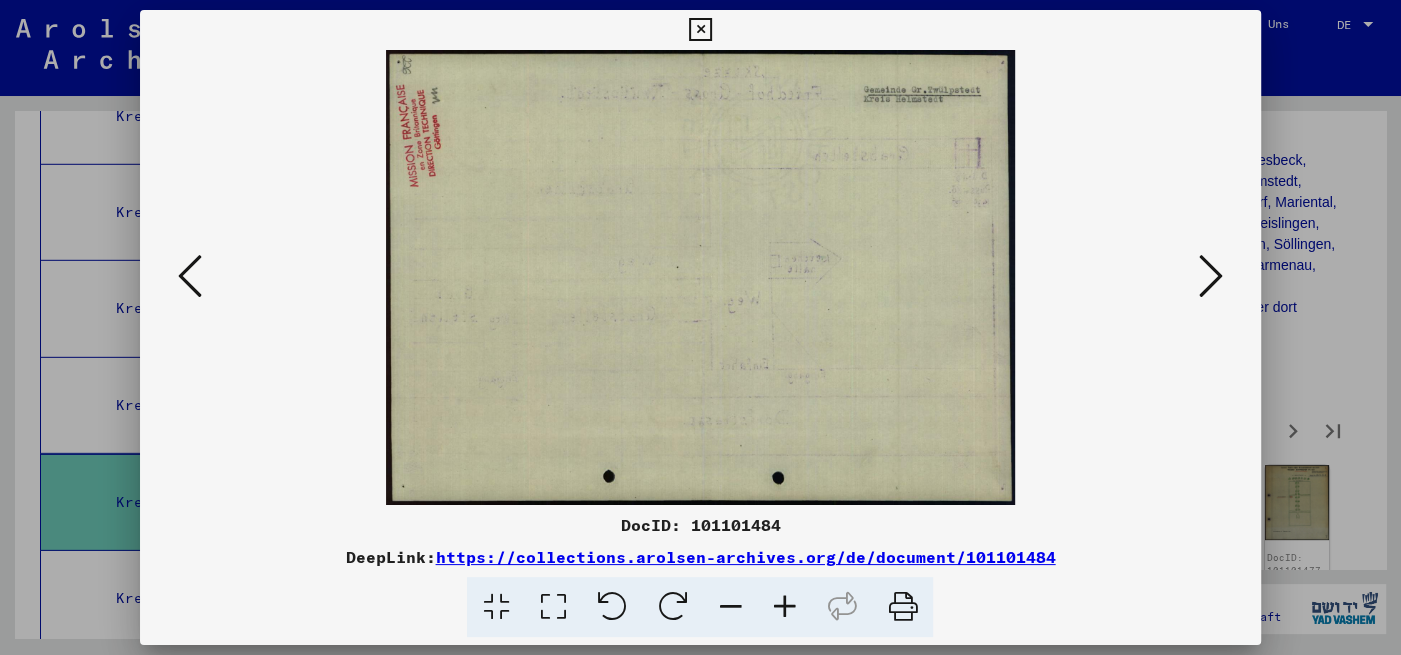 click at bounding box center (1211, 276) 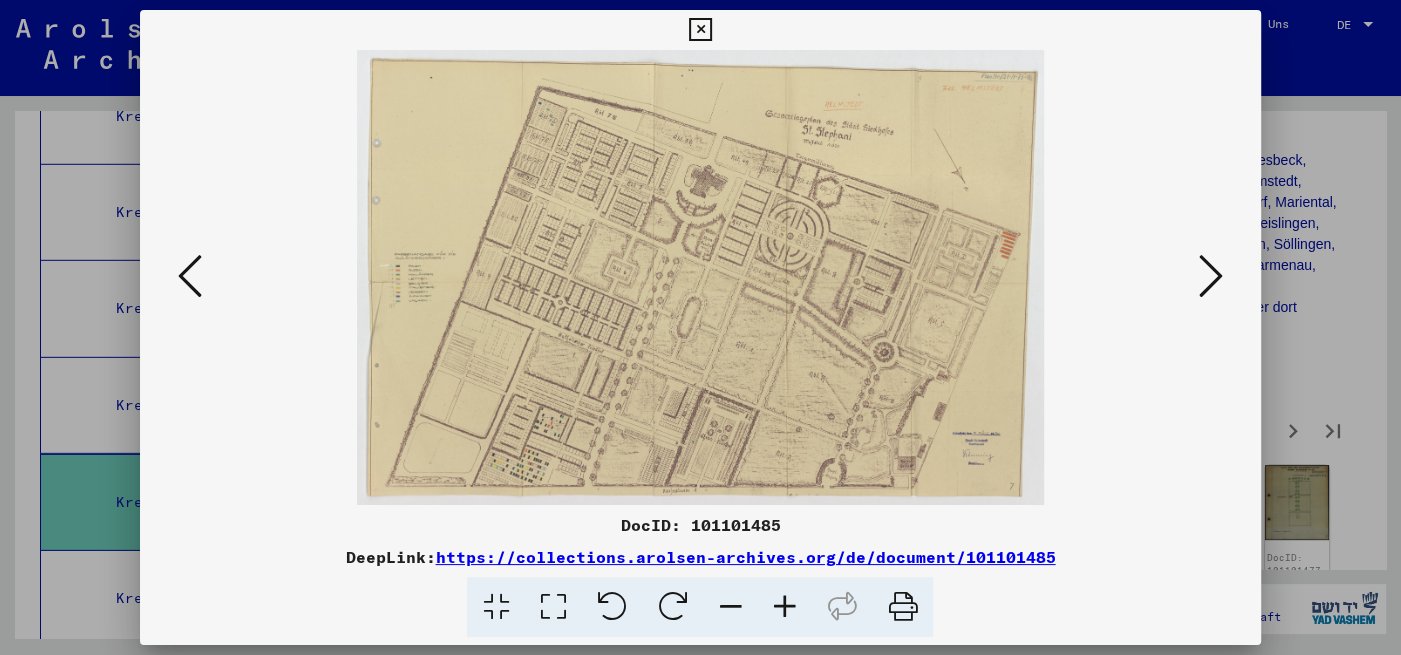 click at bounding box center [1211, 276] 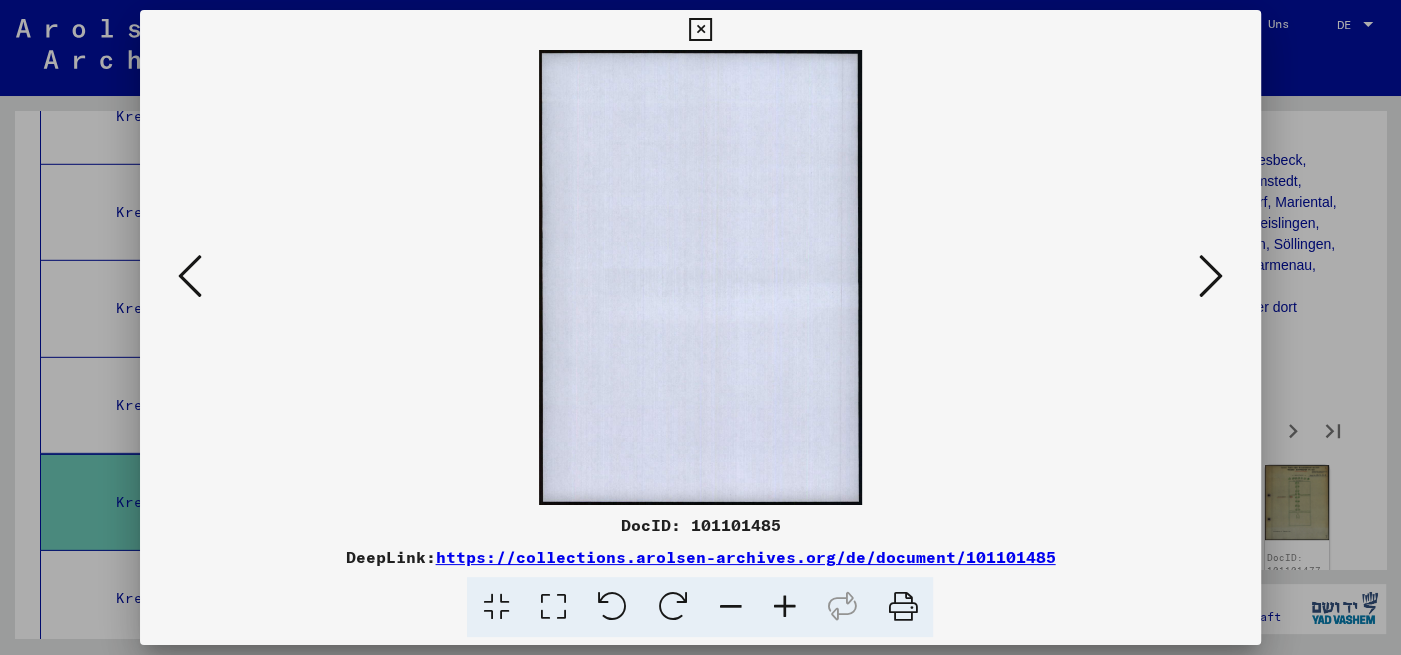 click at bounding box center (1211, 276) 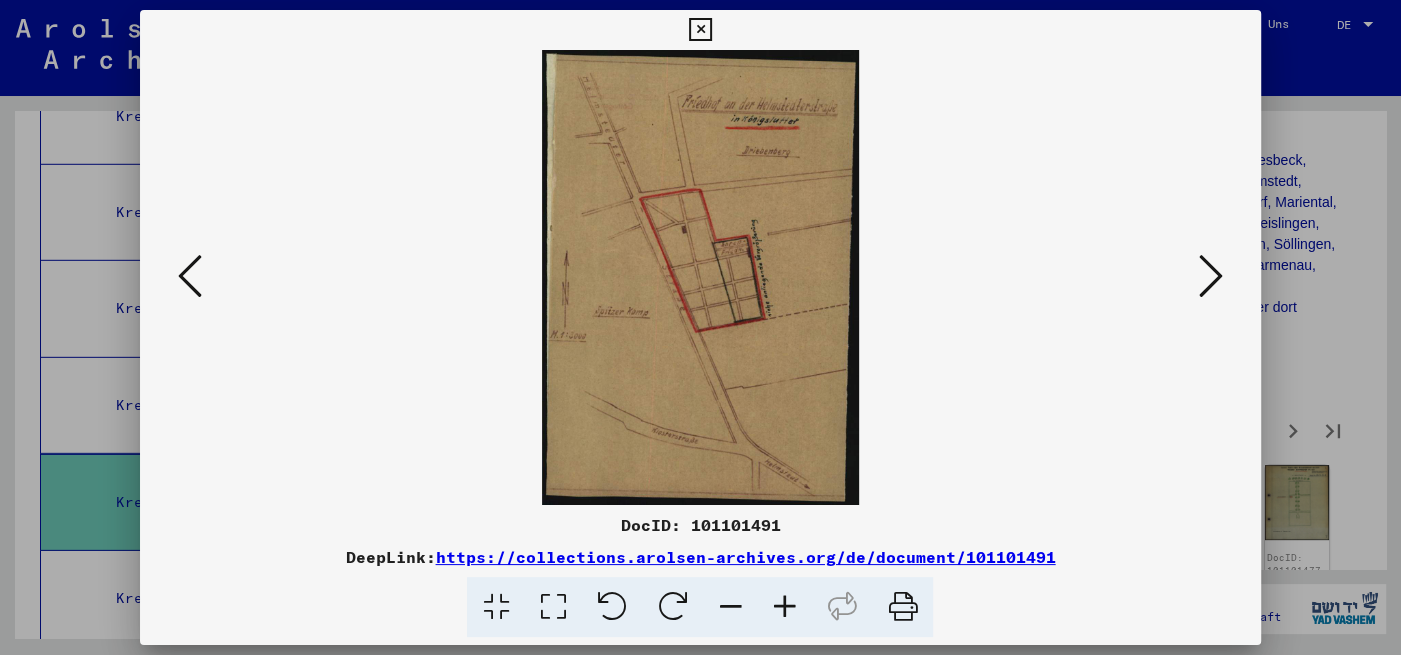 click at bounding box center [1211, 276] 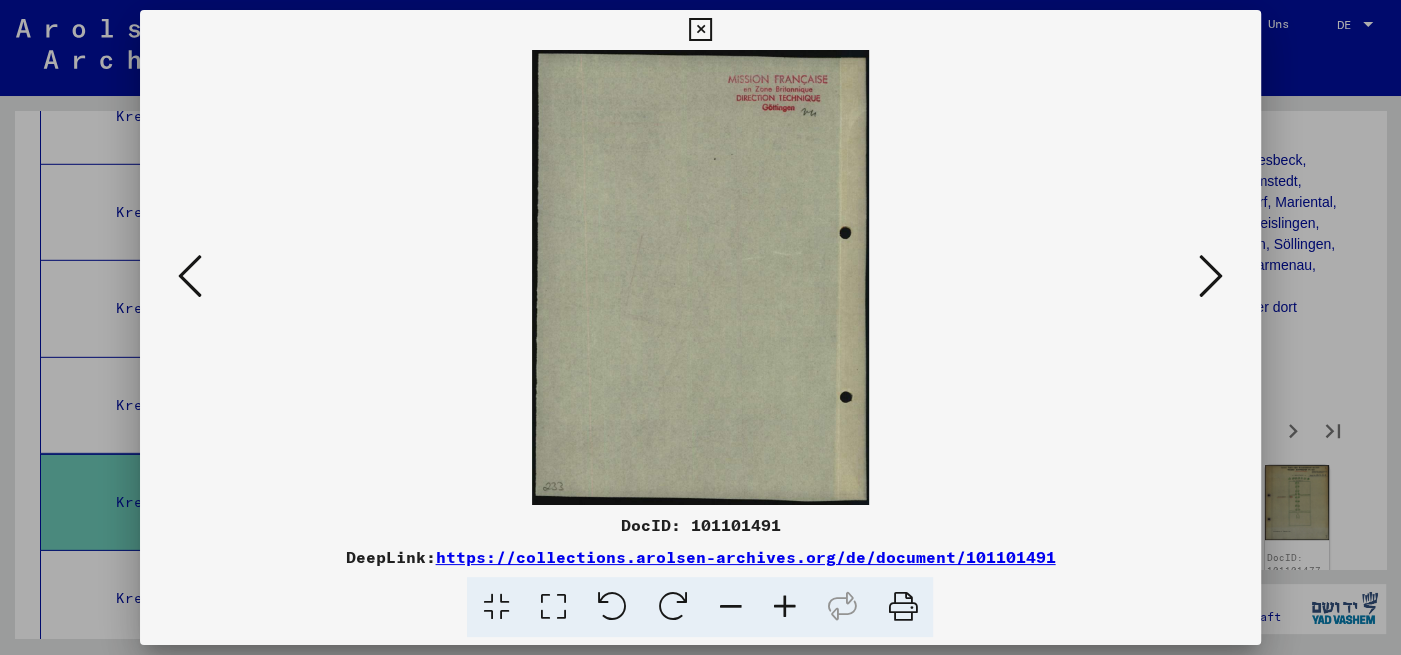 click at bounding box center (1211, 276) 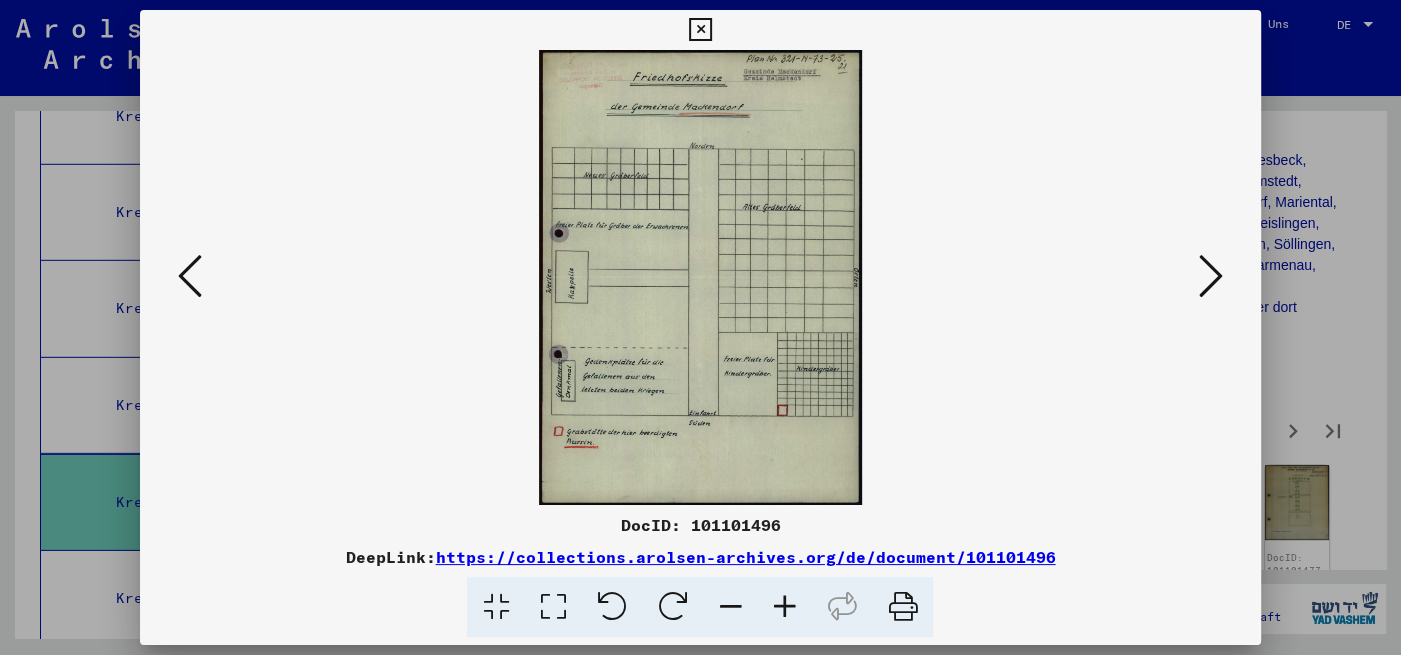 click at bounding box center (1211, 276) 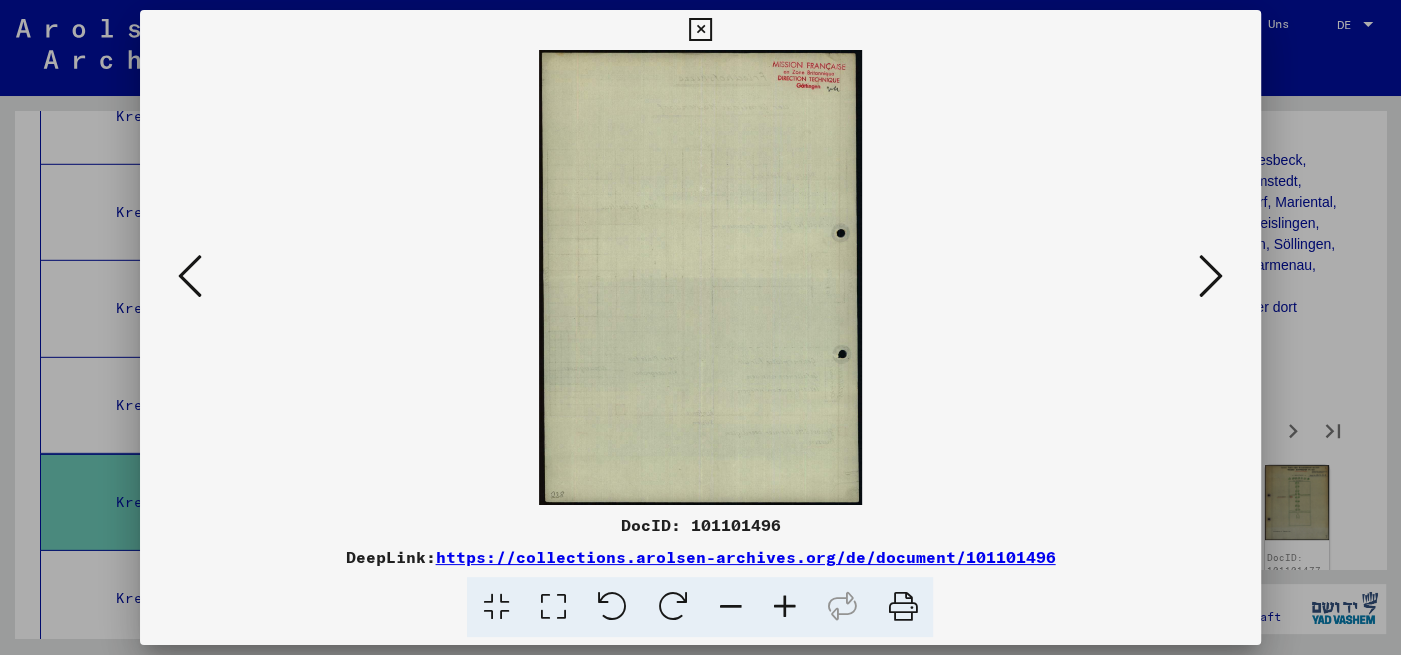 click at bounding box center (1211, 276) 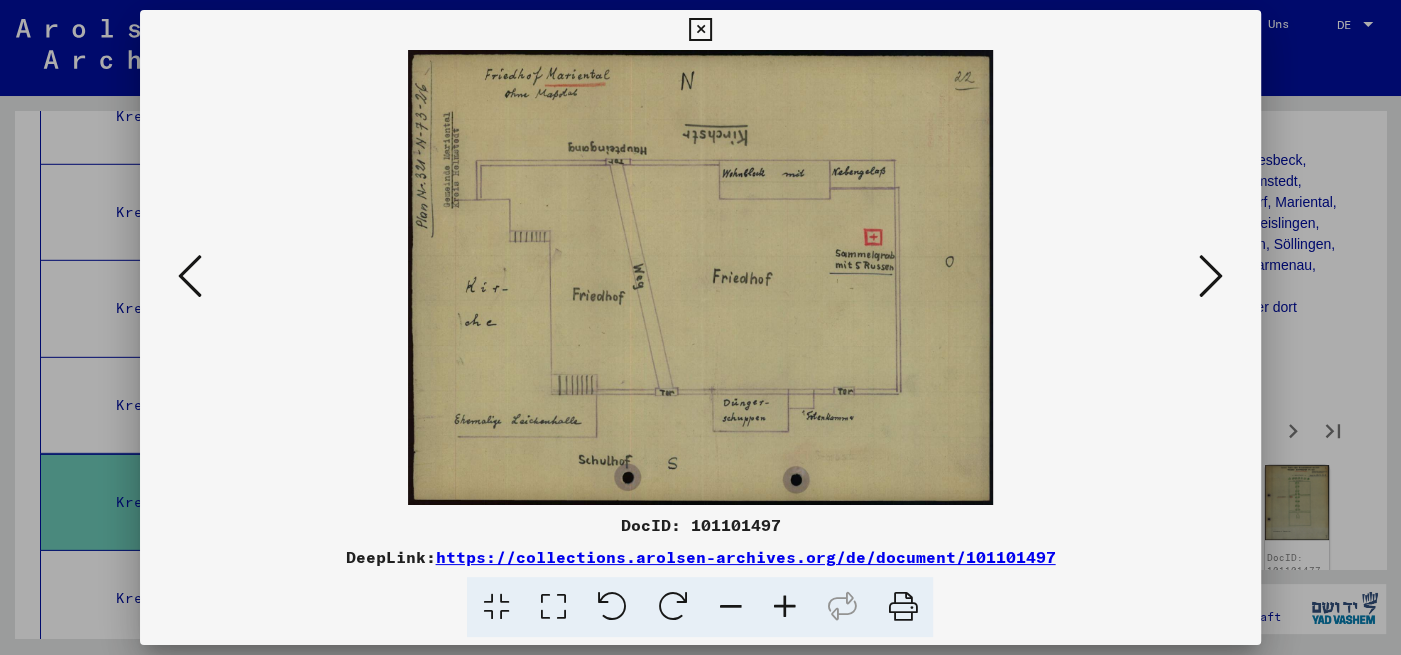 click at bounding box center (1211, 276) 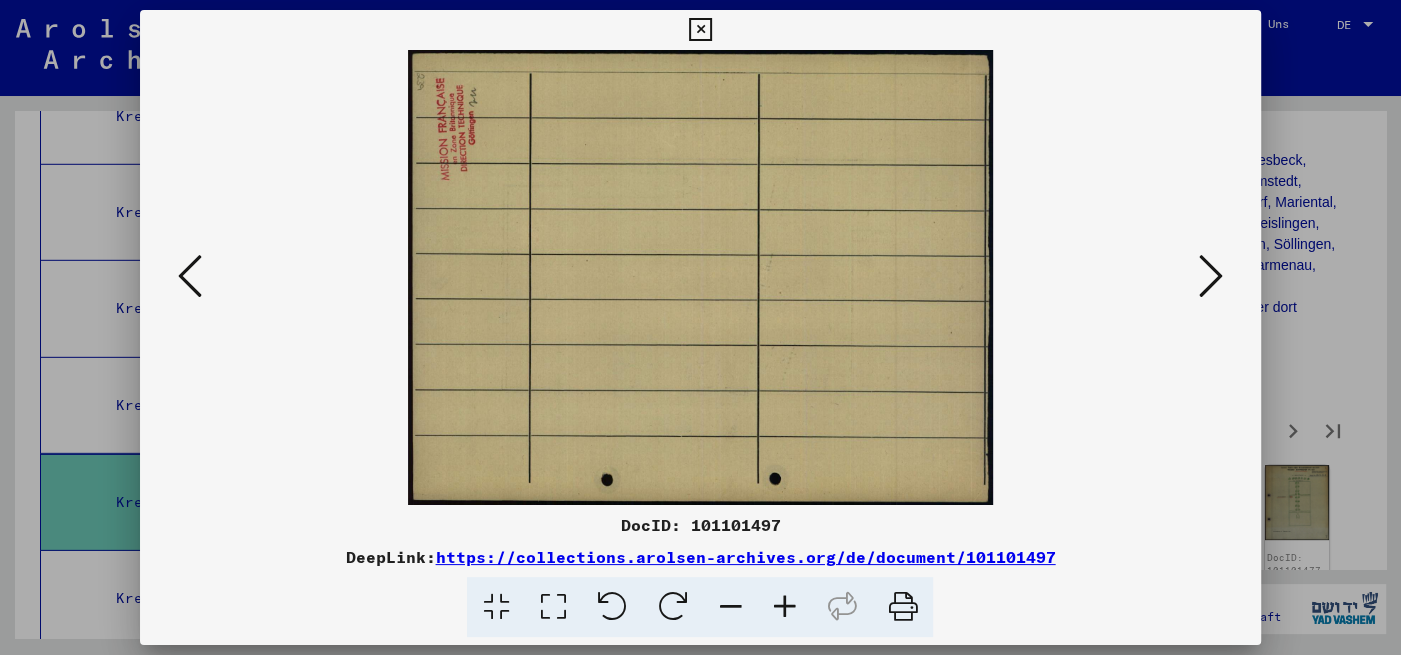 click at bounding box center [1211, 276] 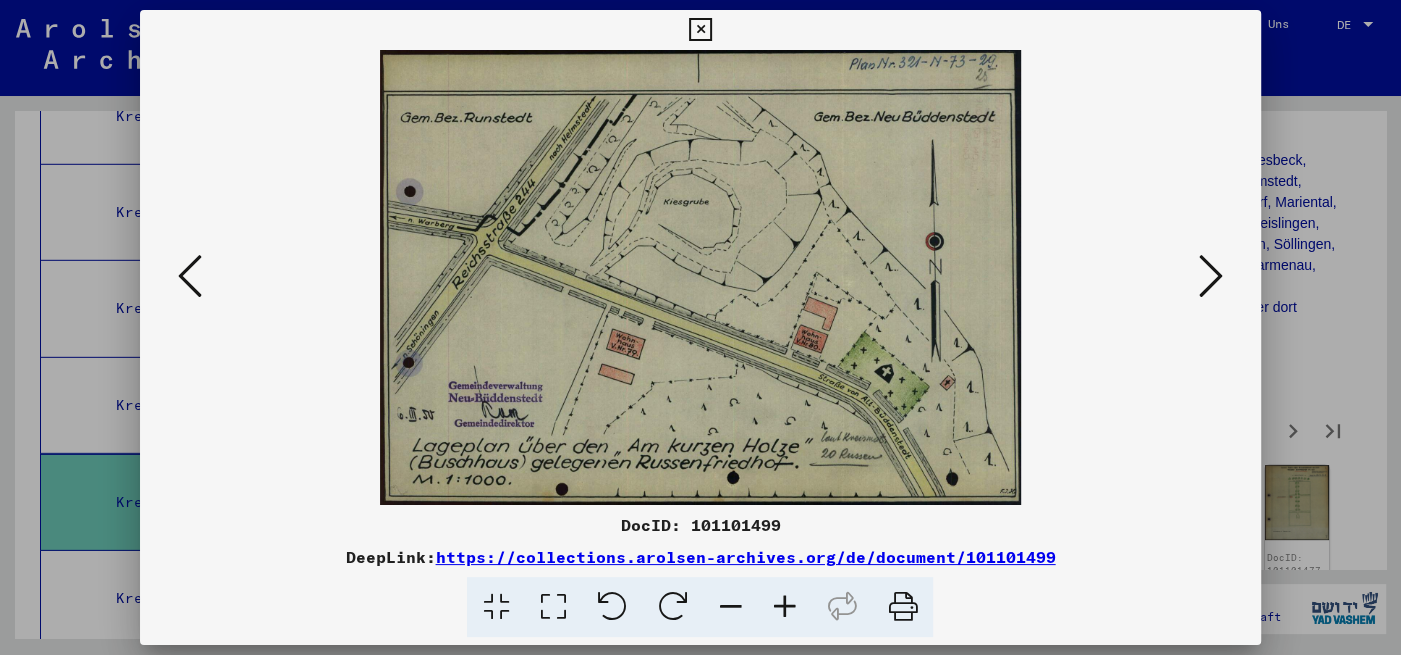 click at bounding box center [1211, 276] 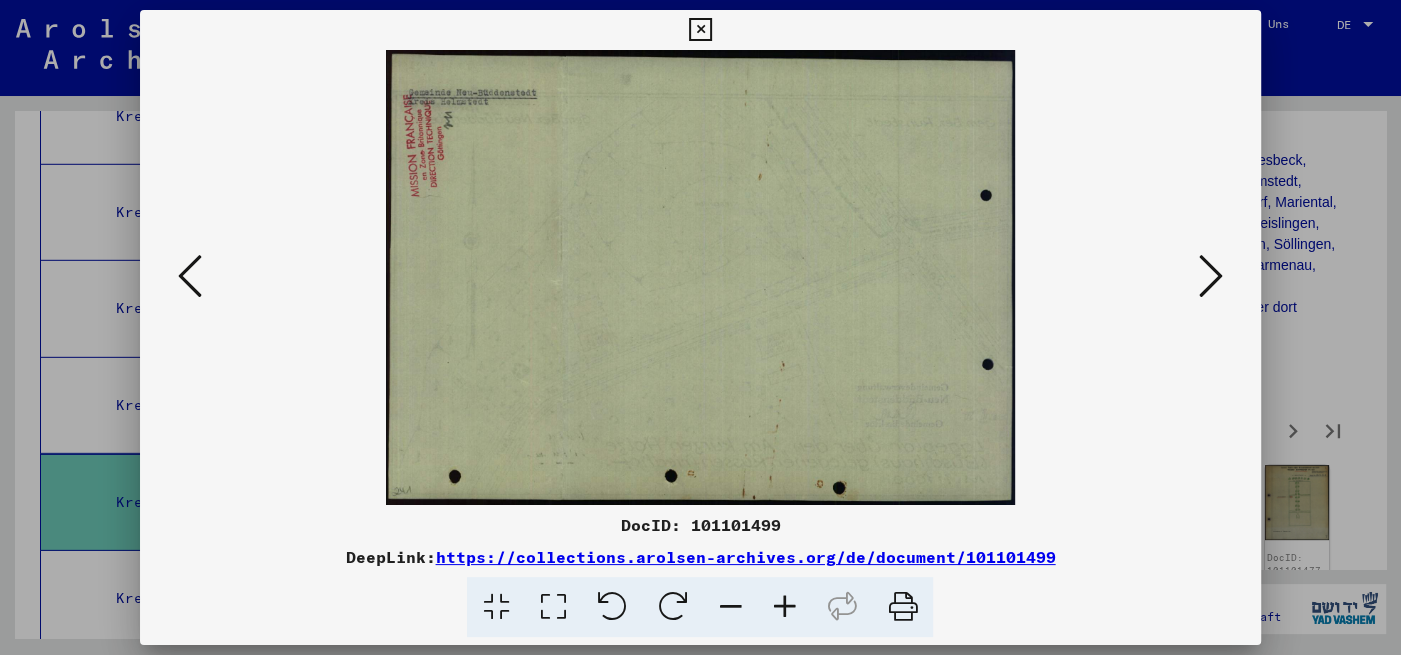 click at bounding box center (1211, 276) 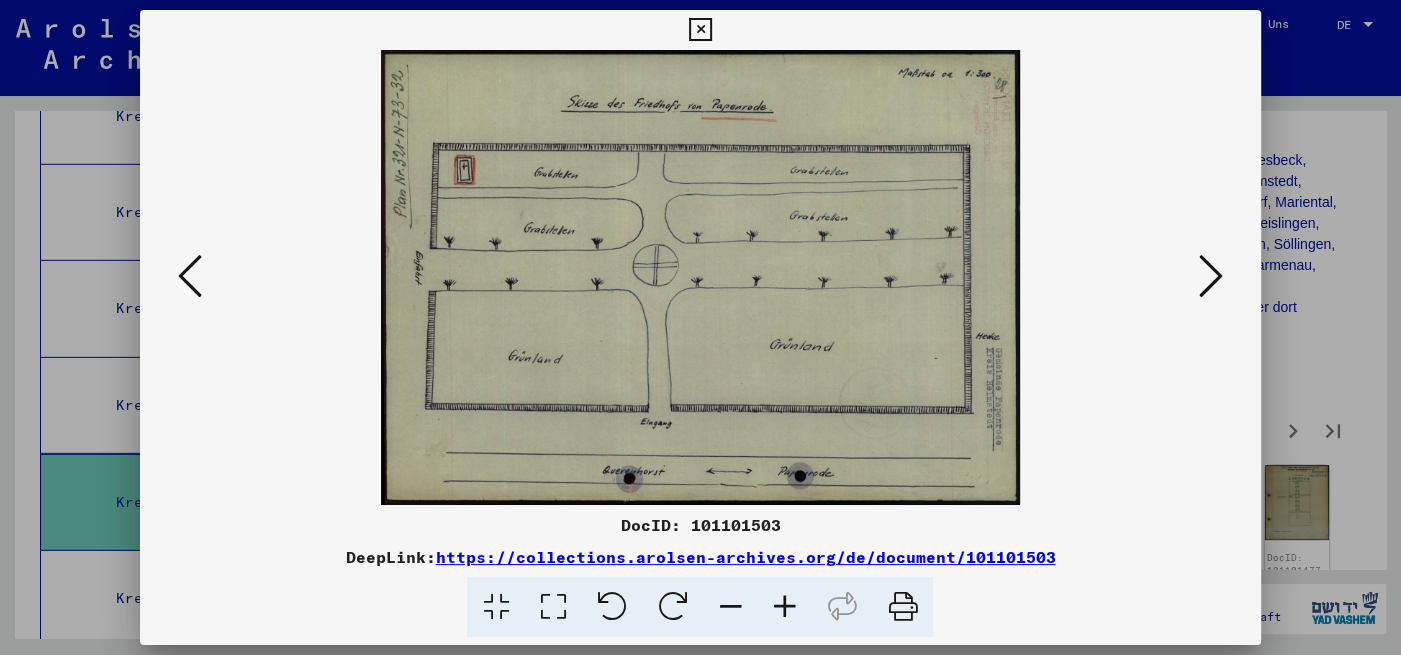 click at bounding box center [1211, 276] 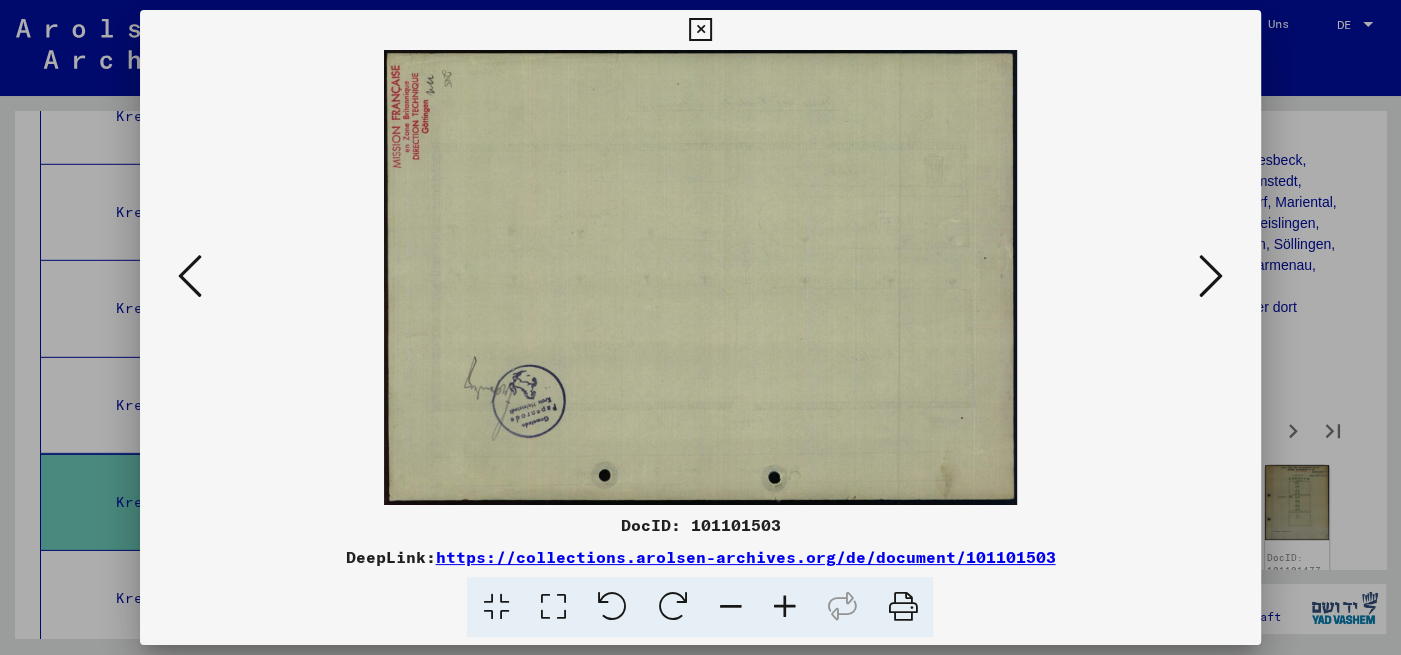 click at bounding box center [1211, 276] 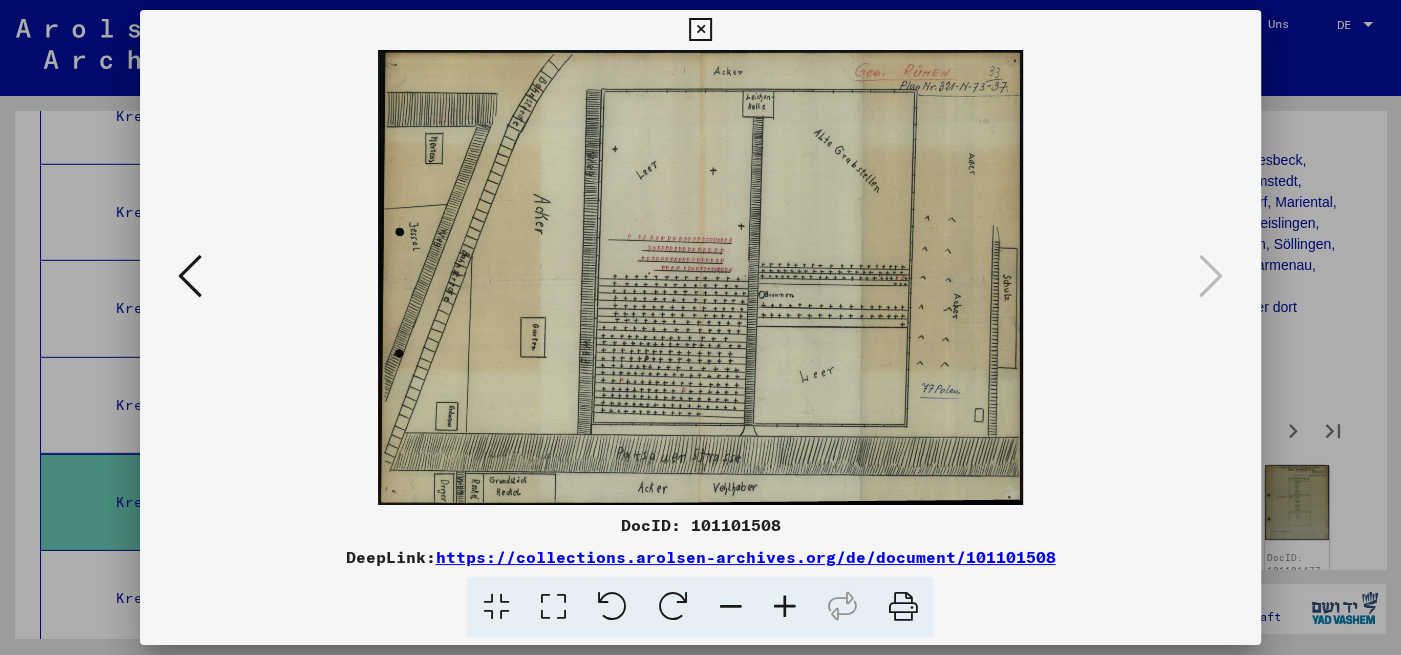 click at bounding box center (700, 30) 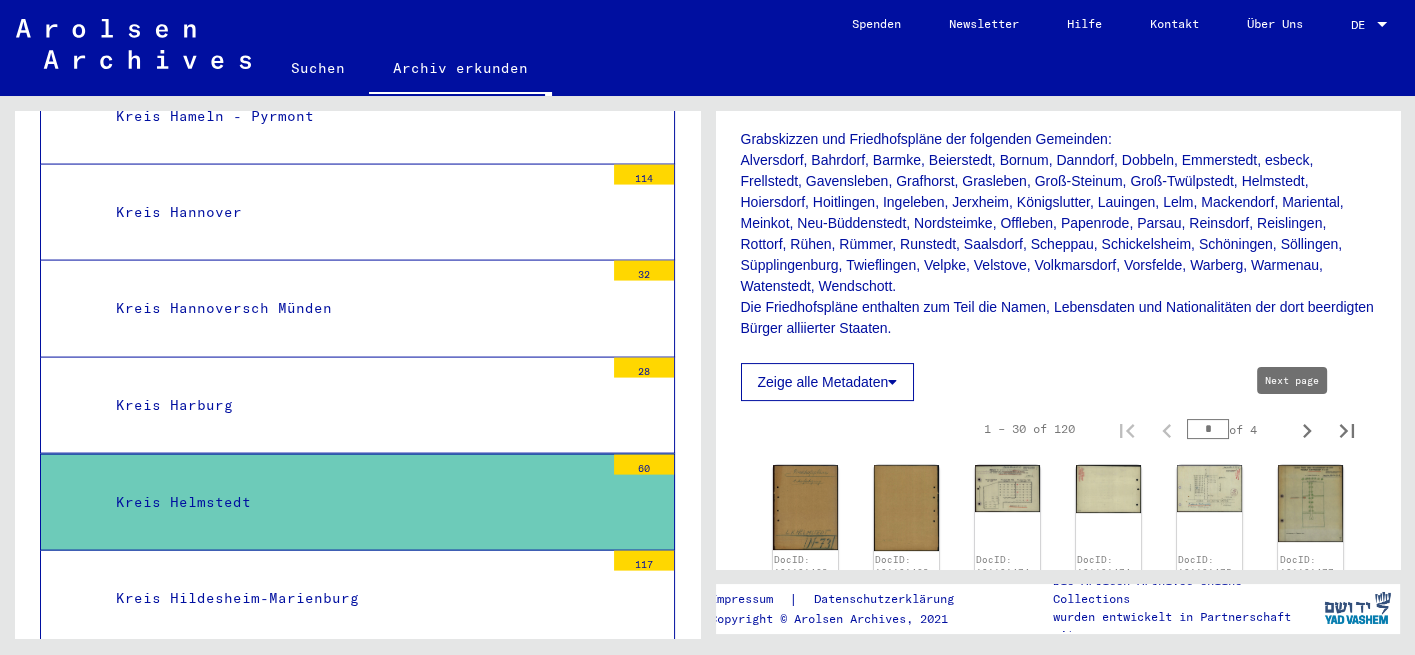 click 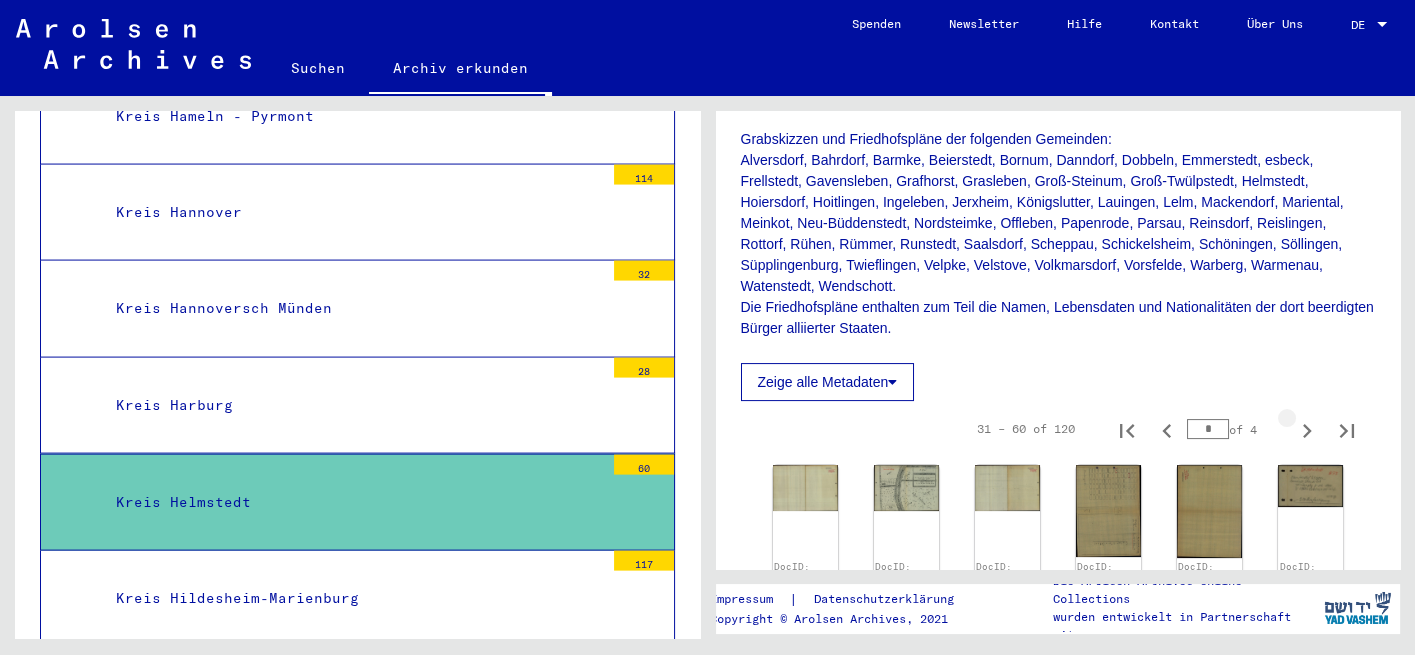 click 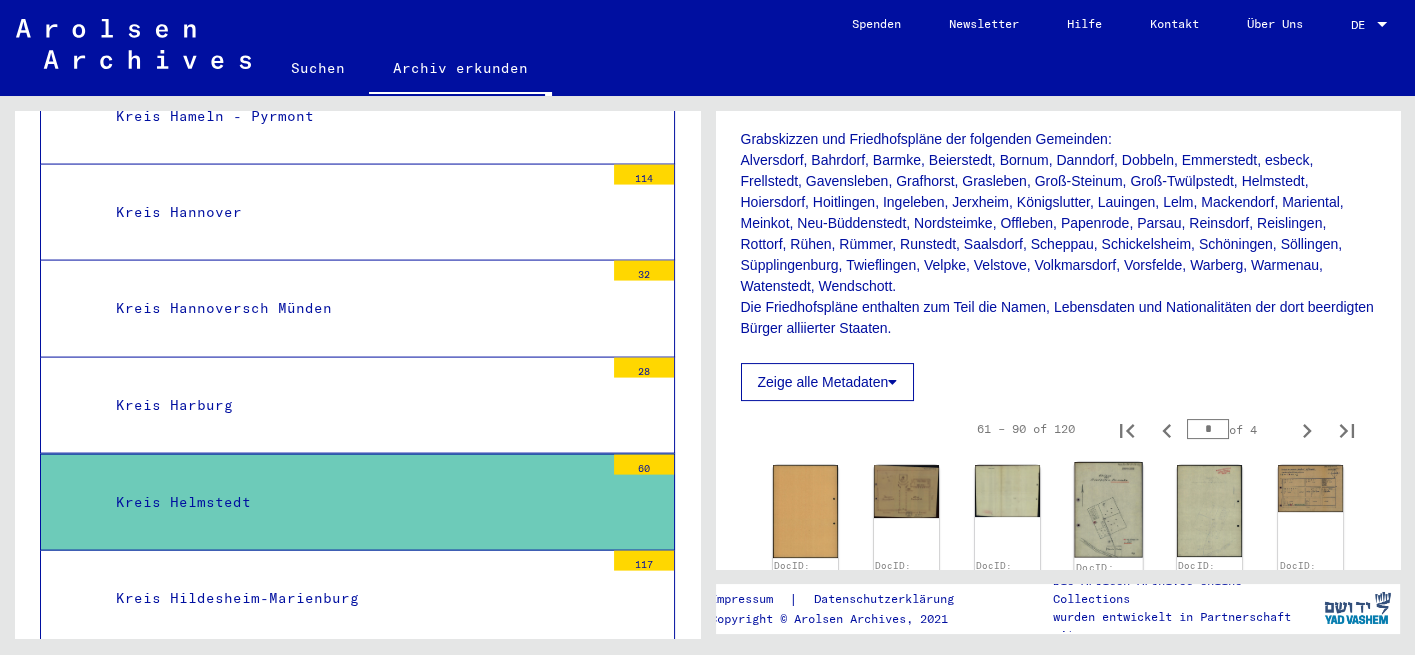 click 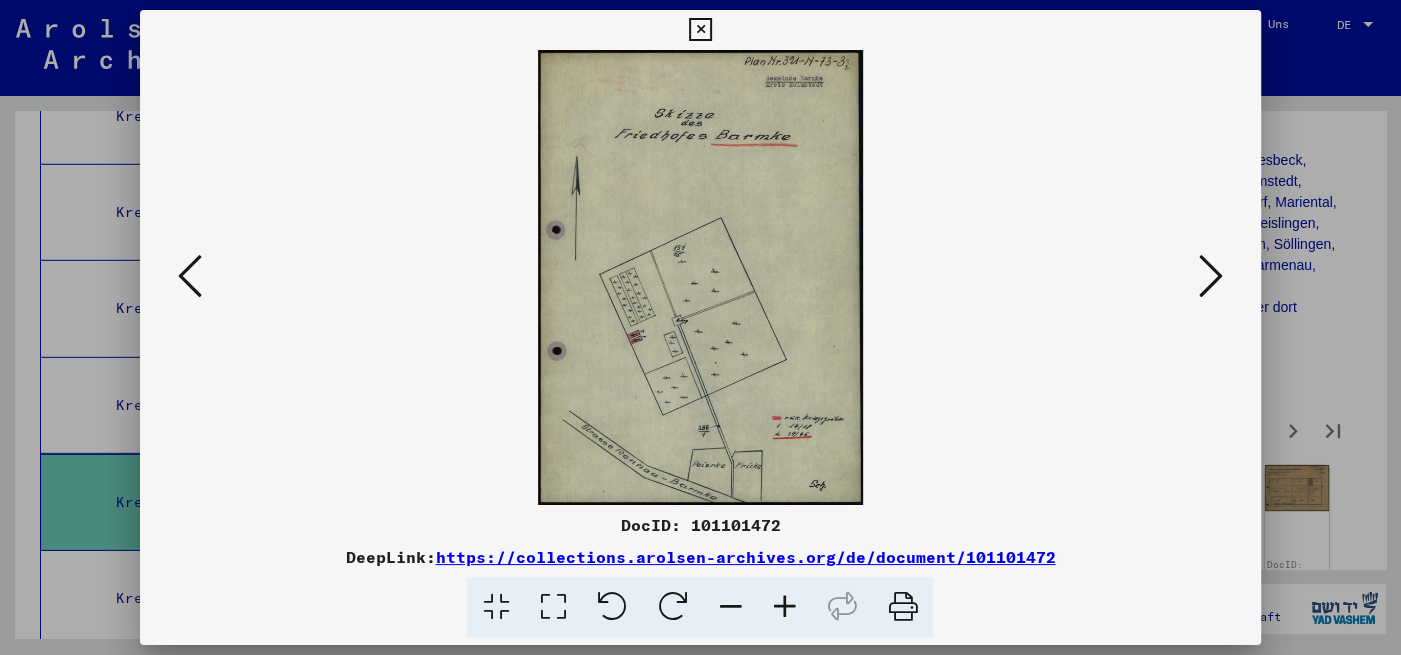 click at bounding box center (1211, 276) 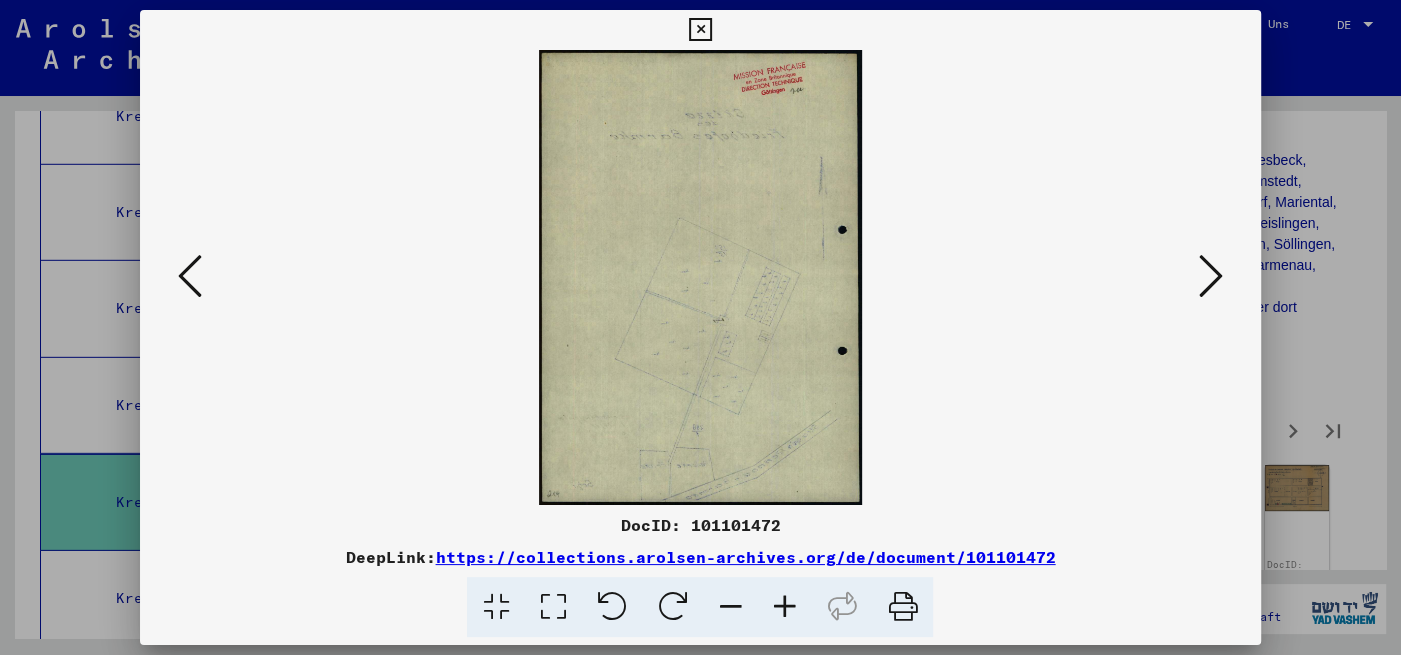 click at bounding box center [1211, 276] 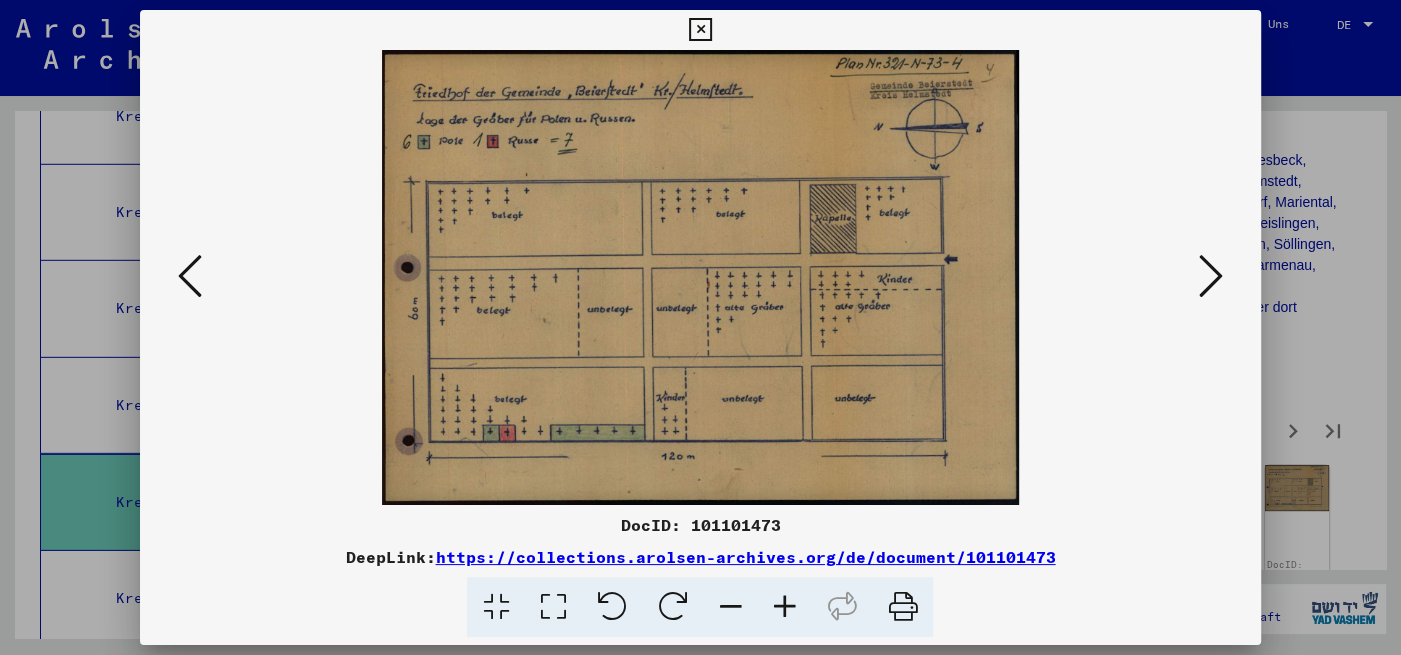 click at bounding box center (1211, 276) 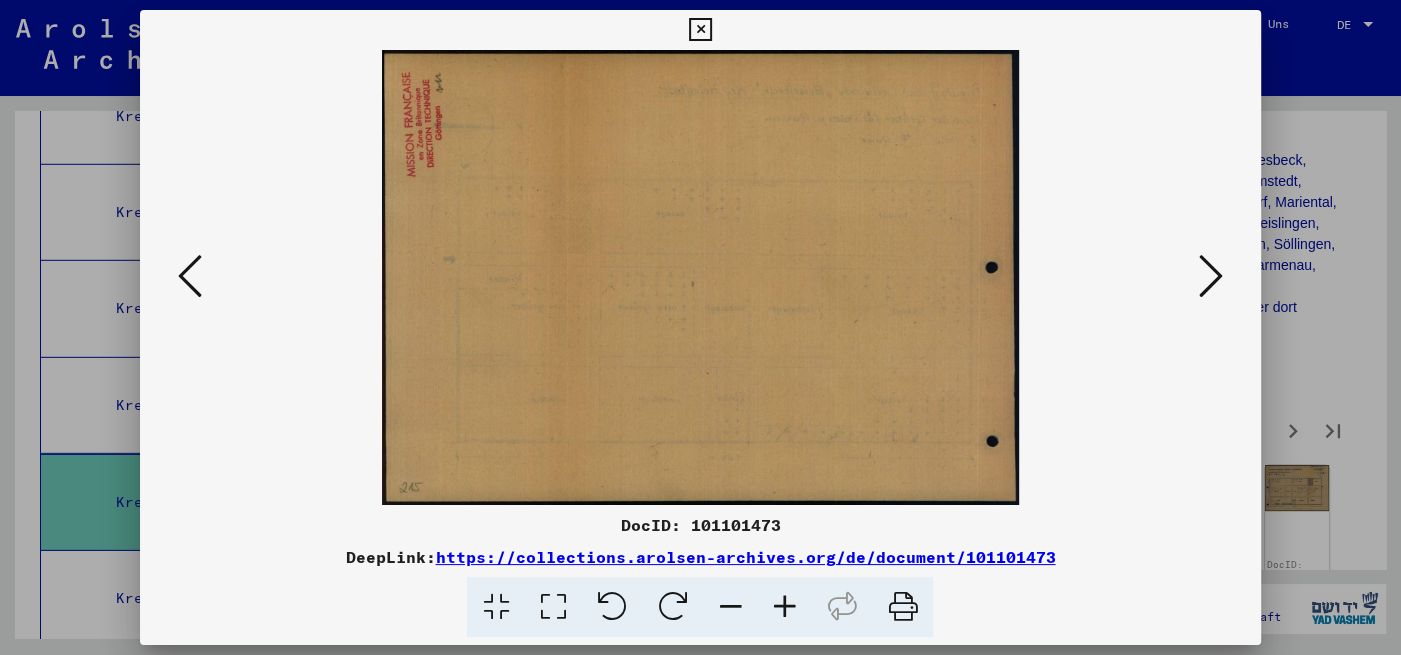 click at bounding box center (1211, 276) 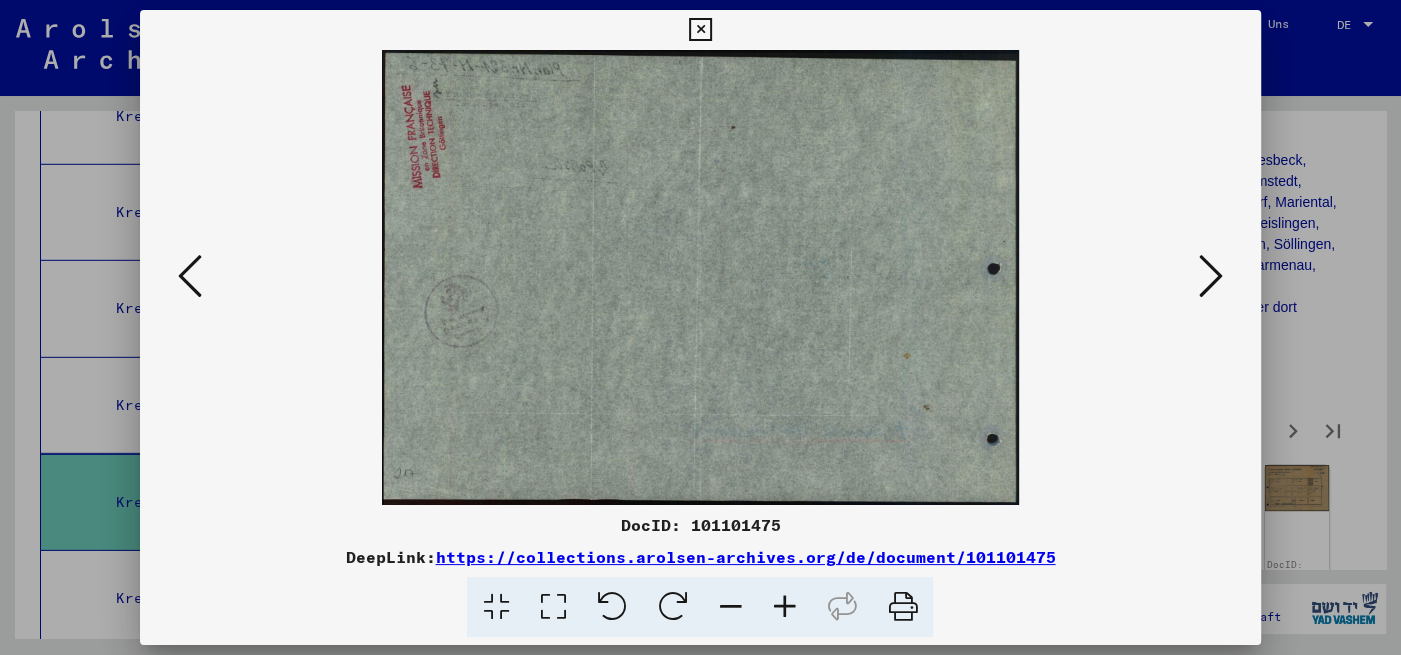 click at bounding box center [1211, 276] 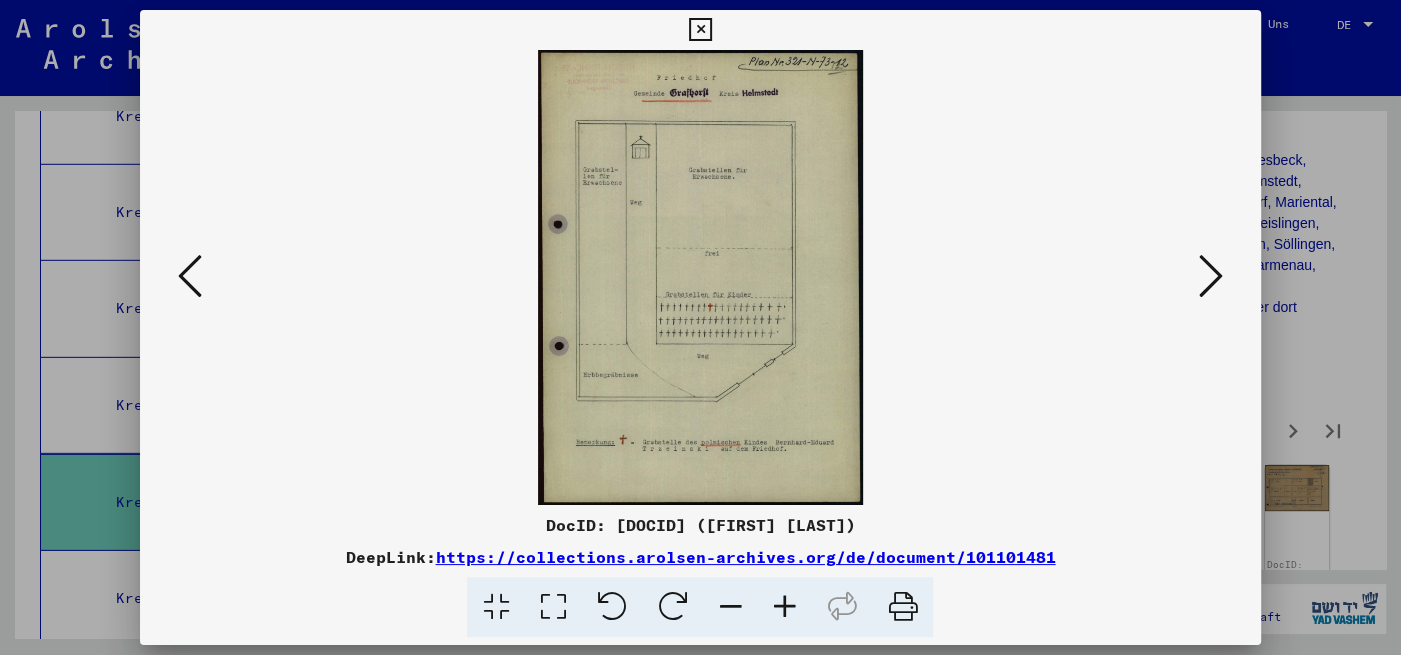 click at bounding box center [1211, 276] 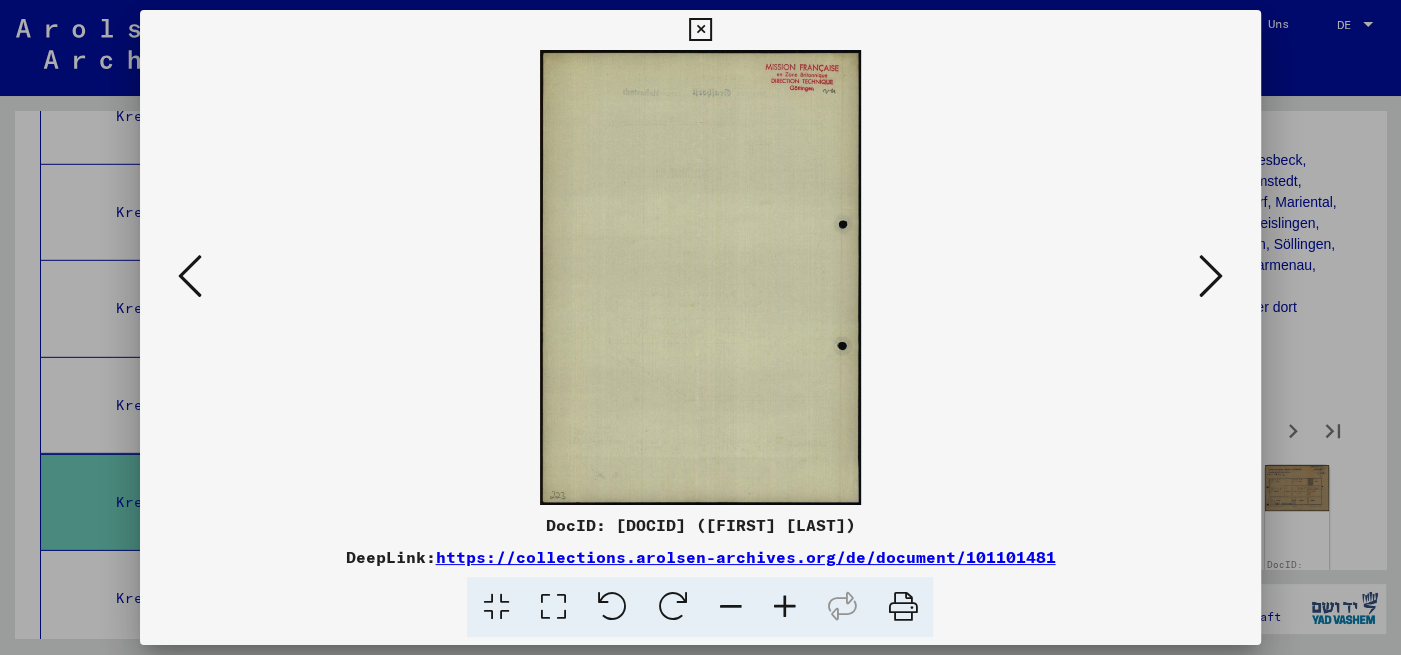 click at bounding box center [1211, 276] 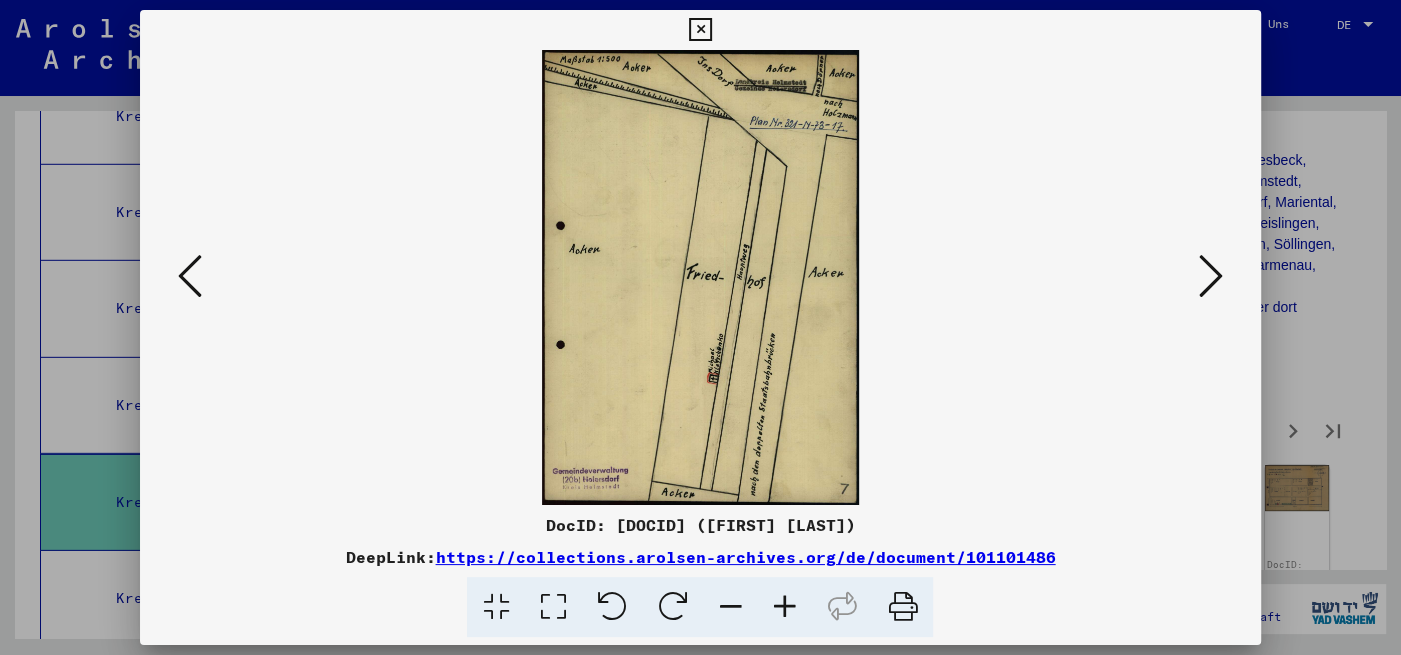 click at bounding box center (1211, 276) 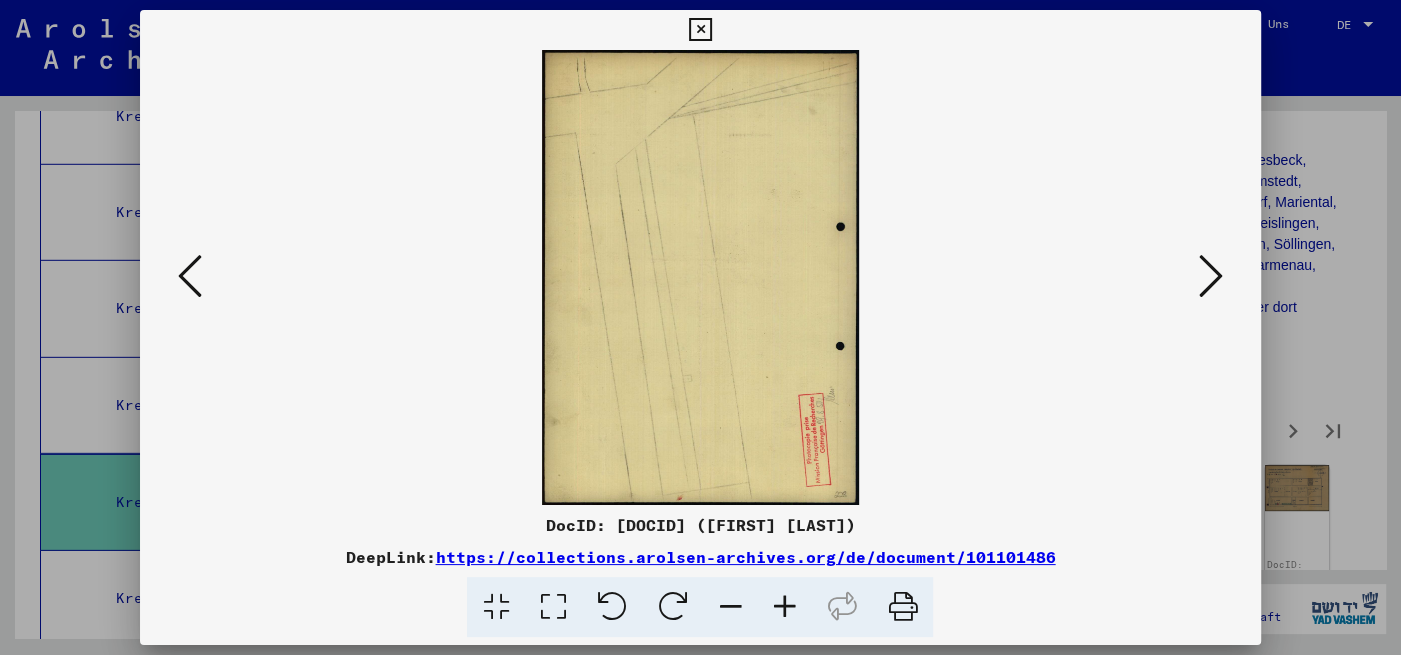 click at bounding box center [1211, 276] 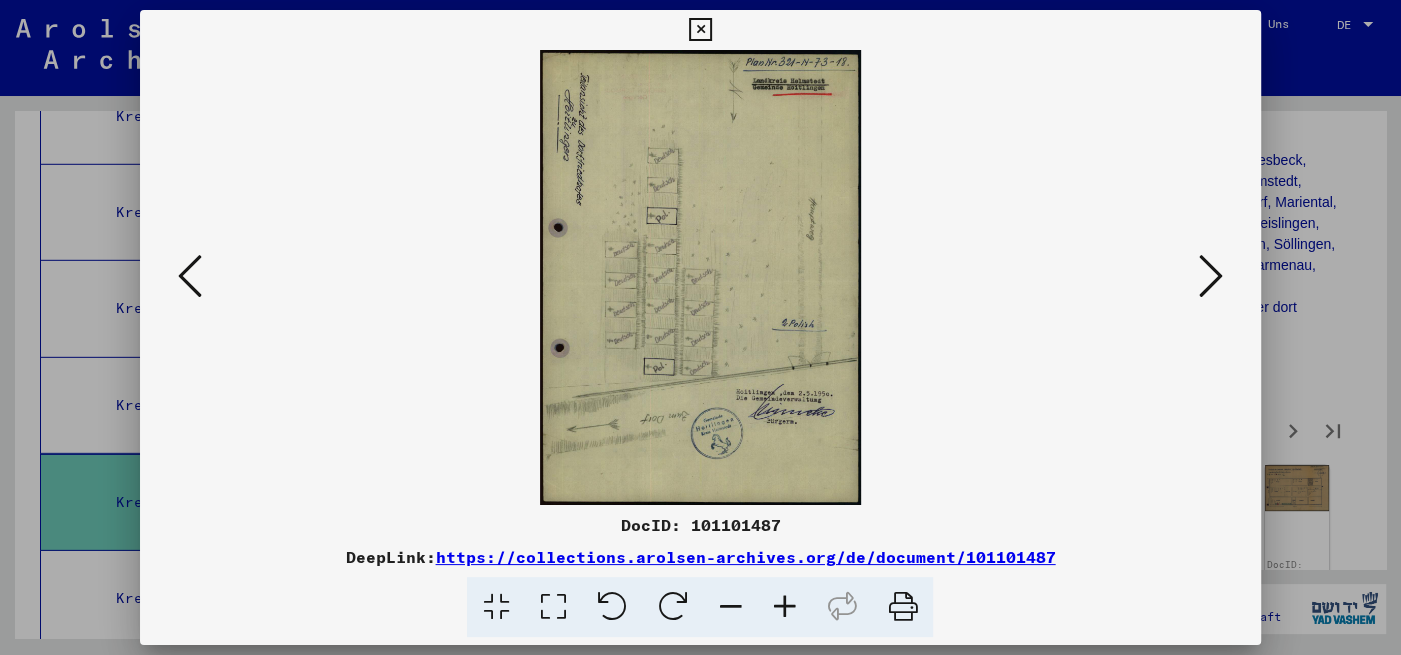 click at bounding box center [1211, 276] 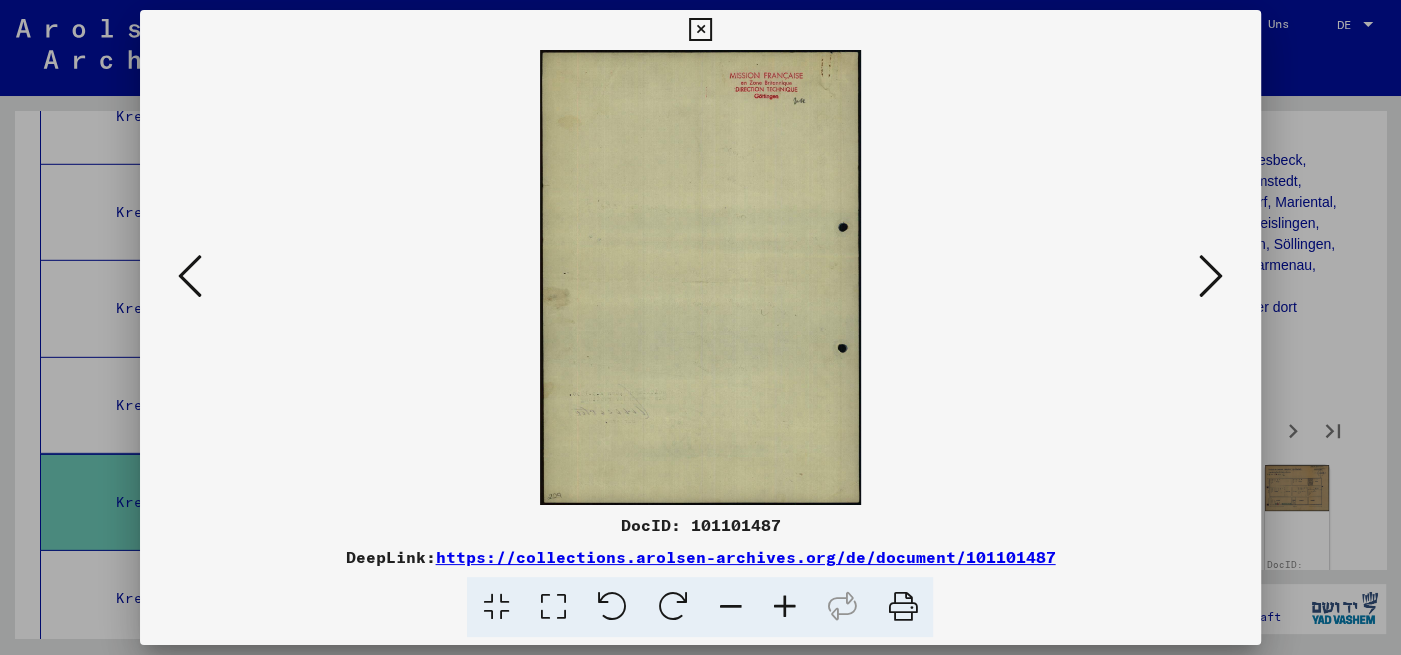 click at bounding box center (1211, 276) 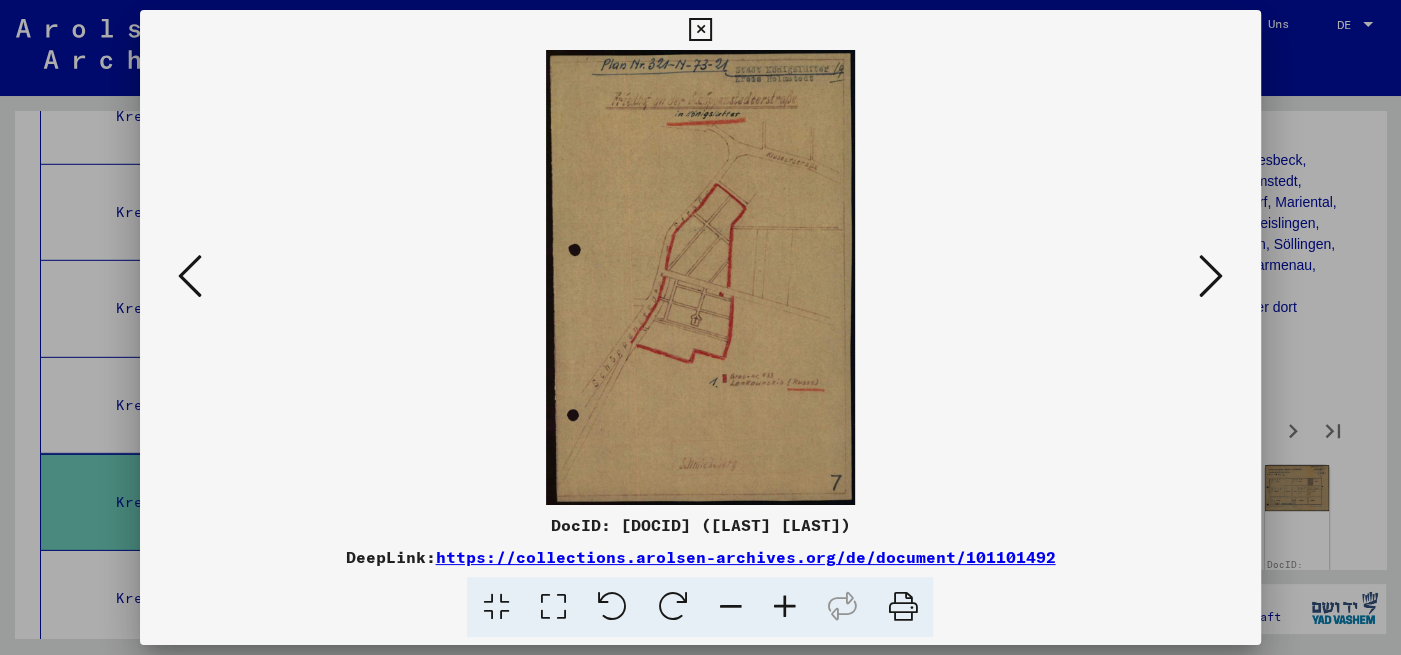 click at bounding box center (1211, 276) 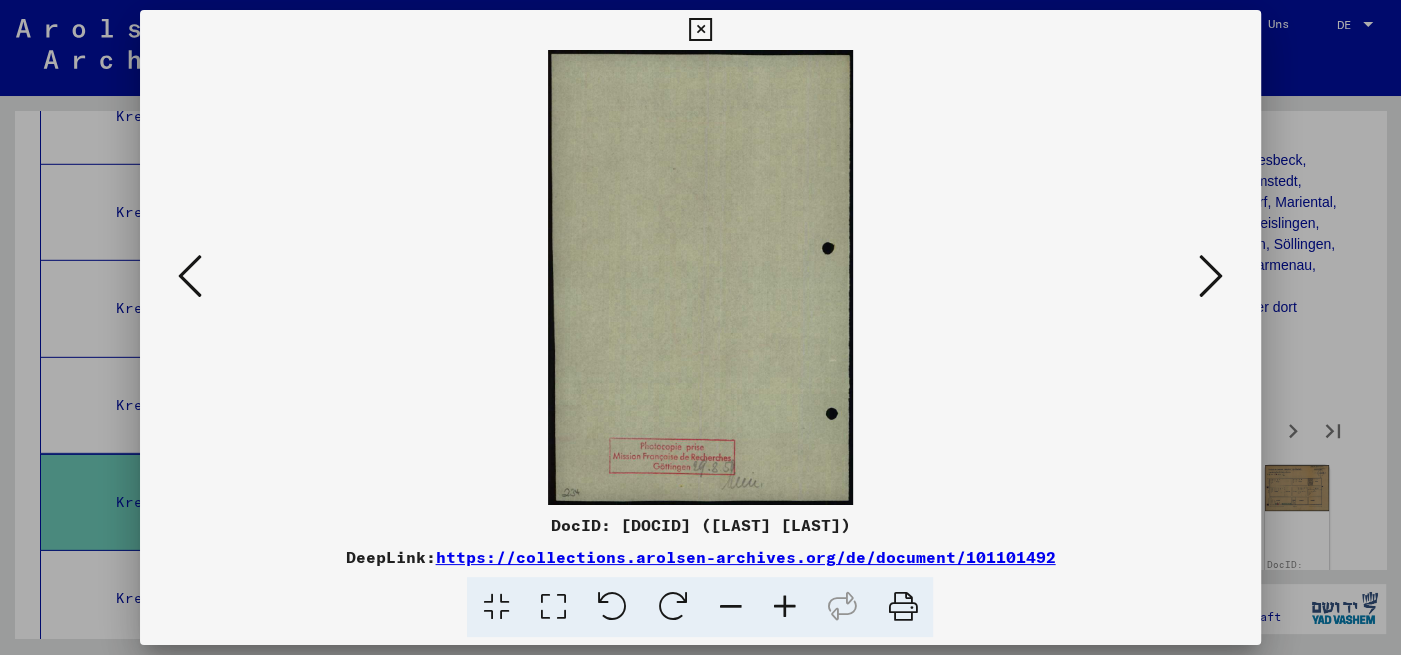 click at bounding box center (1211, 276) 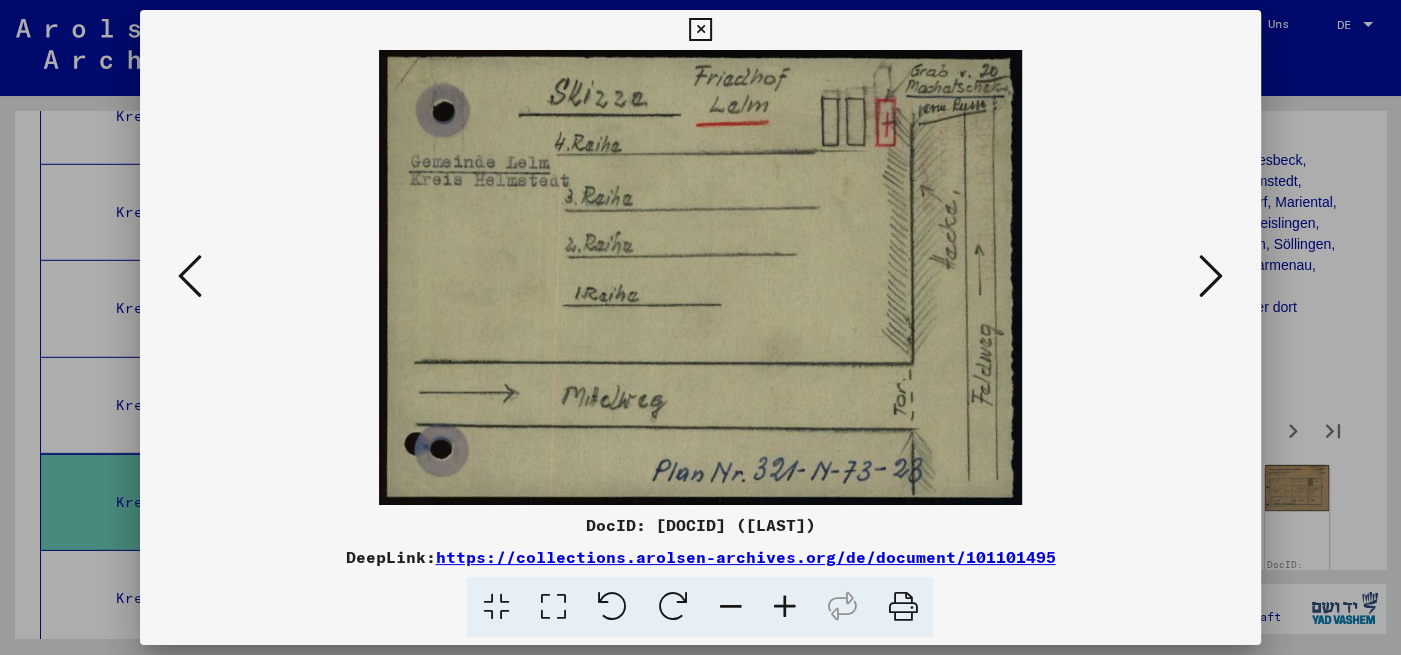 click at bounding box center [1211, 276] 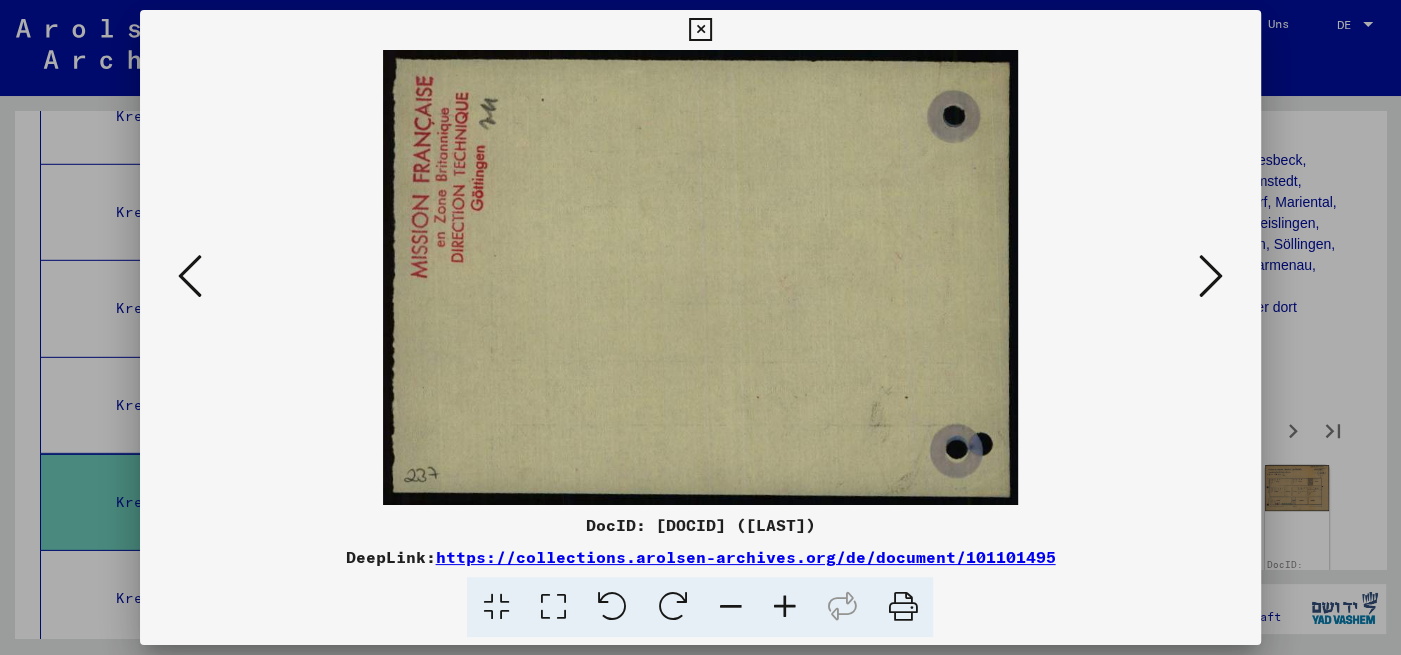 click at bounding box center [1211, 276] 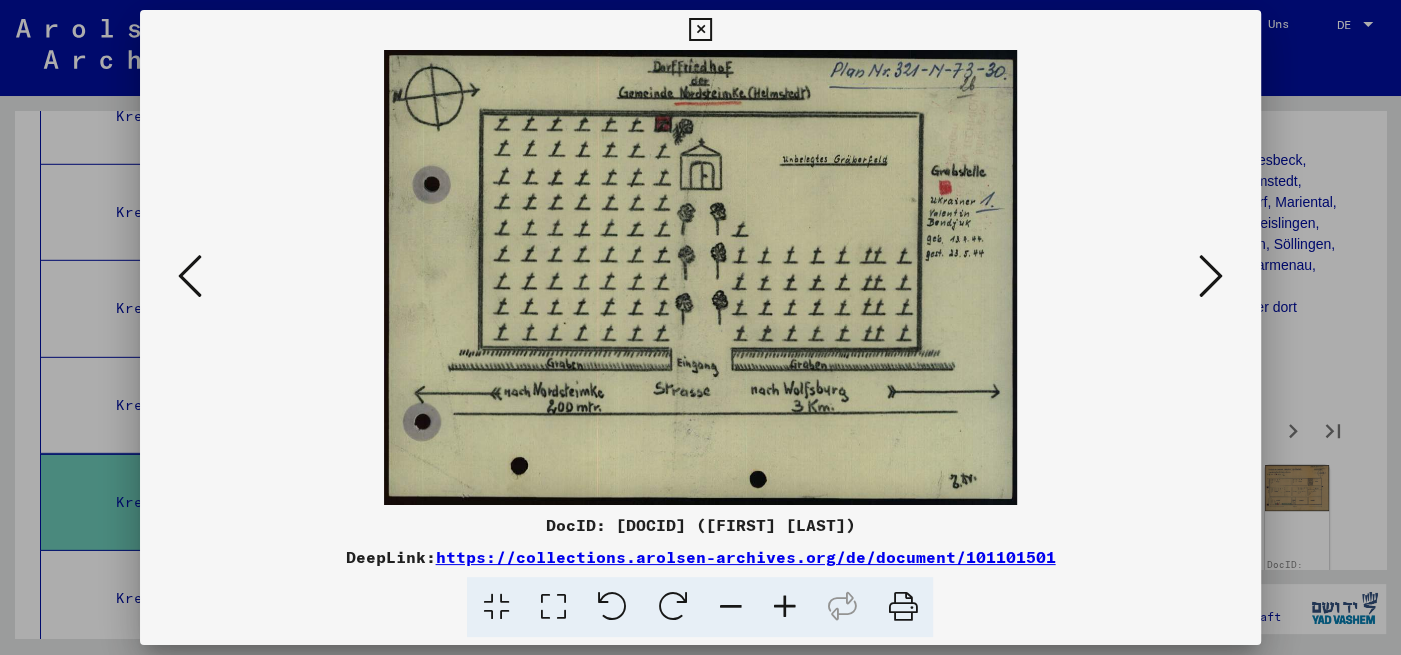 click at bounding box center (1211, 276) 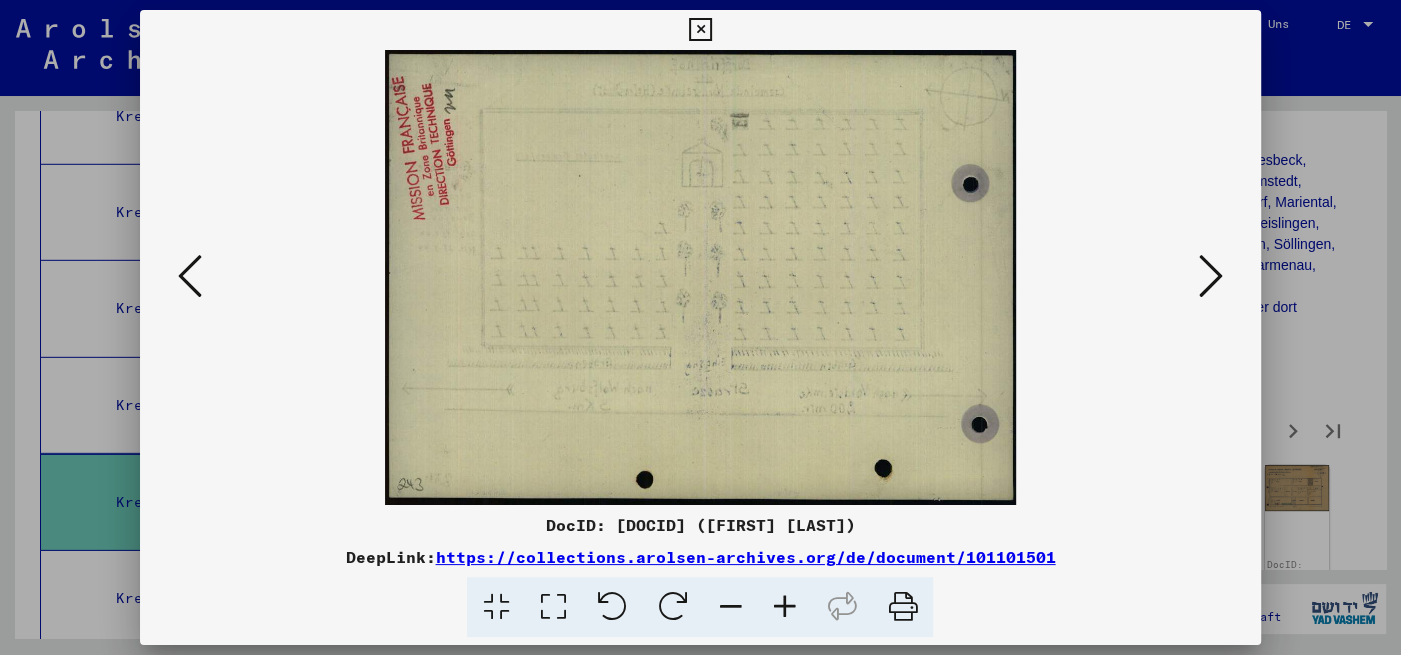 click at bounding box center (1211, 276) 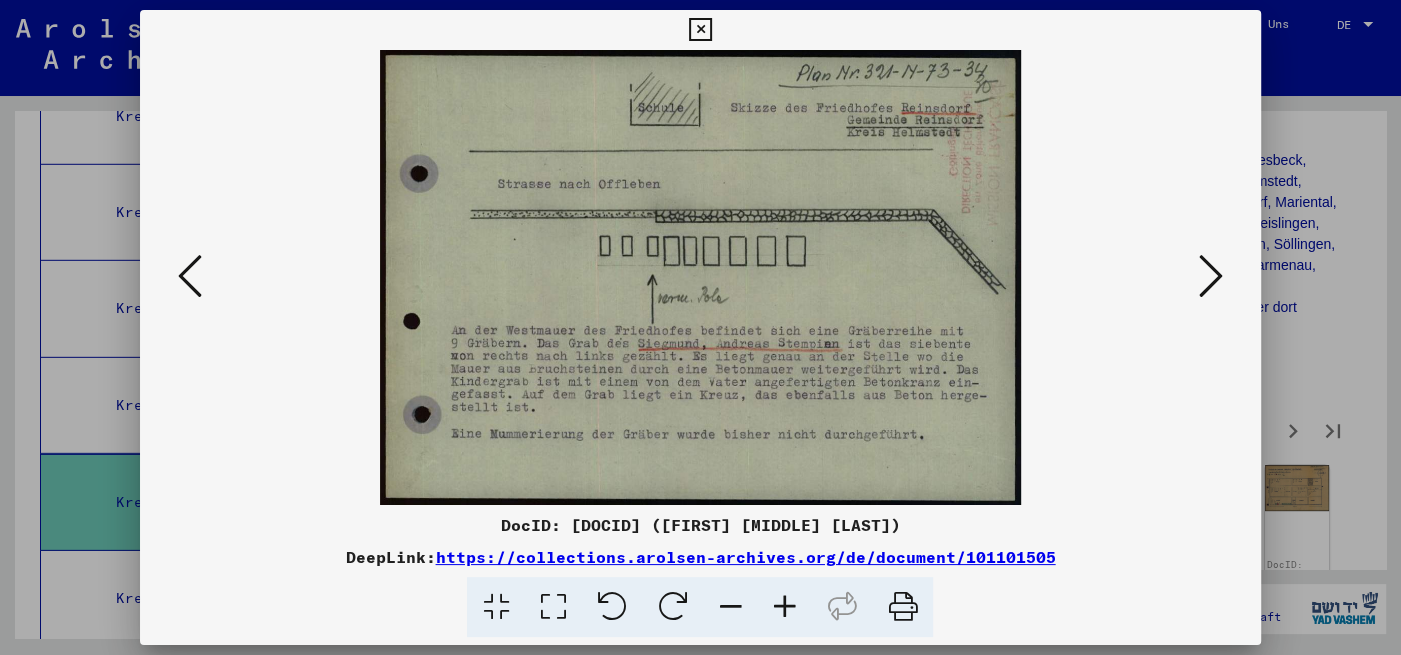 click at bounding box center [1211, 276] 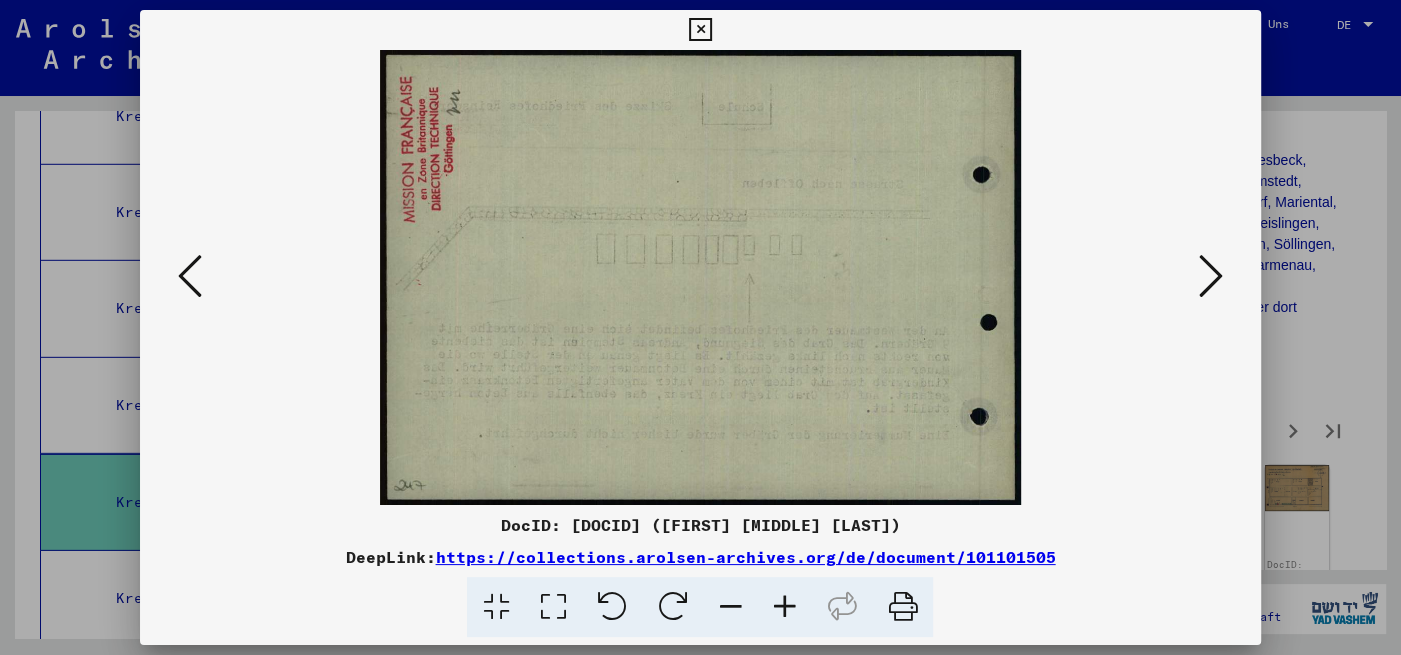 click at bounding box center [1211, 276] 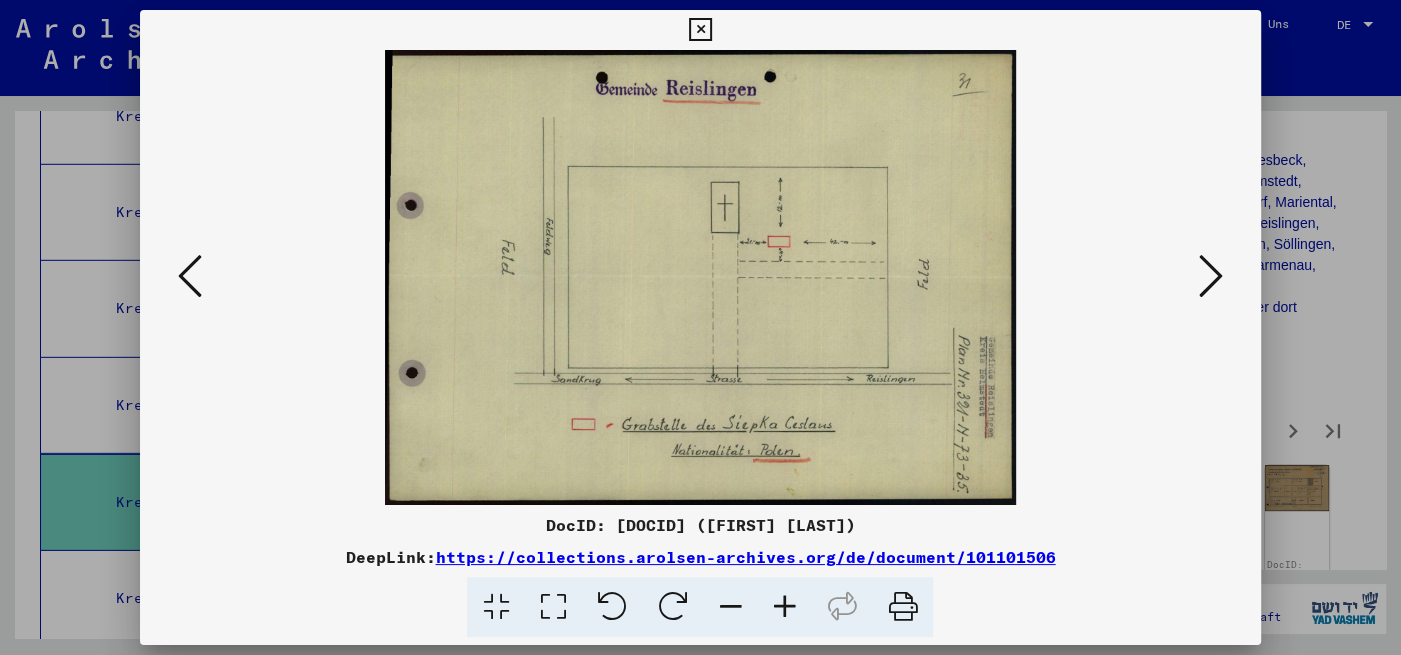 click at bounding box center (1211, 276) 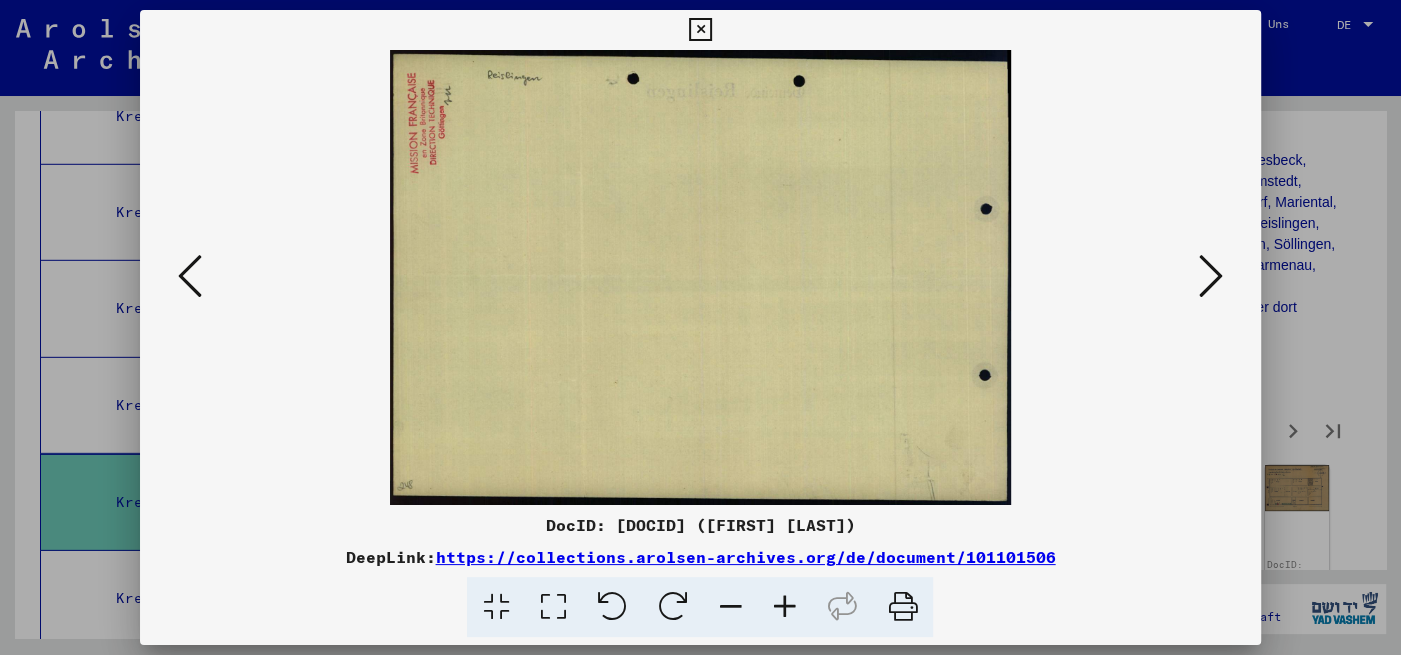 click at bounding box center (1211, 276) 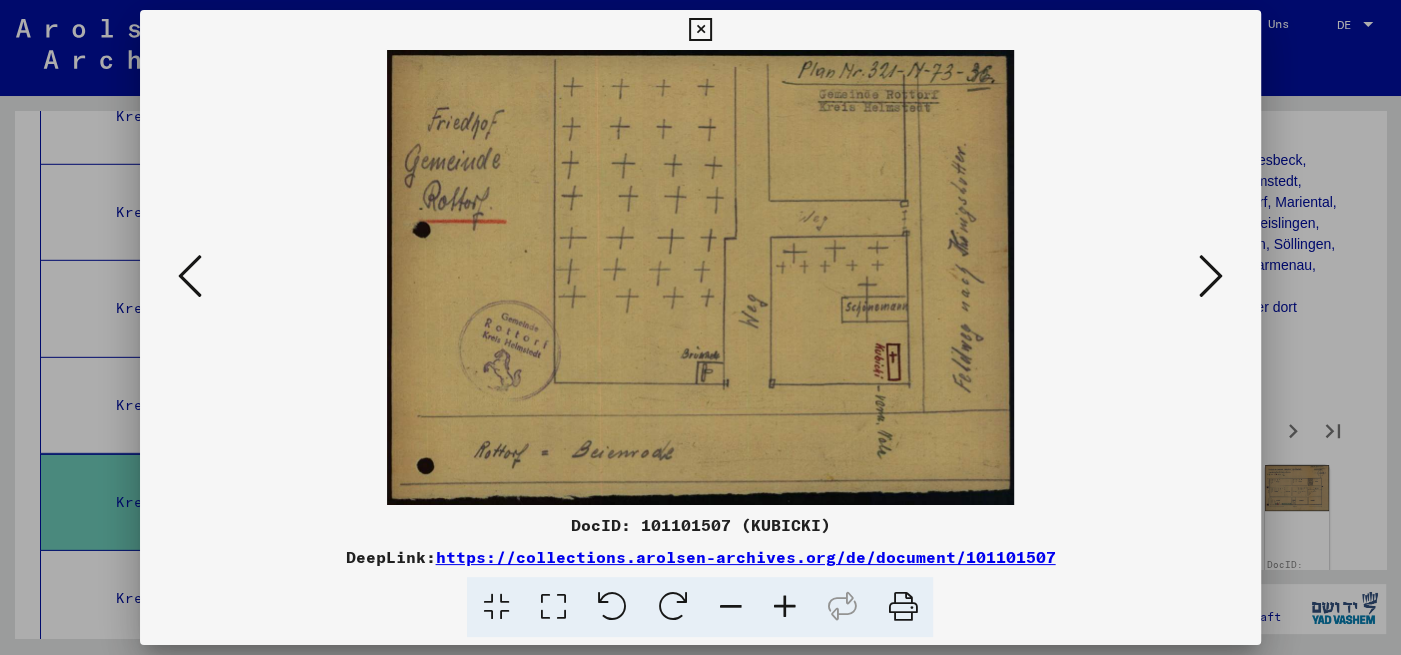 click at bounding box center [1211, 276] 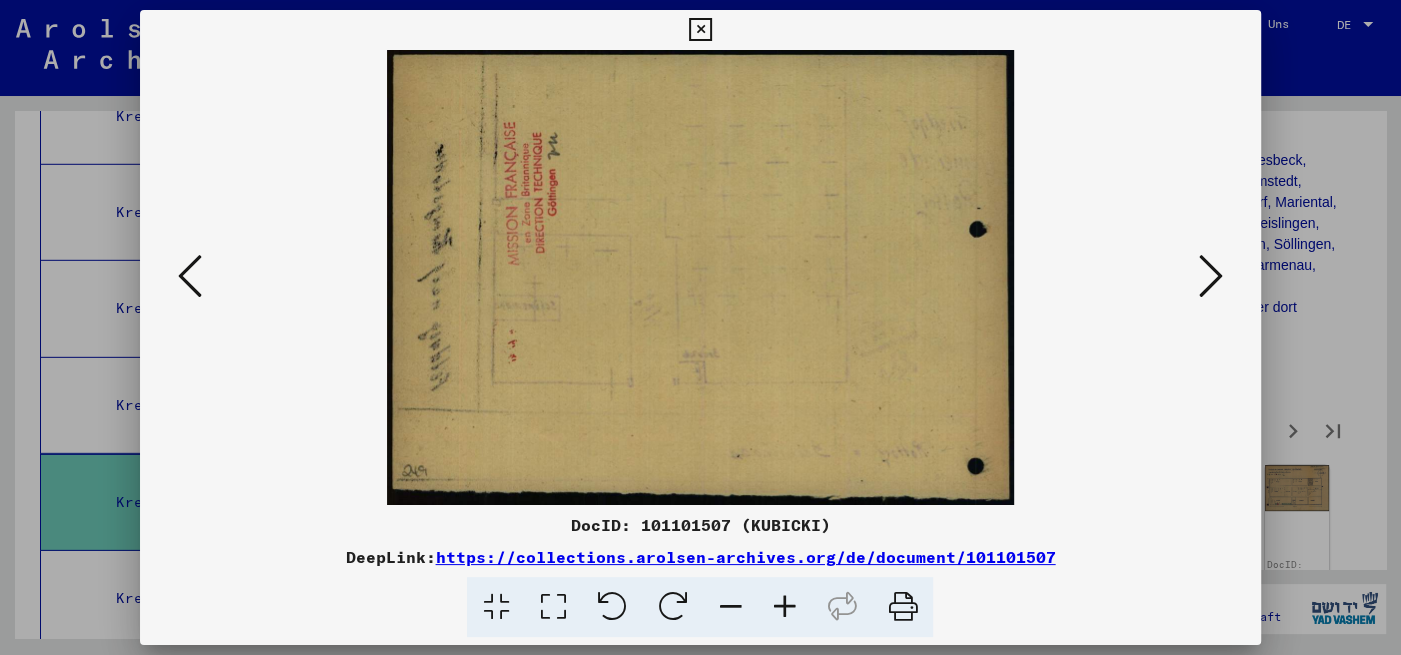 click at bounding box center [1211, 276] 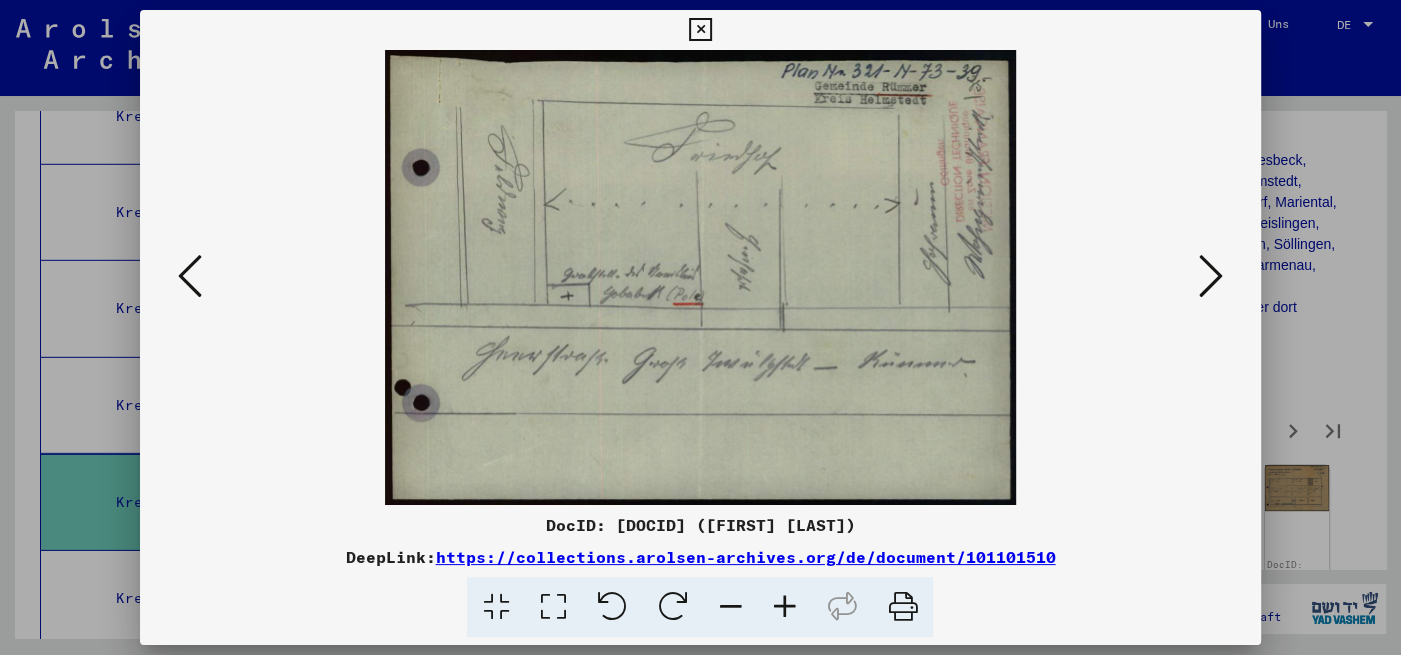 click at bounding box center (1211, 276) 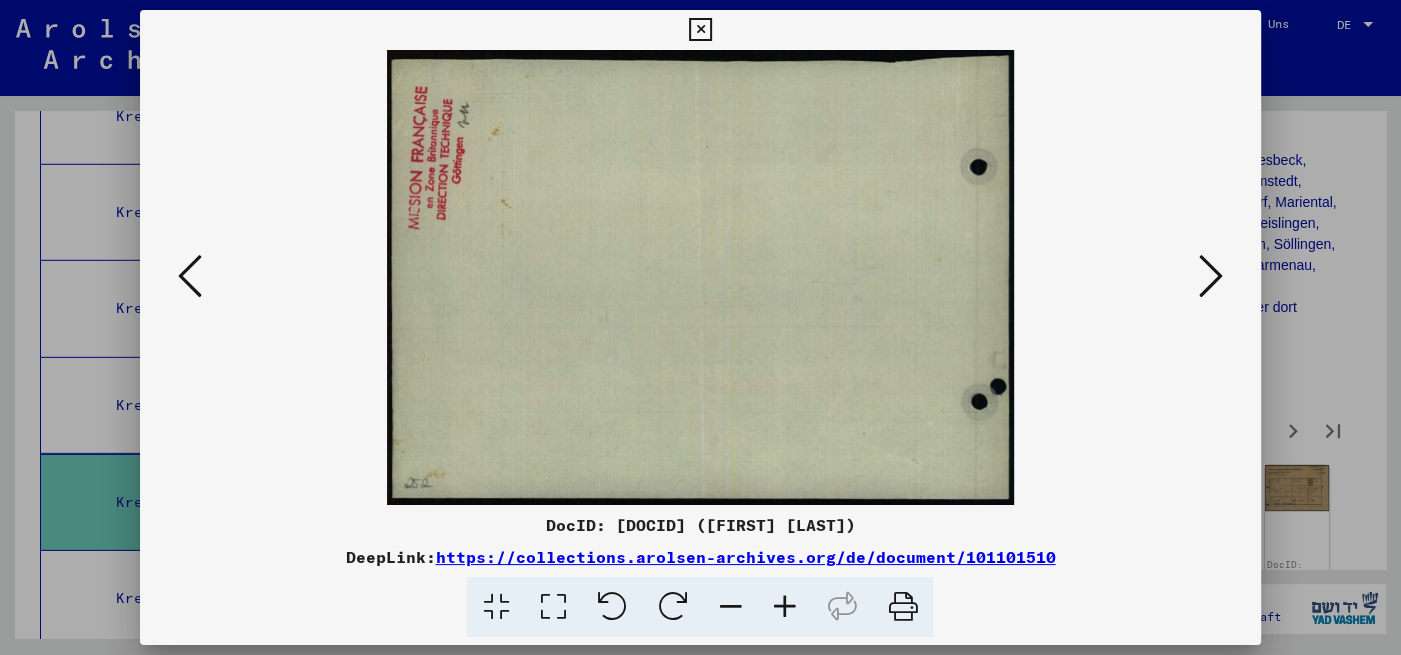 click at bounding box center [1211, 276] 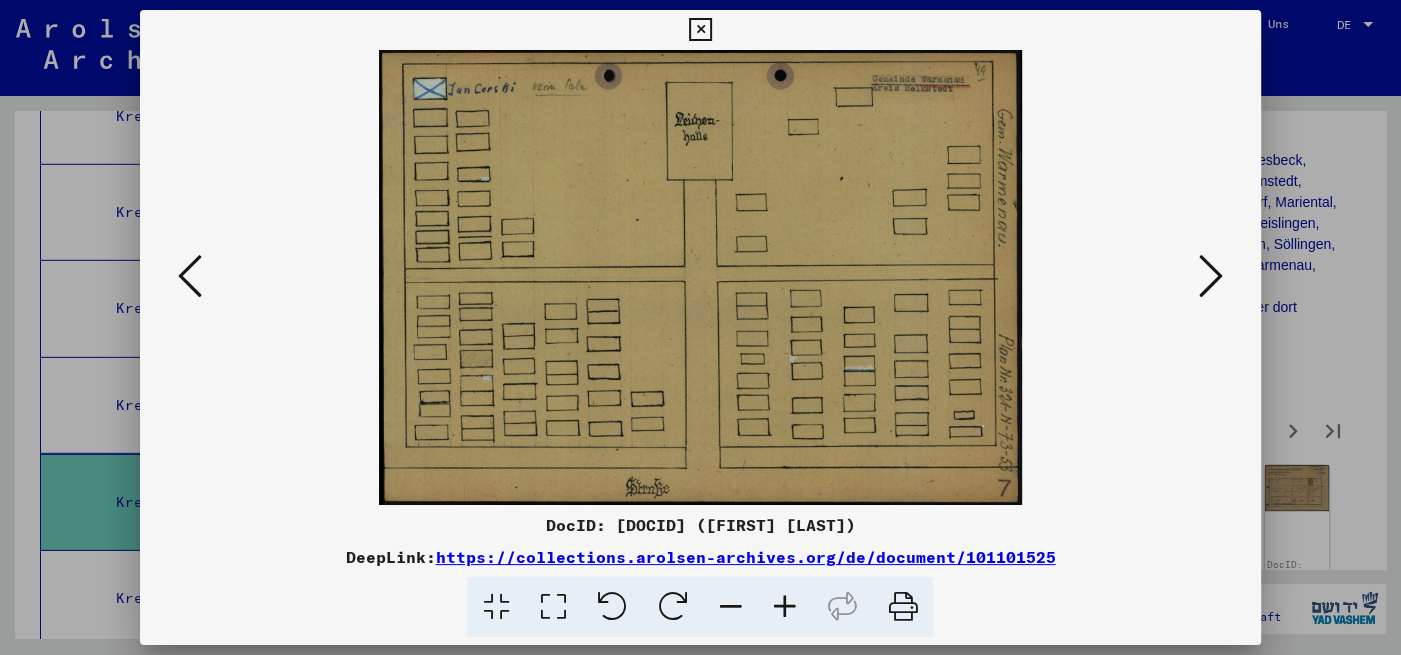 click at bounding box center [1211, 276] 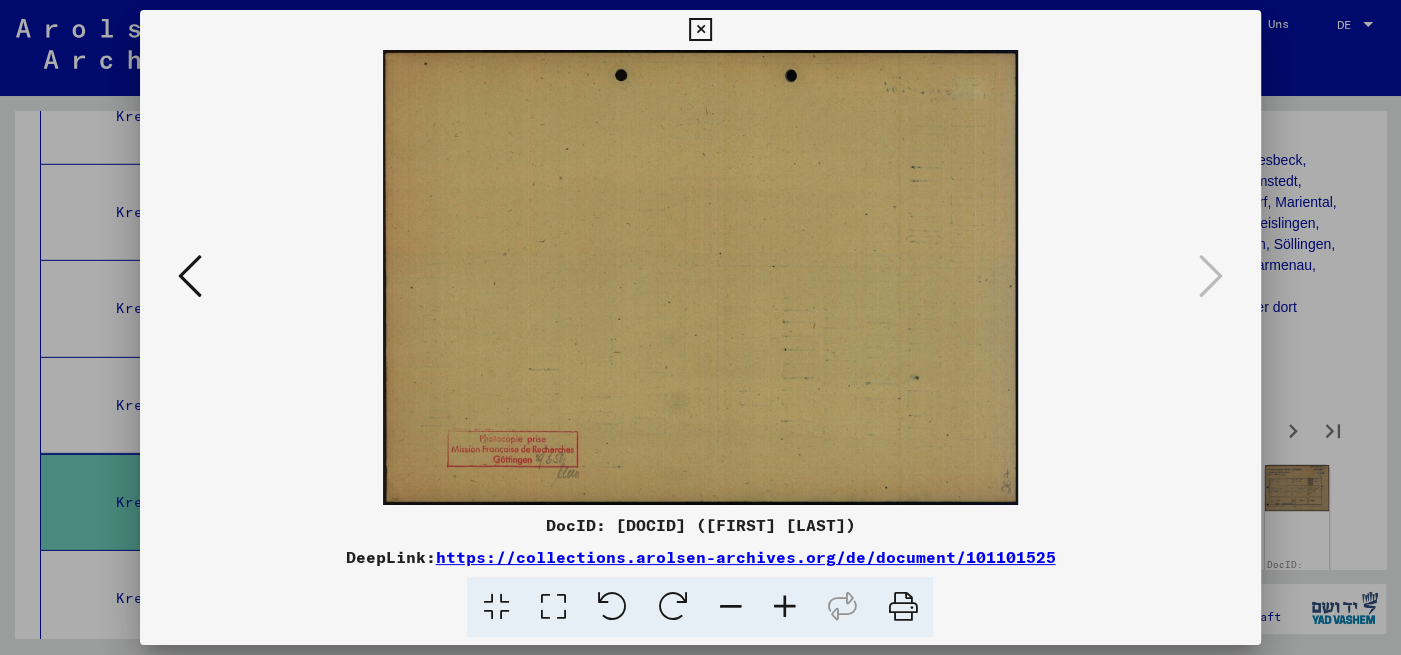 click at bounding box center (700, 30) 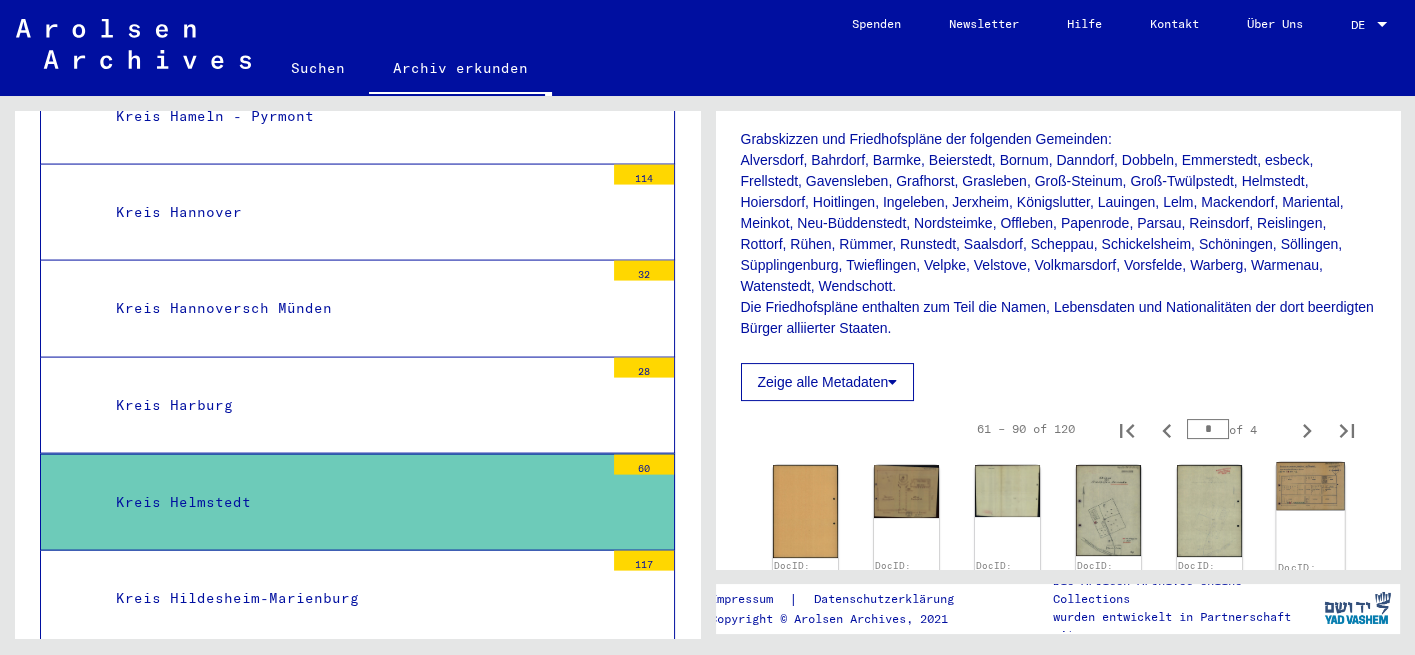click 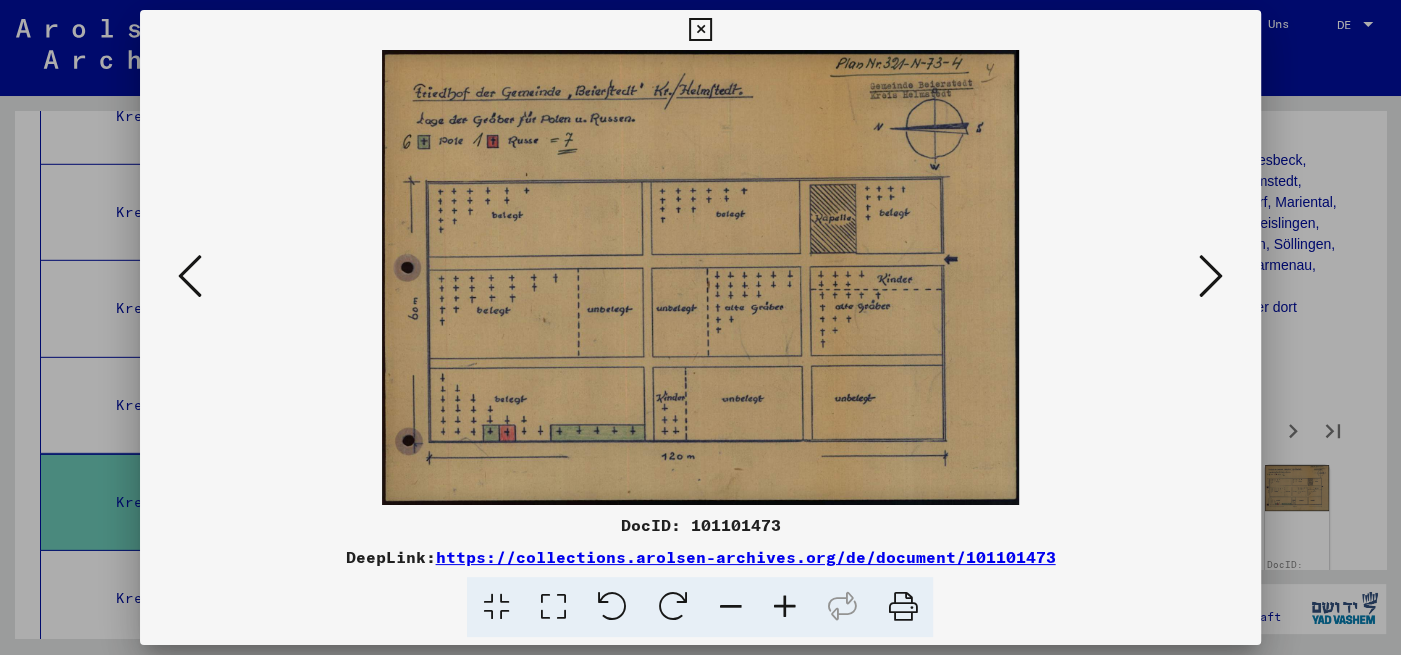 click at bounding box center [700, 30] 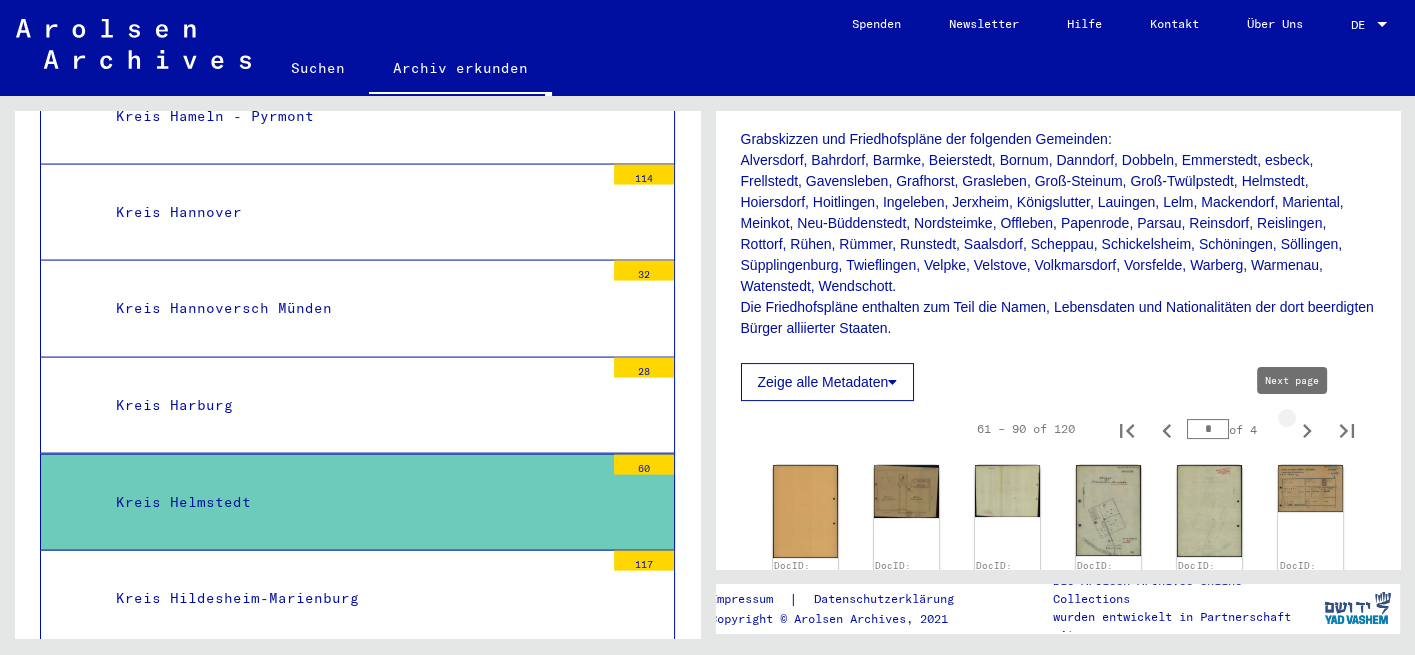 click 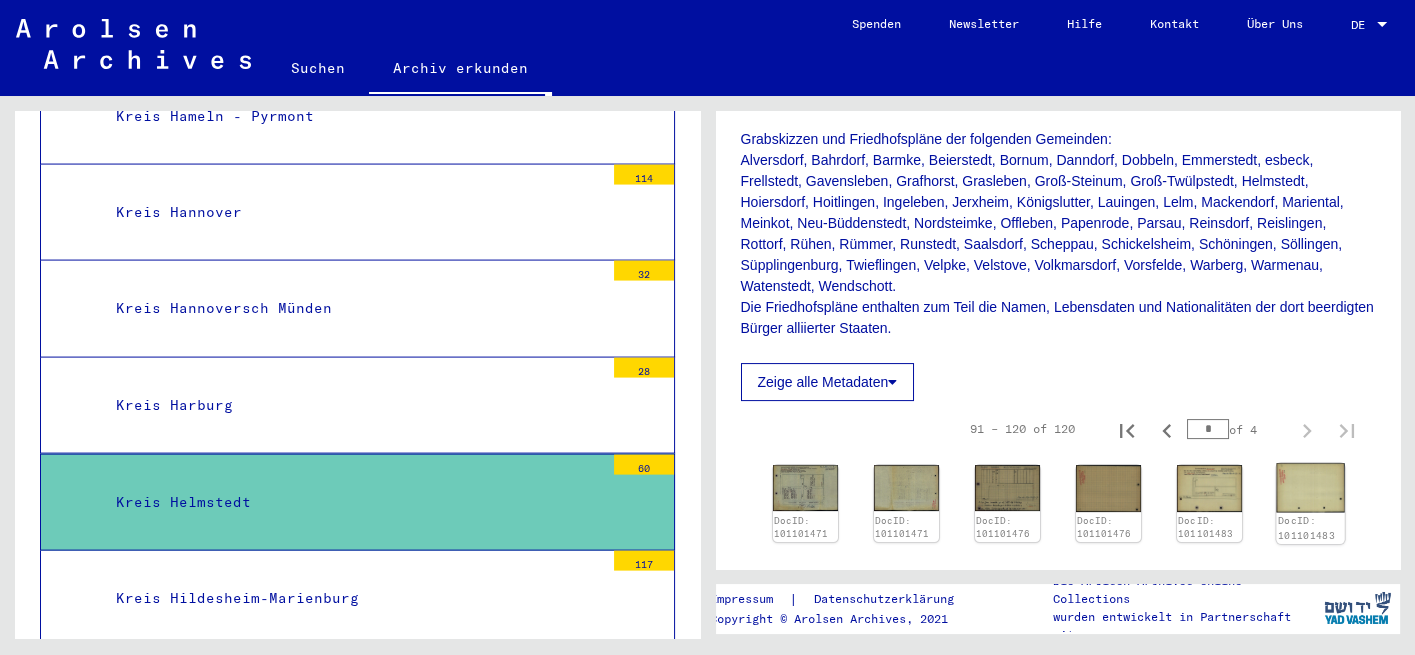 click 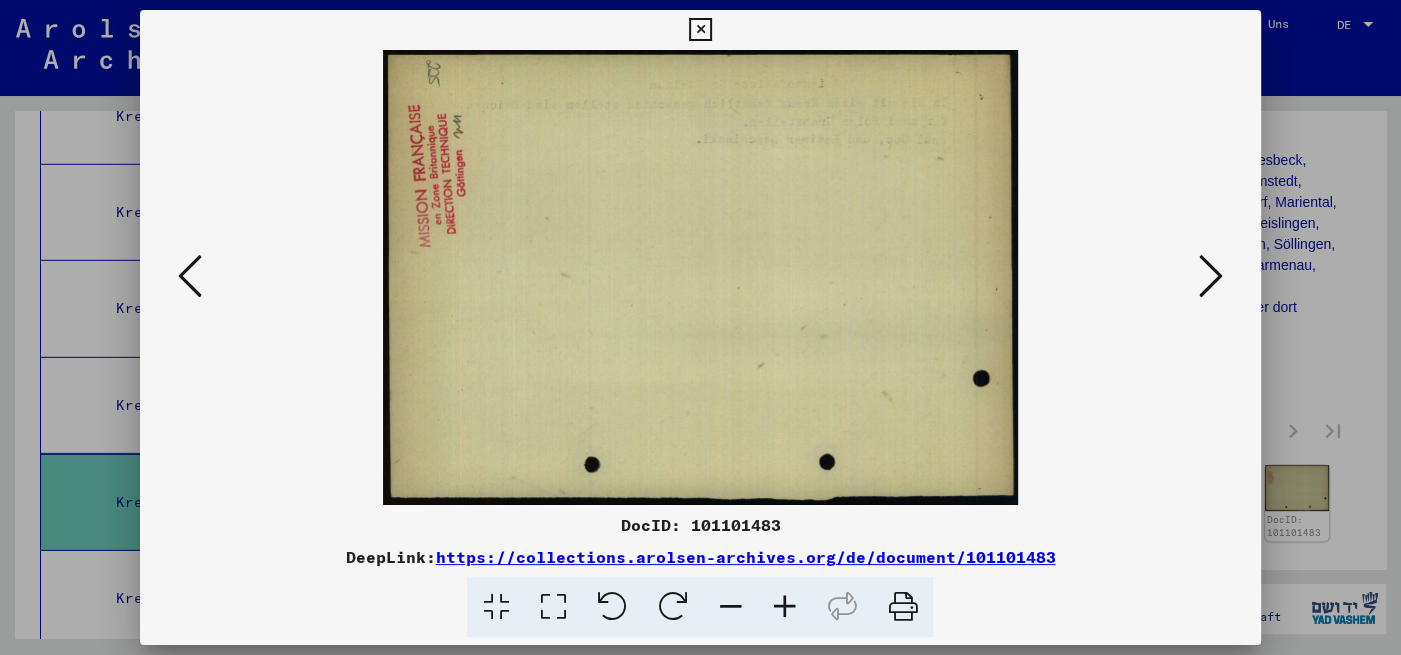 click at bounding box center (1211, 276) 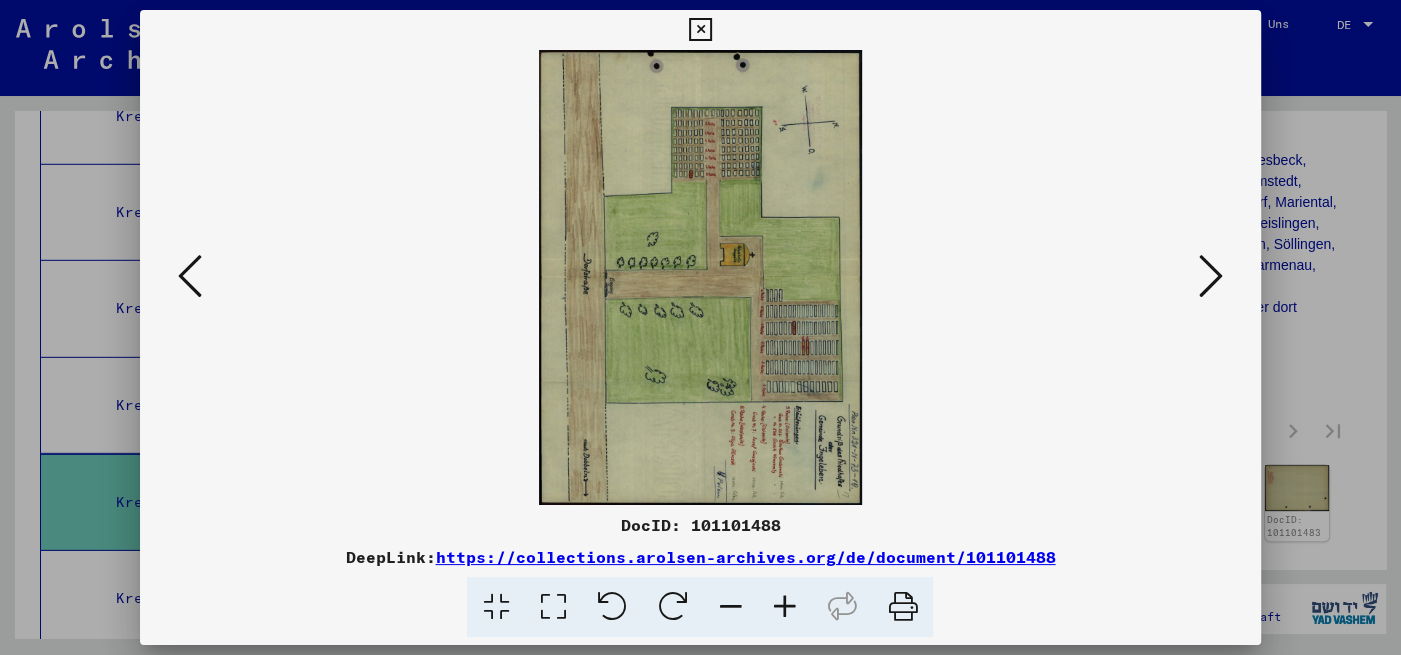 click at bounding box center [1211, 276] 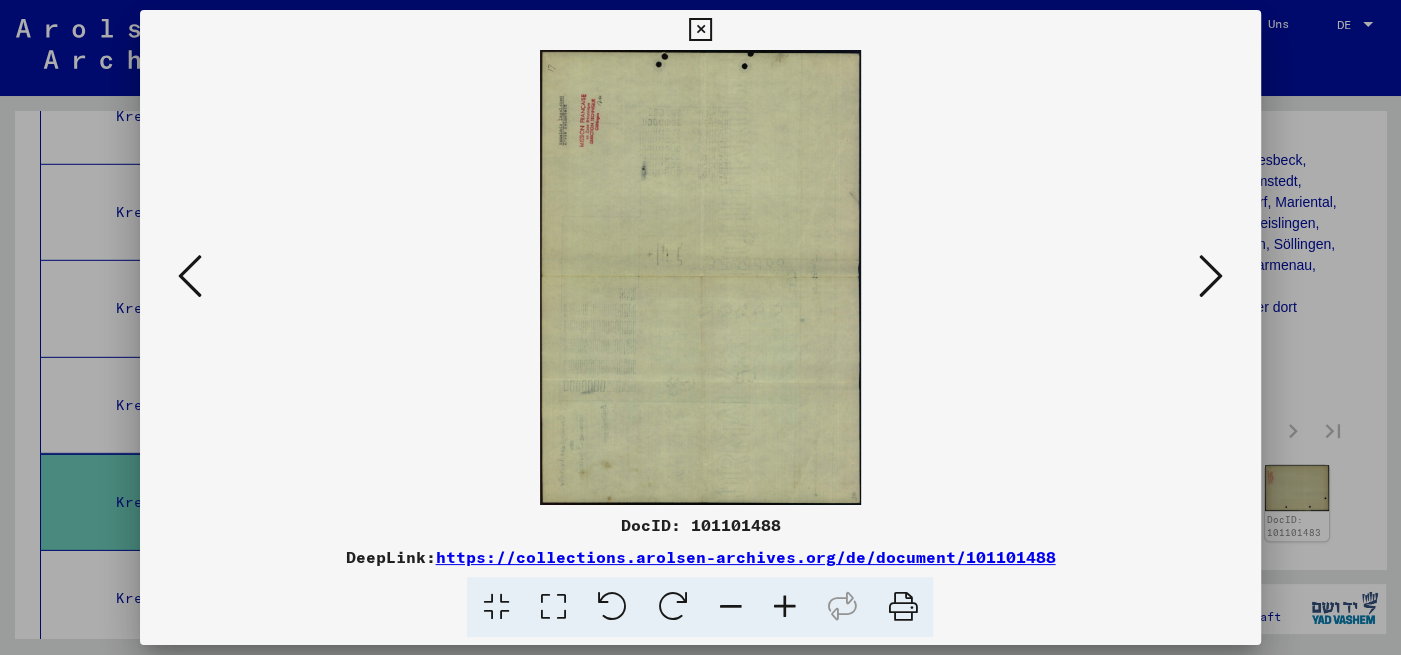 click at bounding box center (1211, 276) 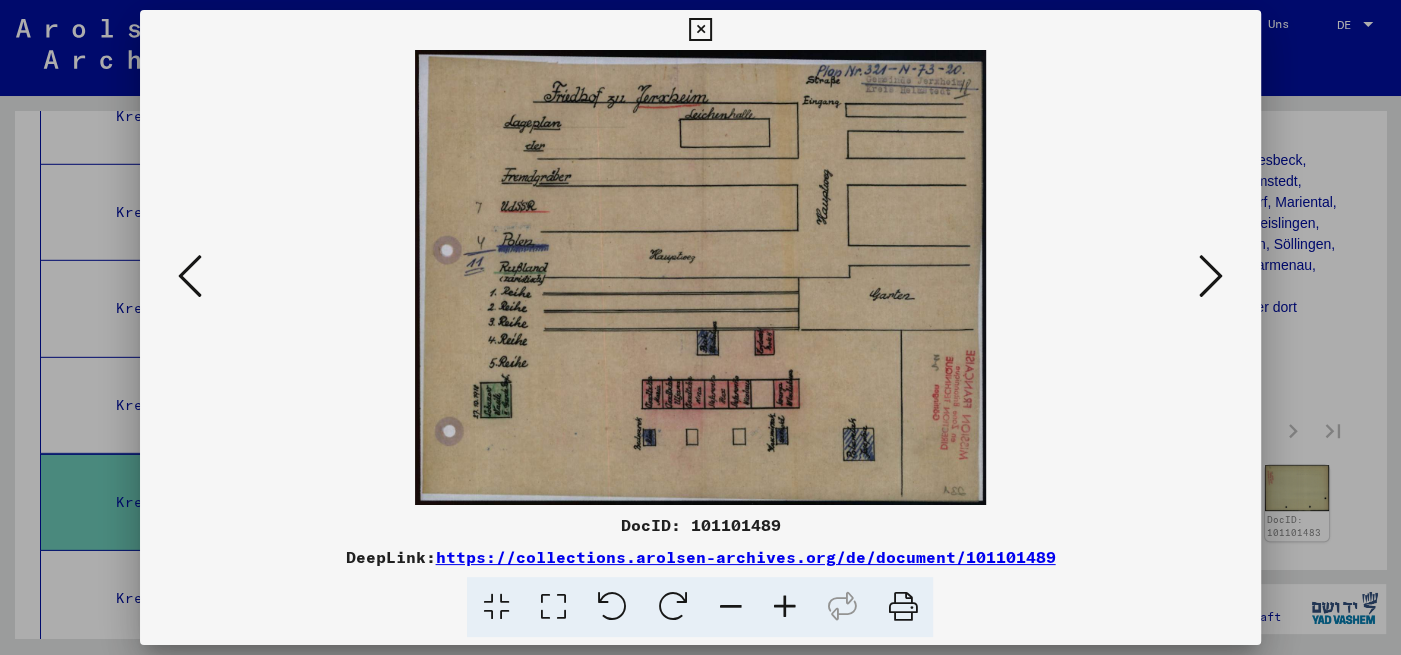click at bounding box center [1211, 276] 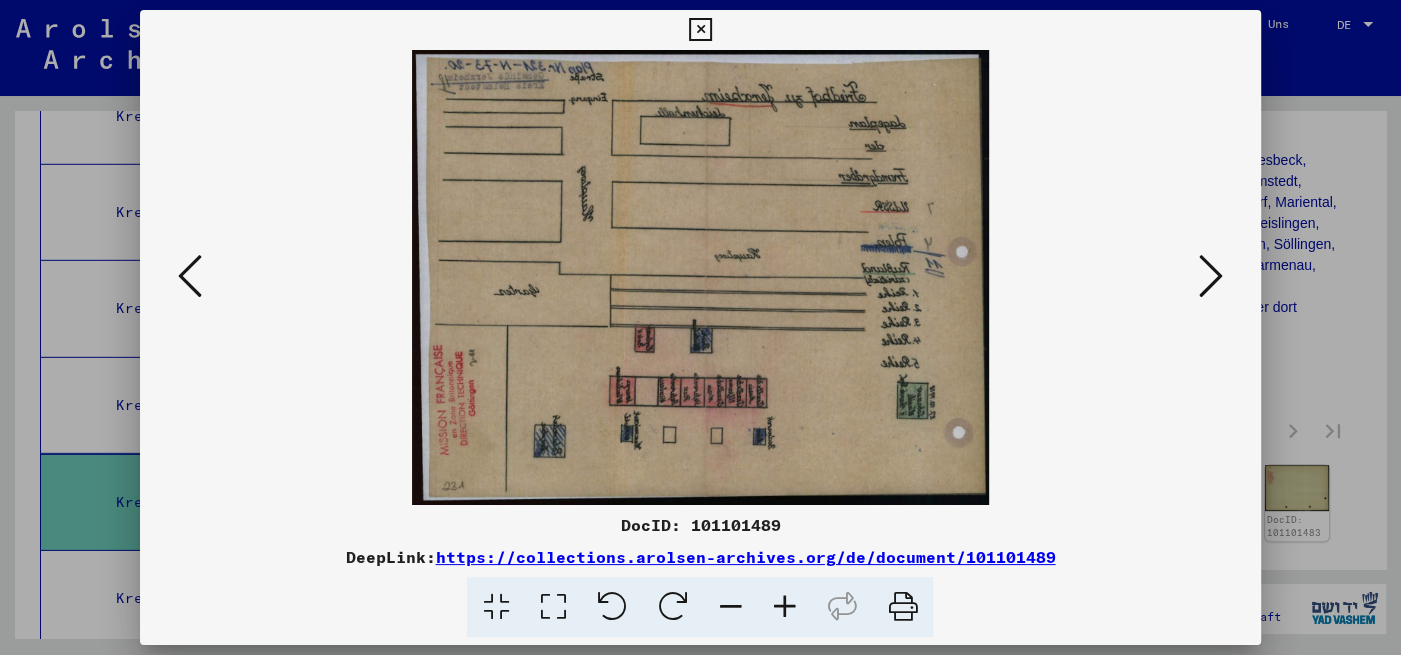 click at bounding box center (1211, 276) 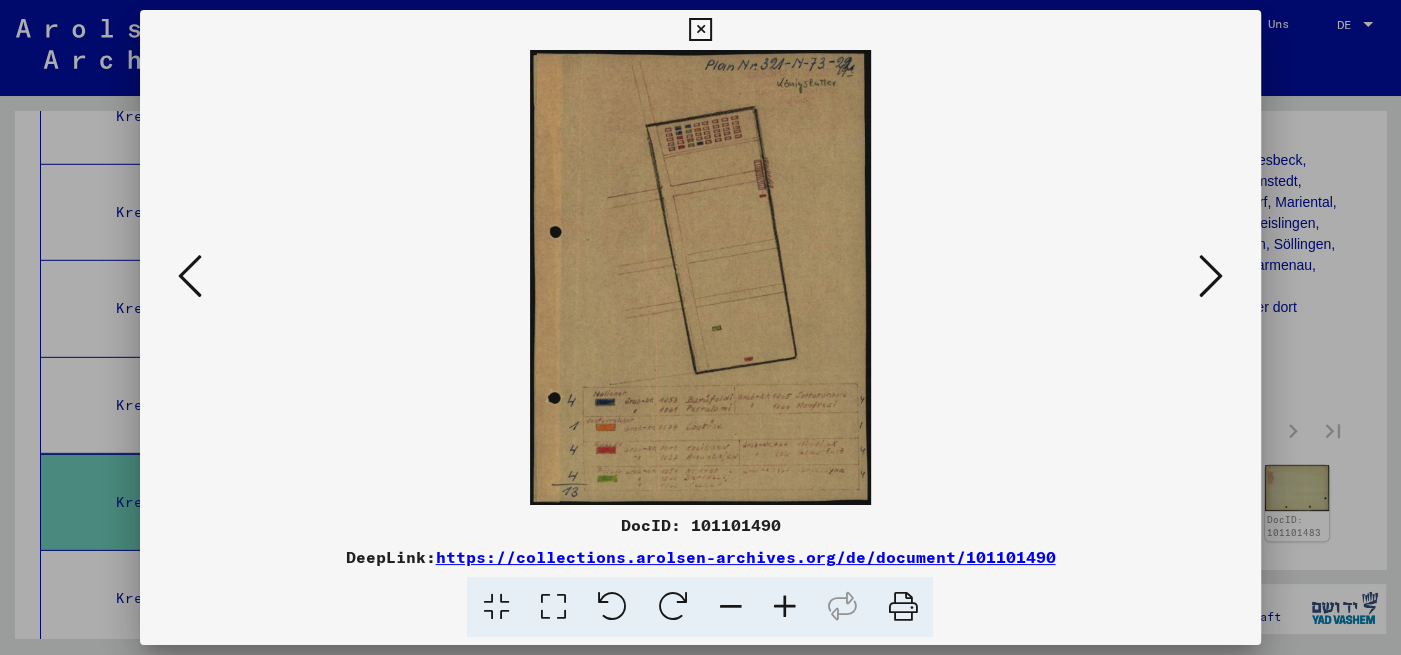 click at bounding box center (1211, 276) 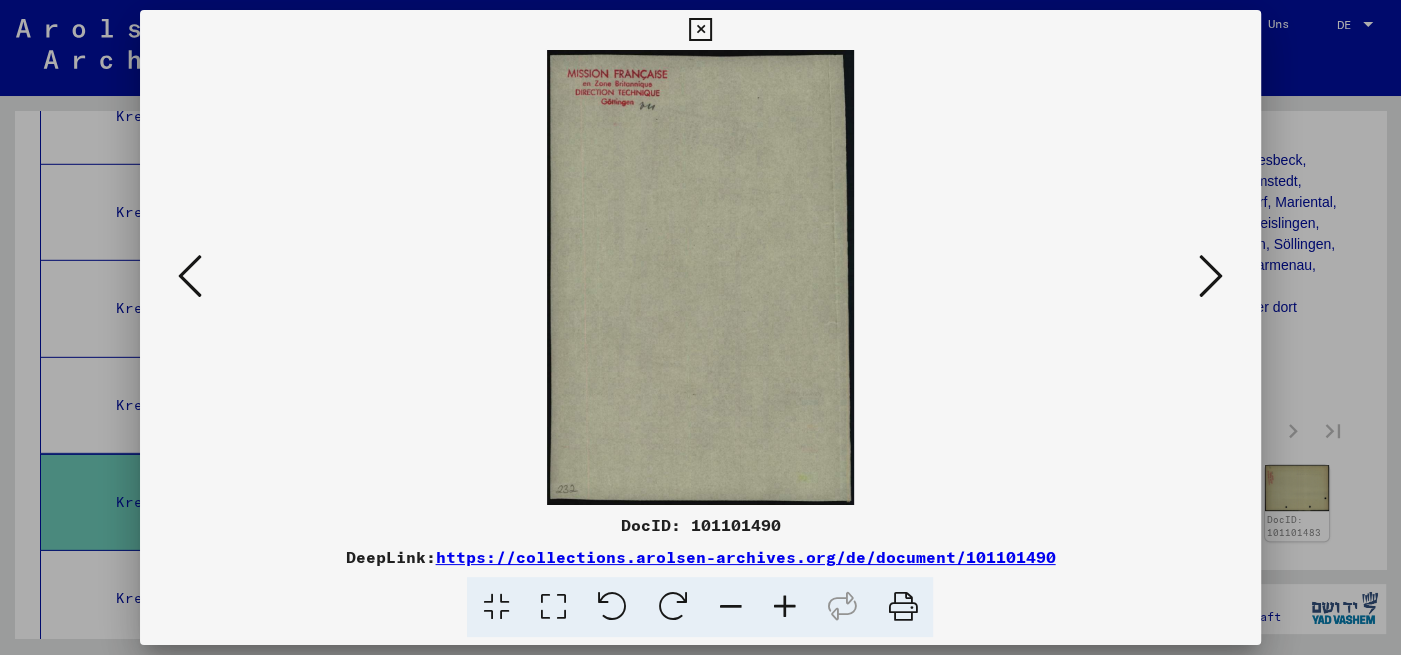 click at bounding box center (1211, 276) 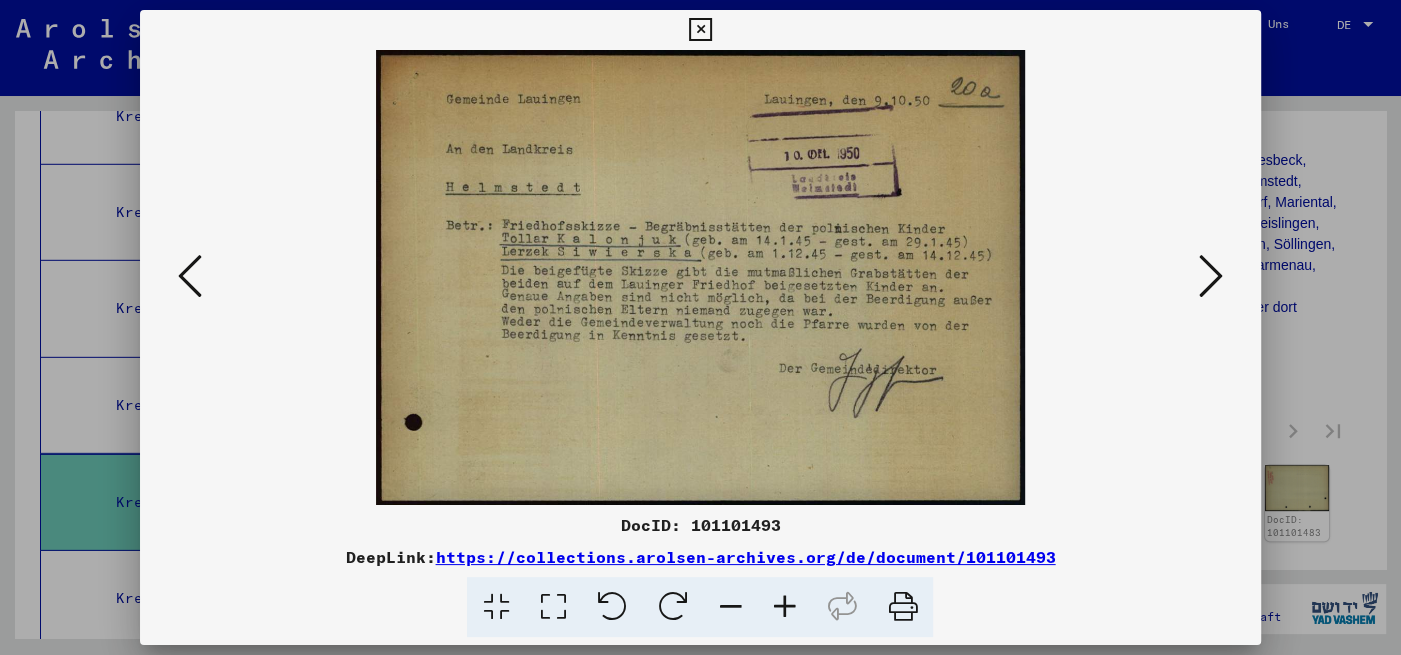 click at bounding box center [1211, 276] 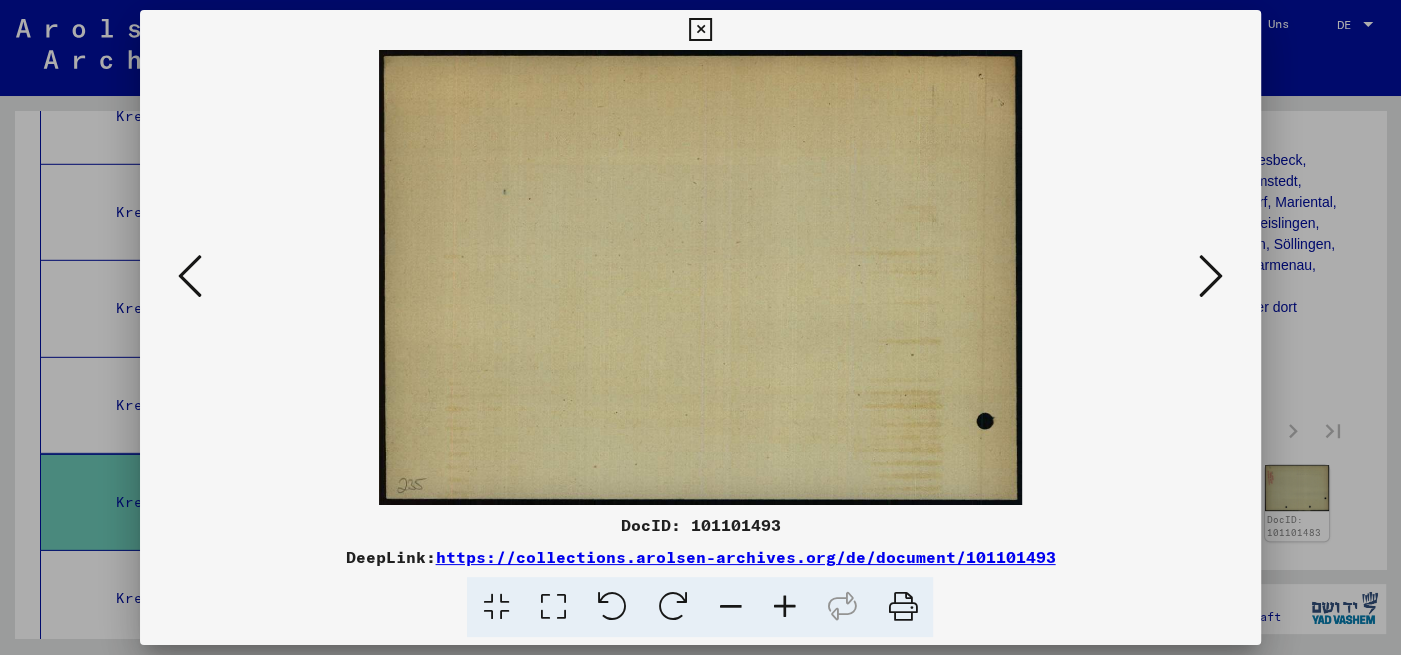 click at bounding box center (1211, 276) 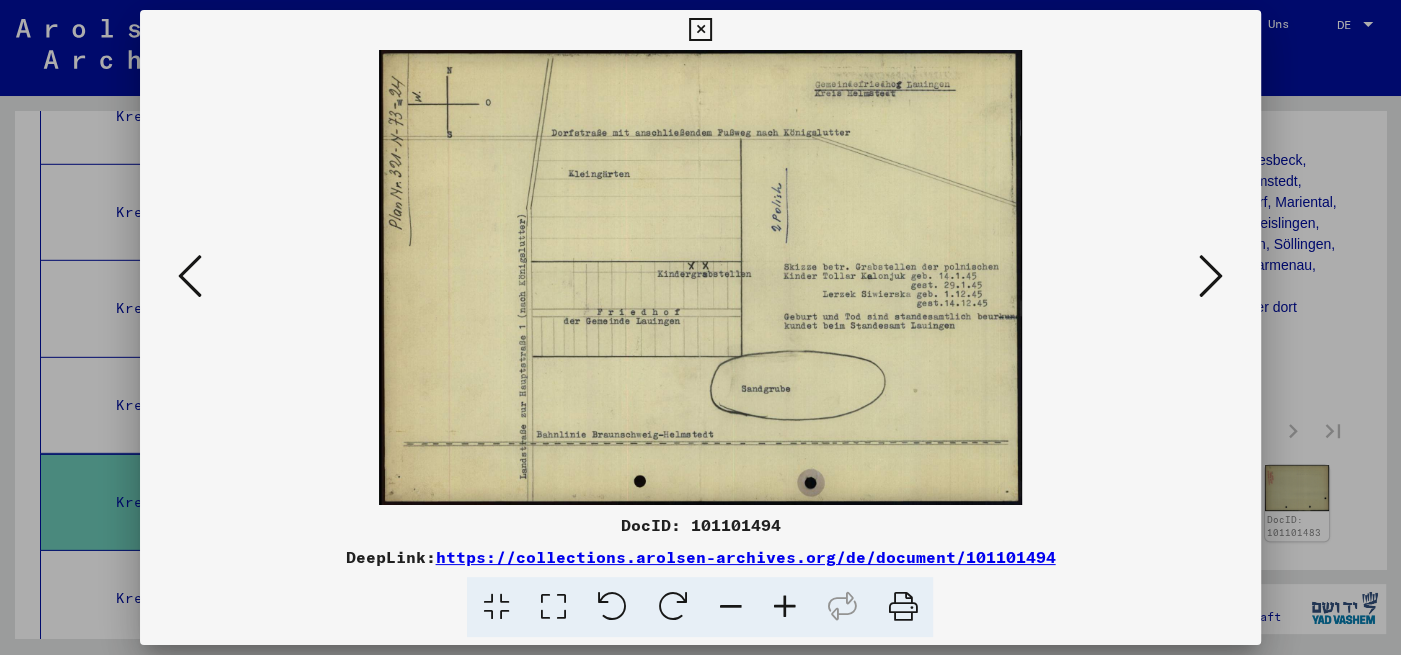 click at bounding box center (1211, 276) 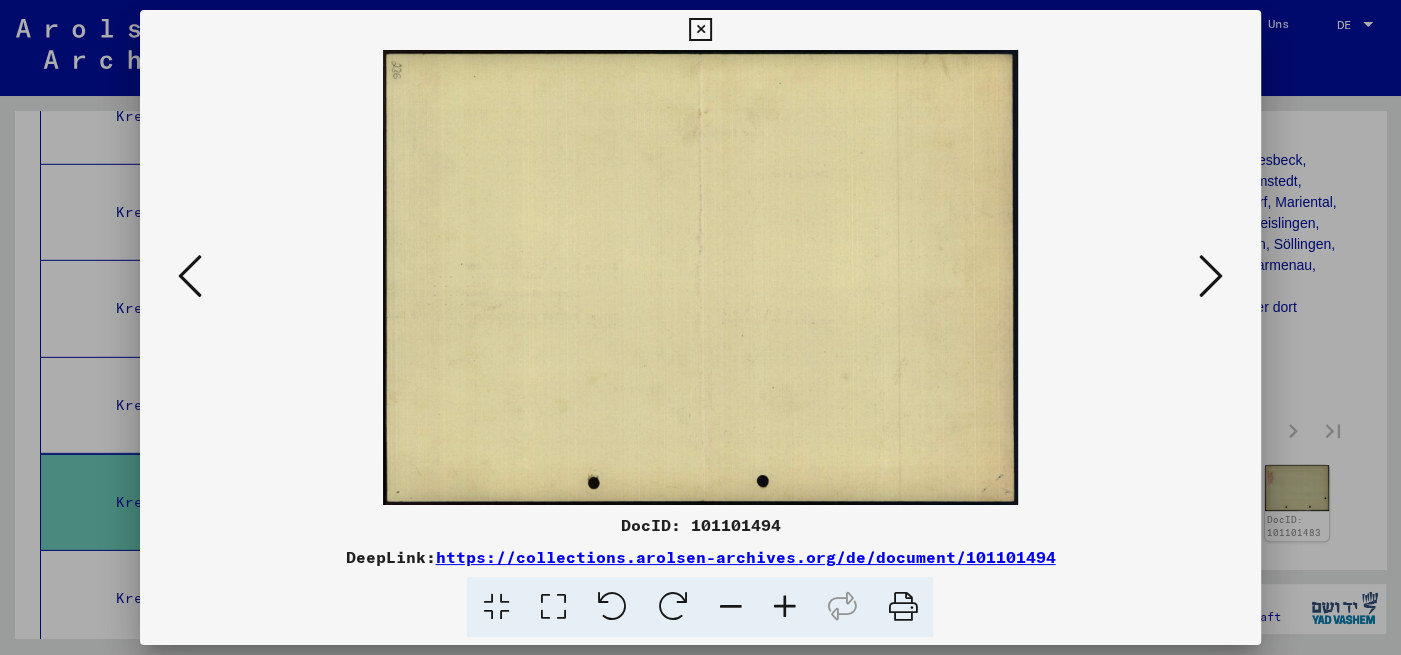 click at bounding box center (1211, 276) 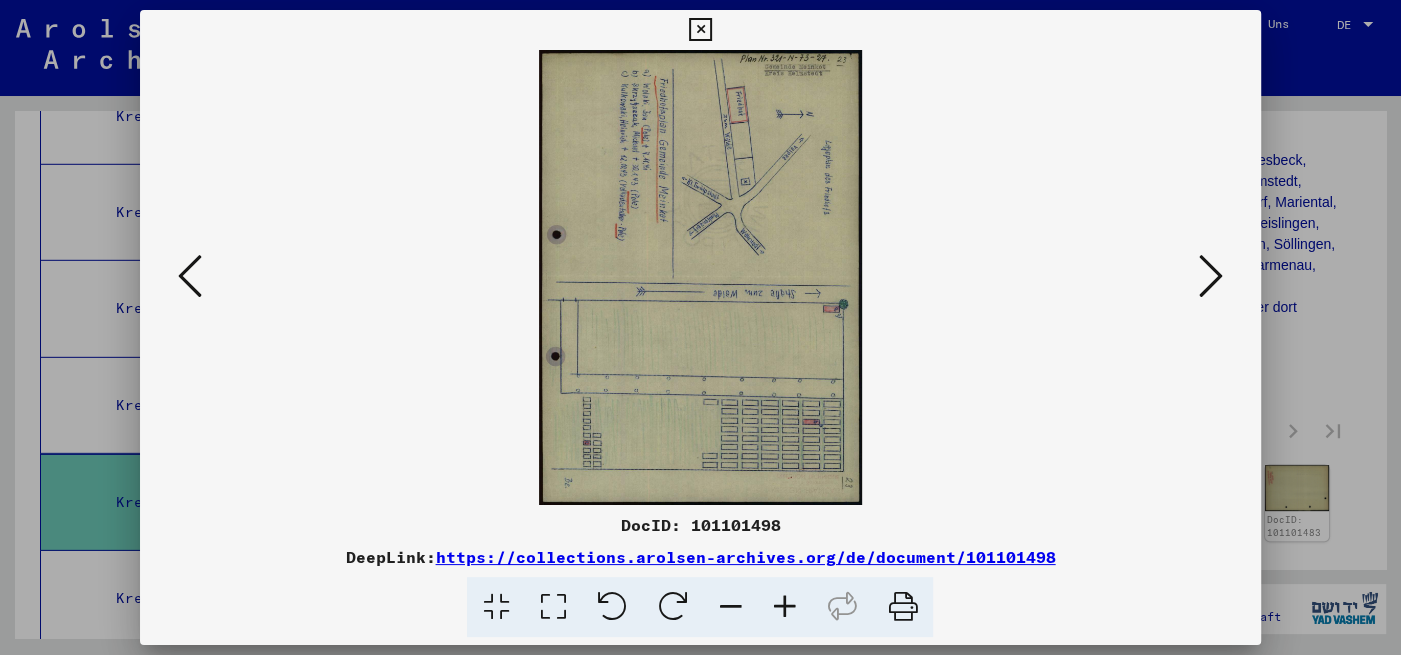 click at bounding box center [1211, 276] 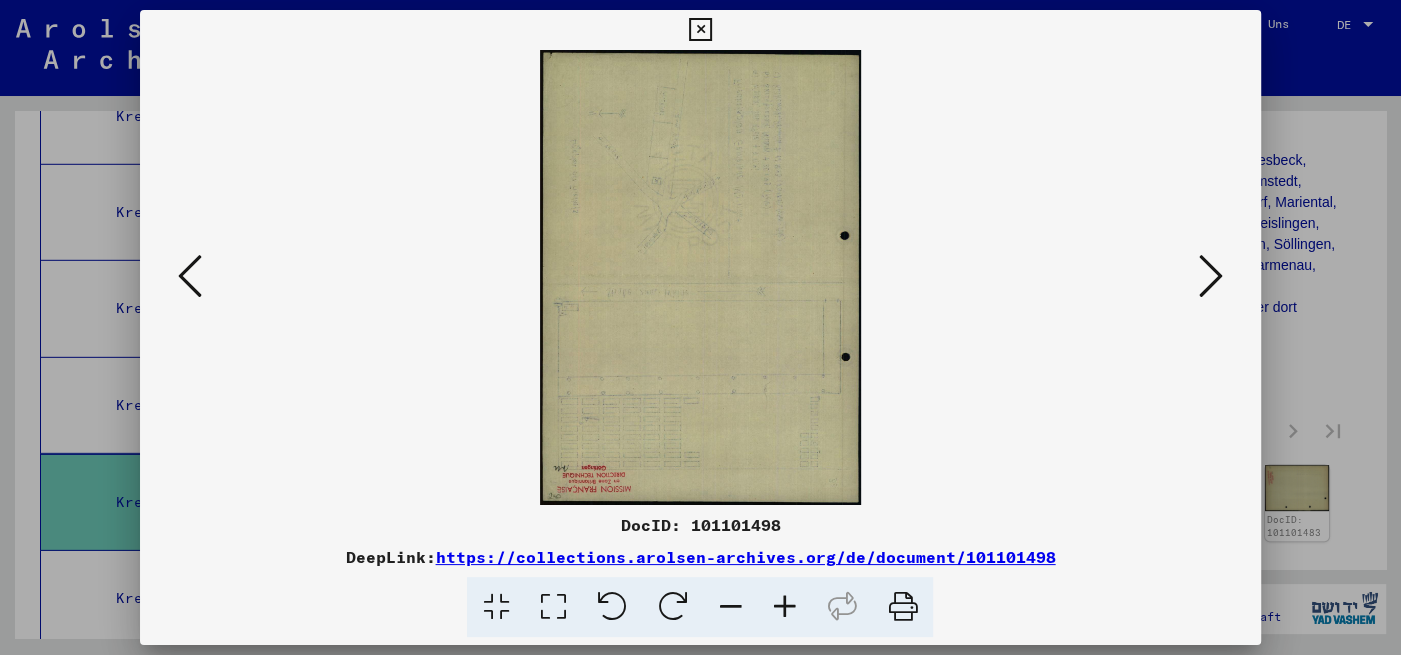 click at bounding box center [1211, 276] 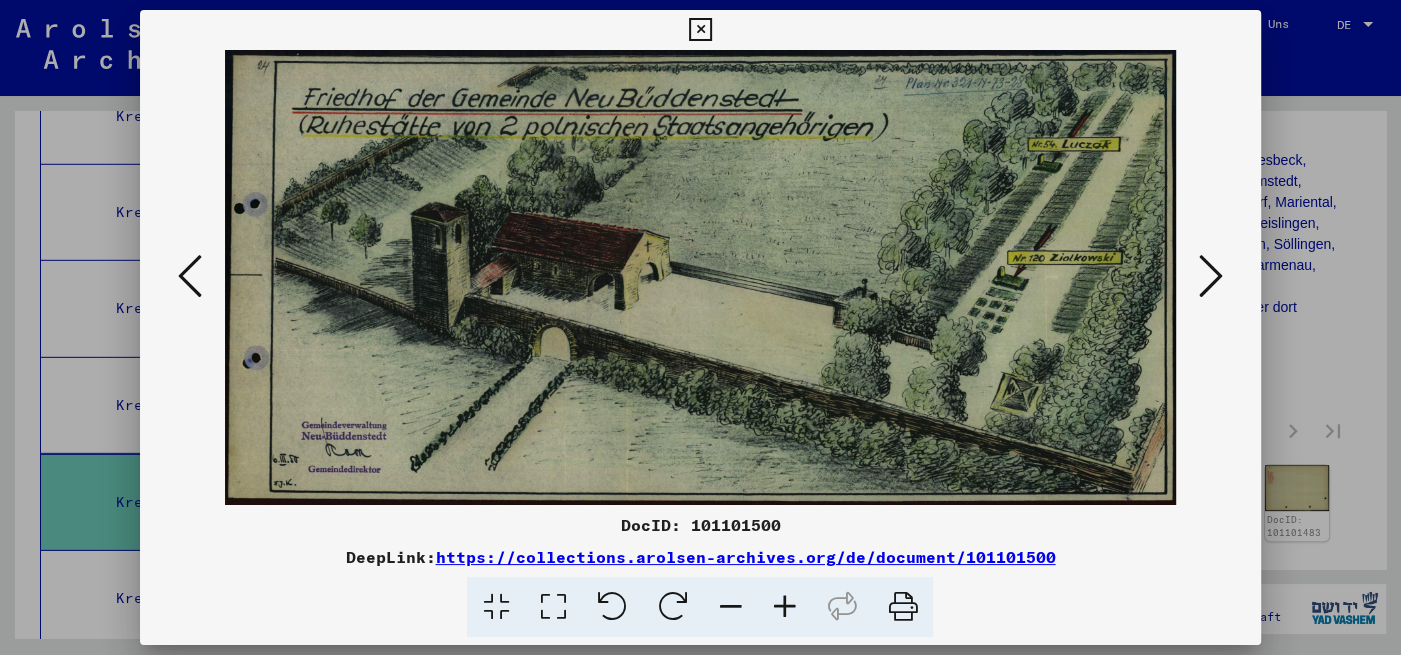 click at bounding box center [1211, 276] 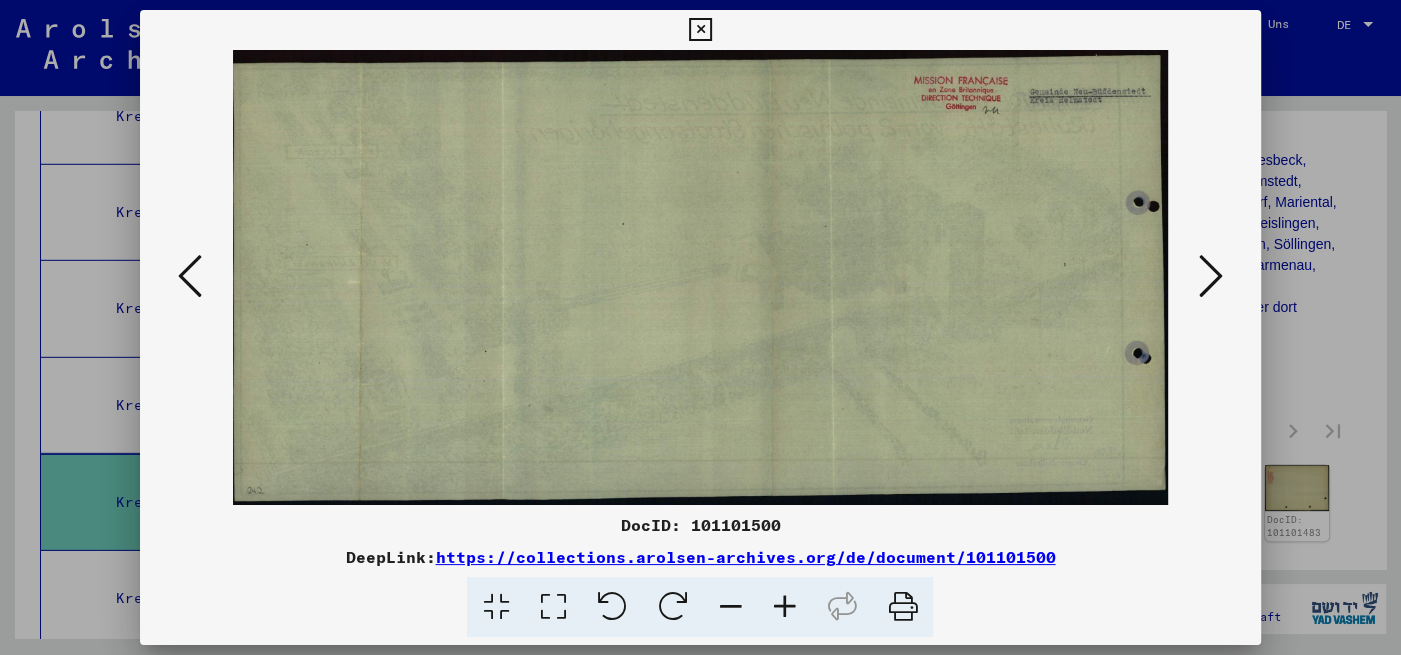 click at bounding box center [1211, 276] 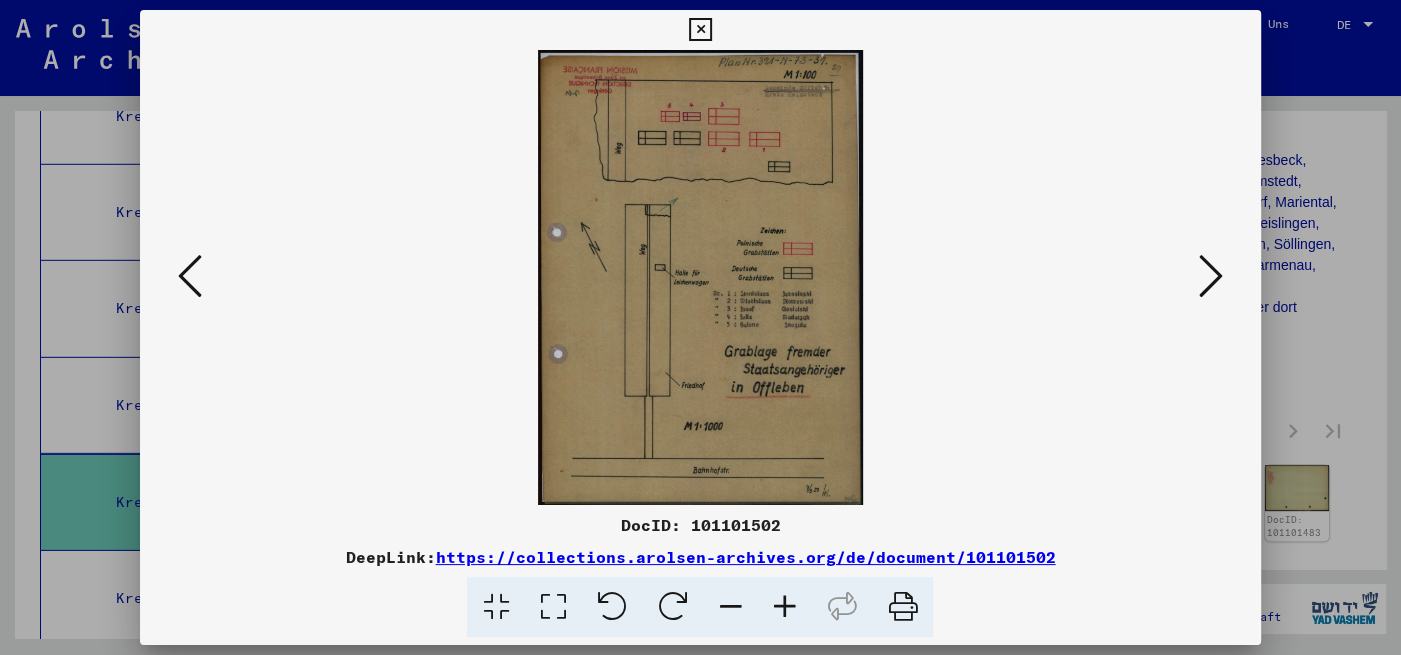 click at bounding box center [1211, 276] 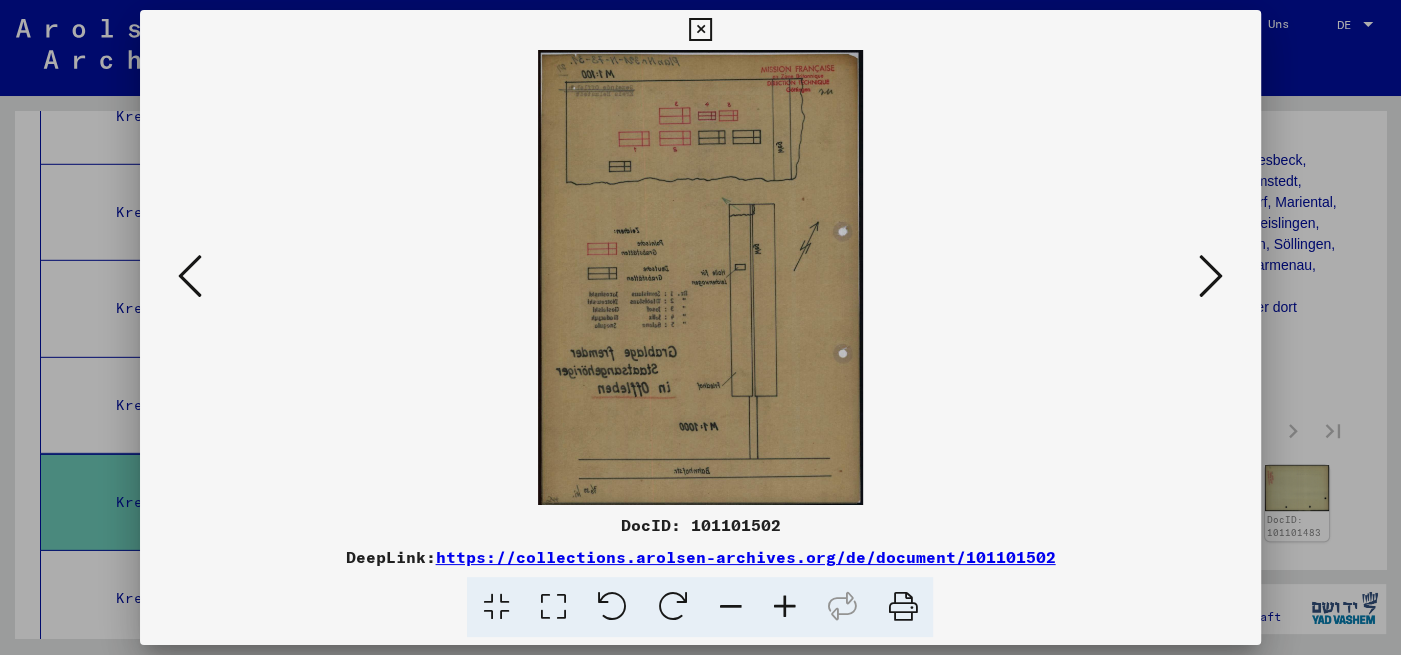click at bounding box center [1211, 276] 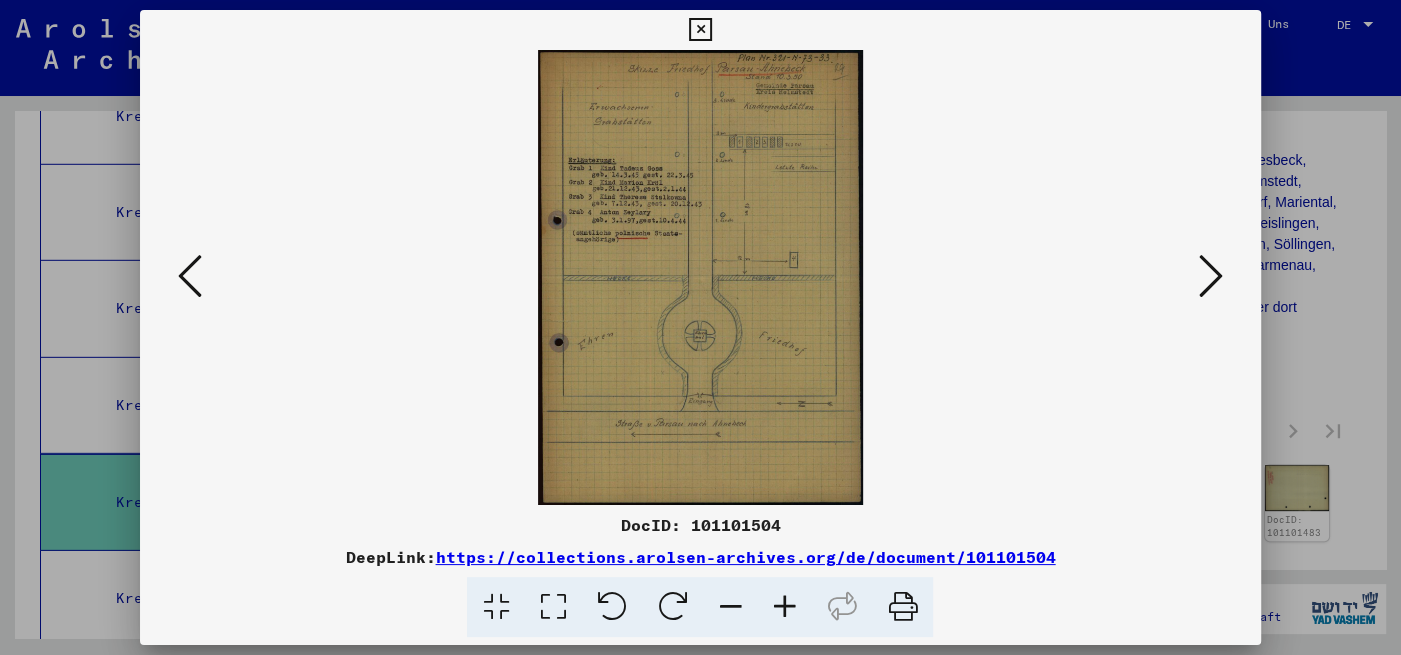 click at bounding box center [1211, 276] 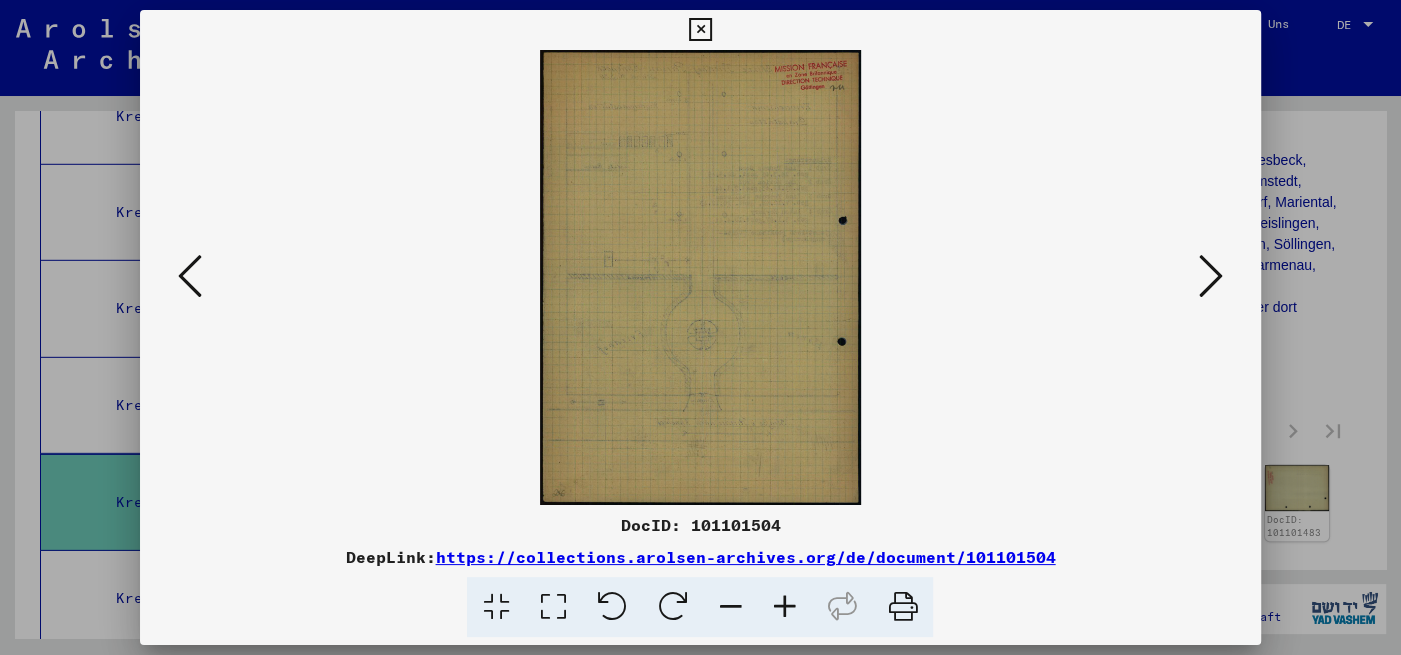 click at bounding box center (1211, 276) 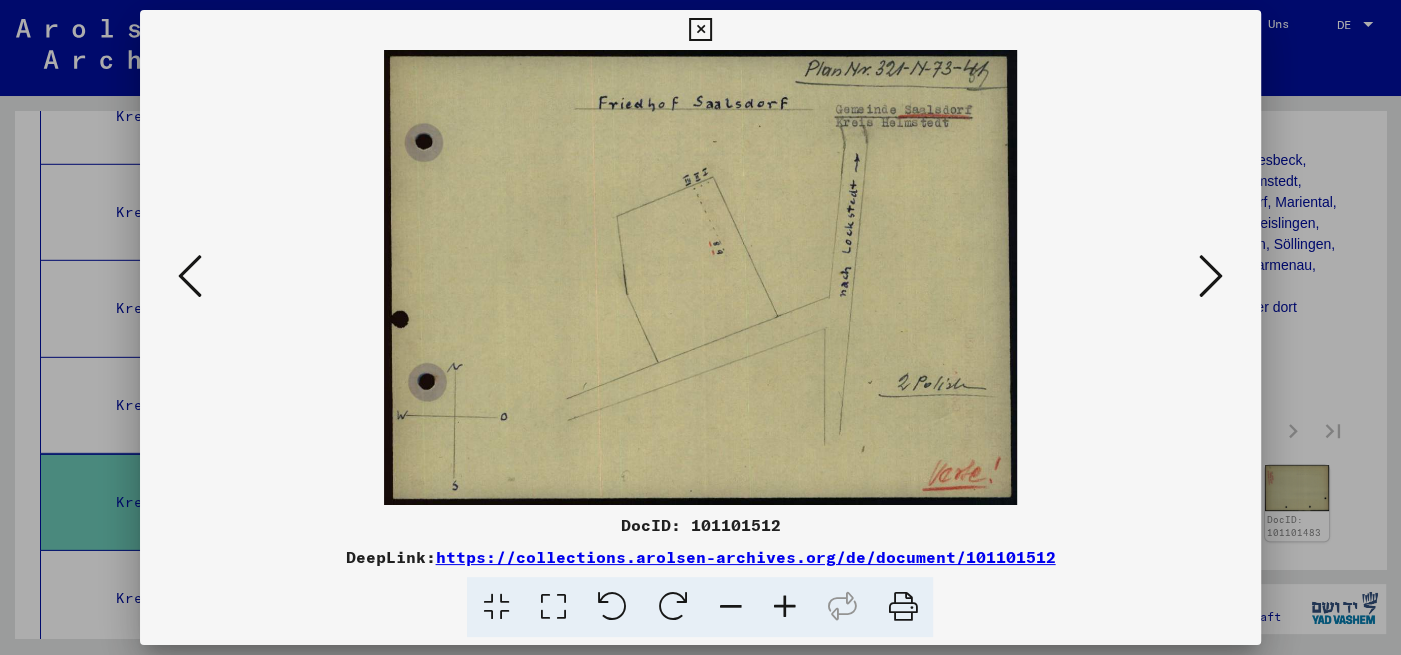 click at bounding box center [1211, 276] 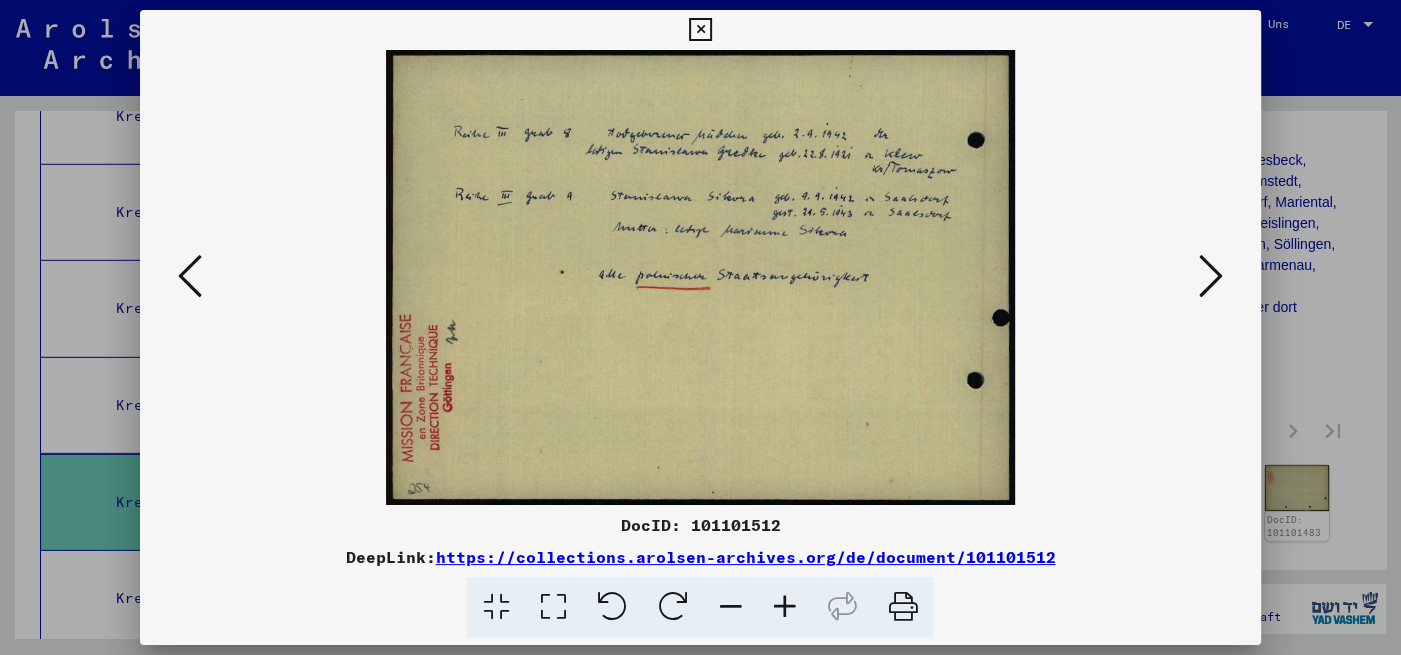 click at bounding box center (1211, 276) 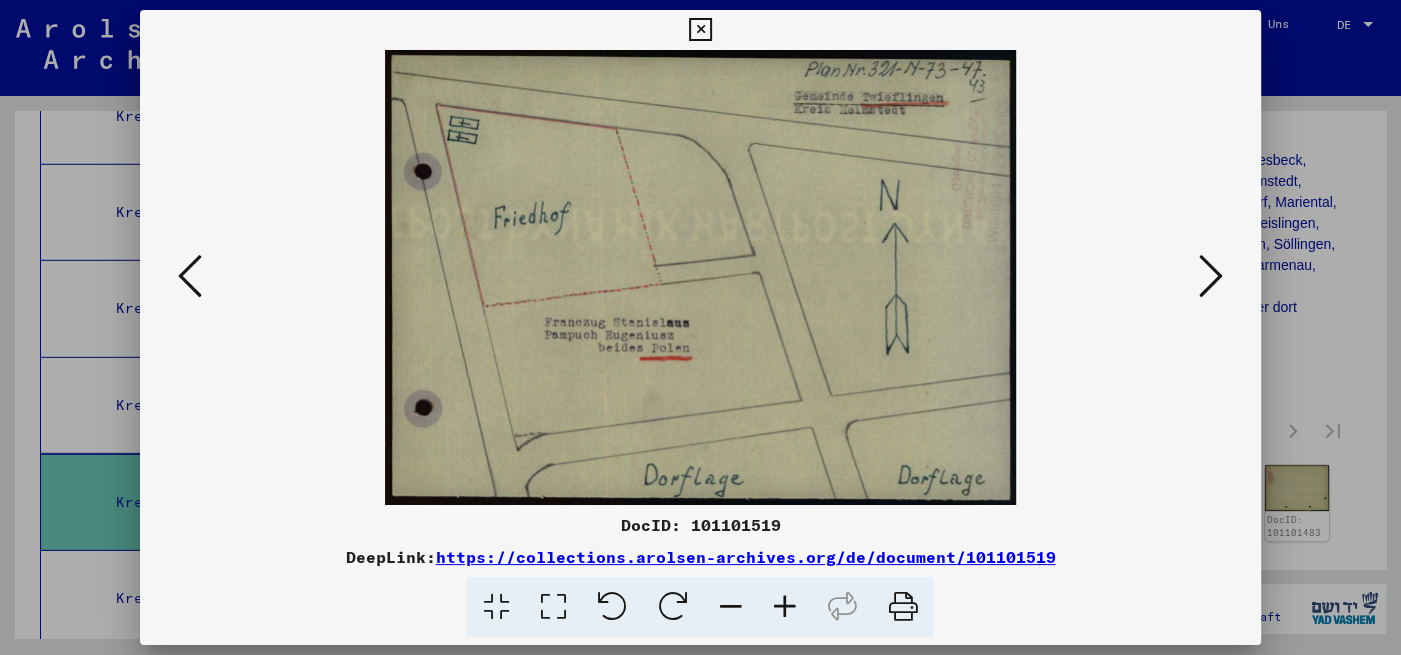 click at bounding box center (1211, 276) 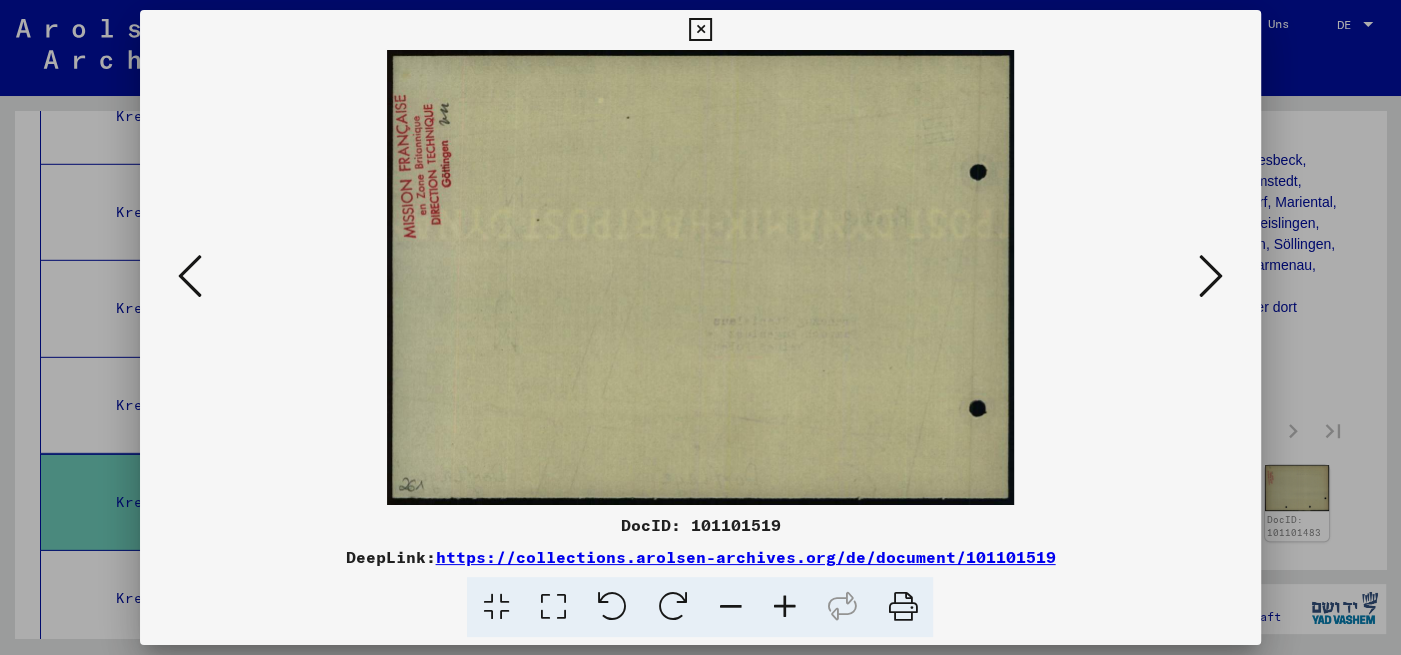 click at bounding box center (1211, 276) 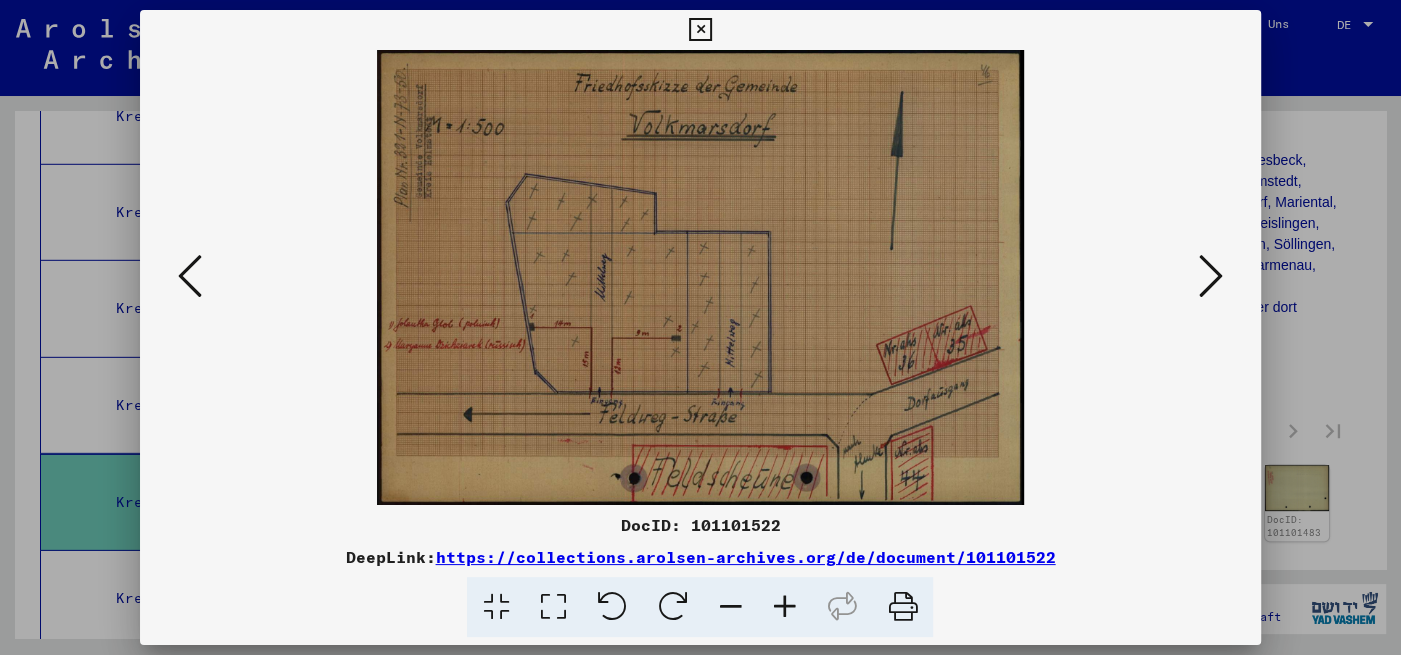 click at bounding box center (1211, 276) 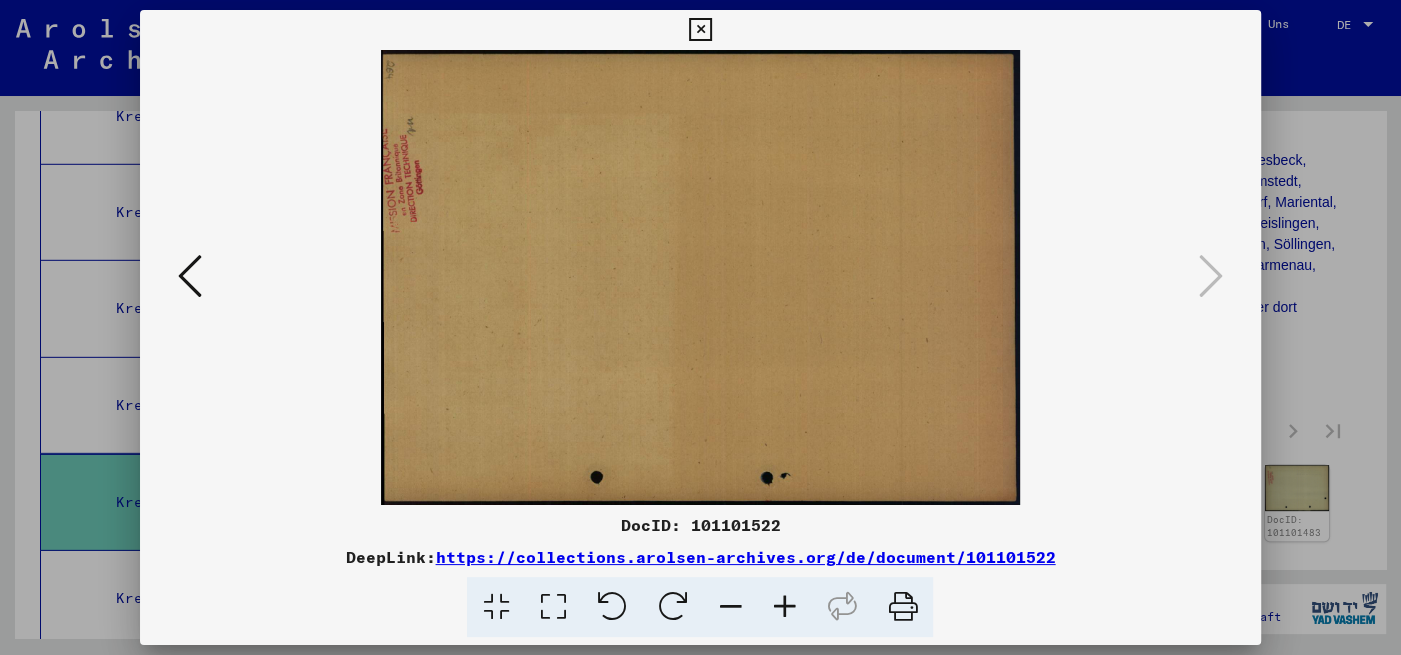 drag, startPoint x: 700, startPoint y: 31, endPoint x: 712, endPoint y: 35, distance: 12.649111 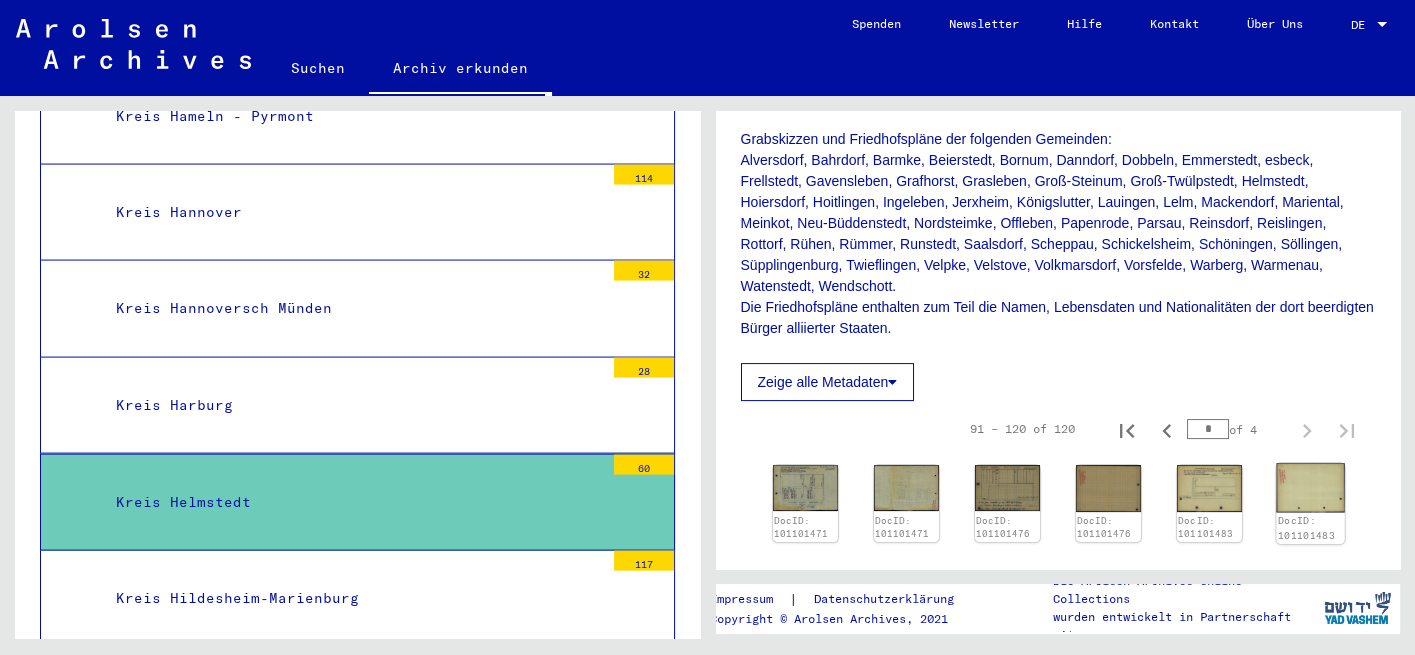 click 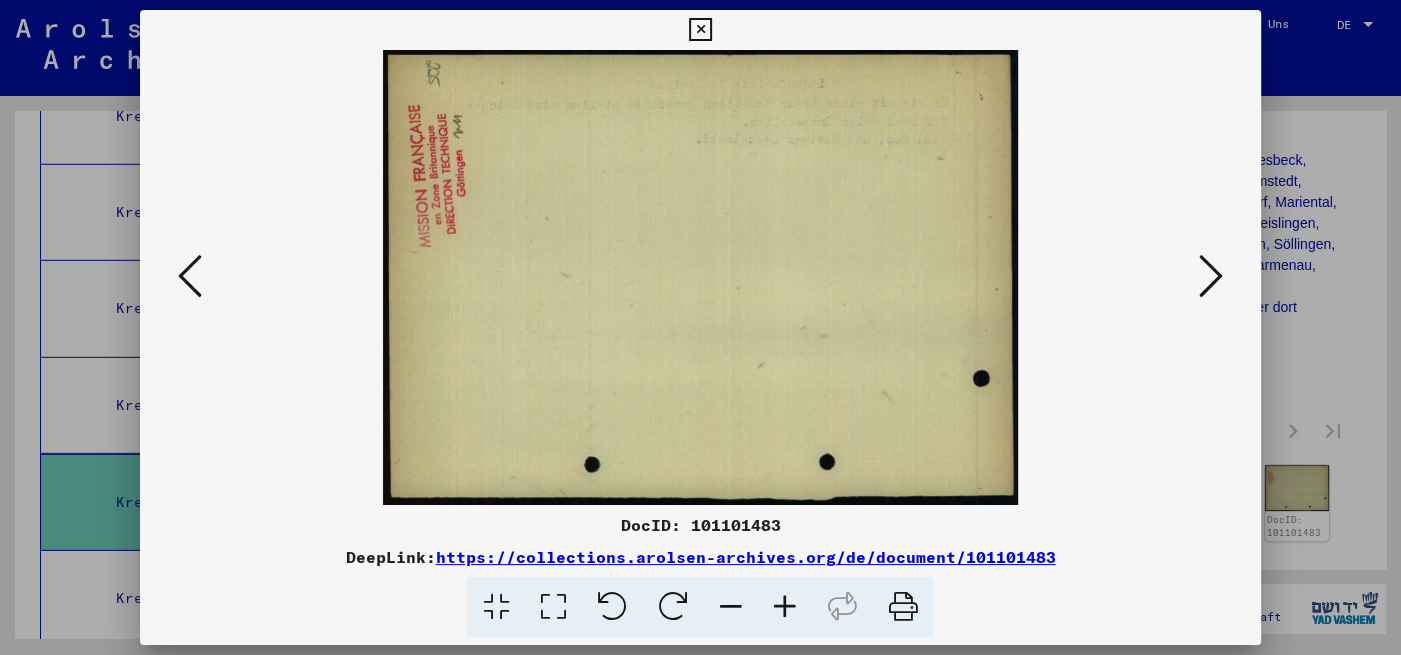 click at bounding box center [1211, 277] 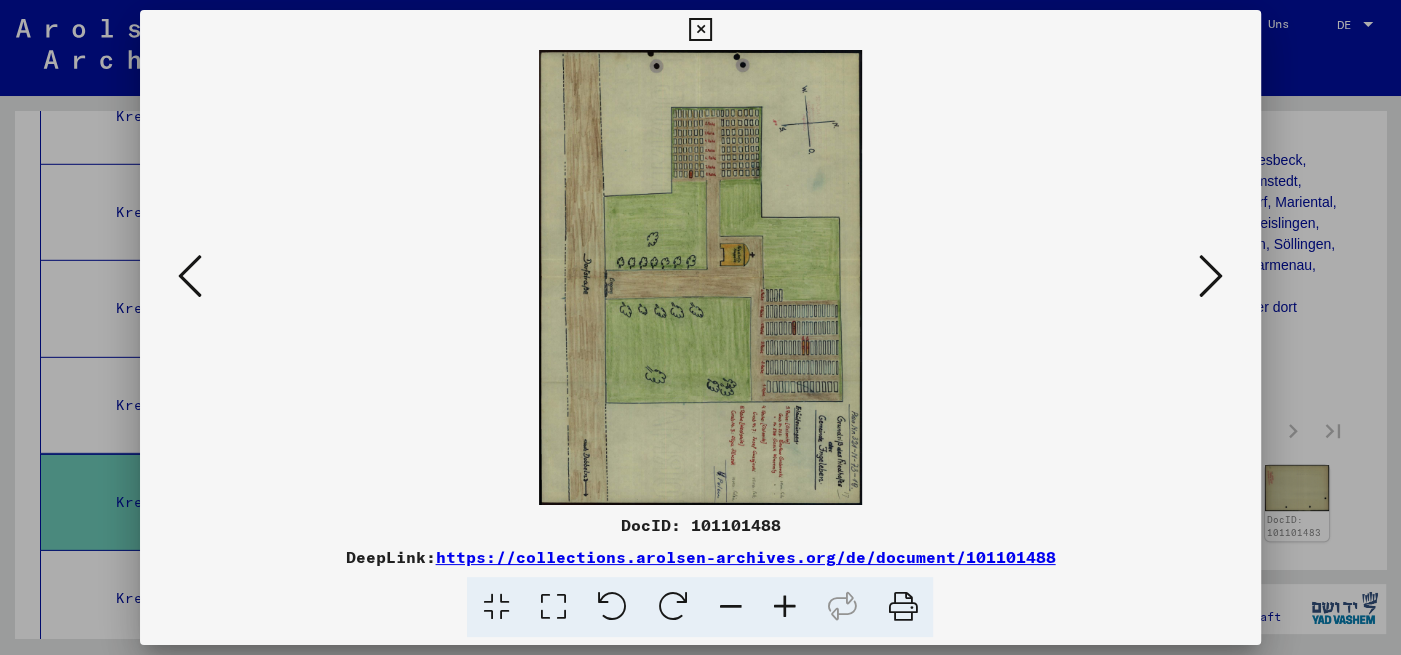 click at bounding box center (1211, 277) 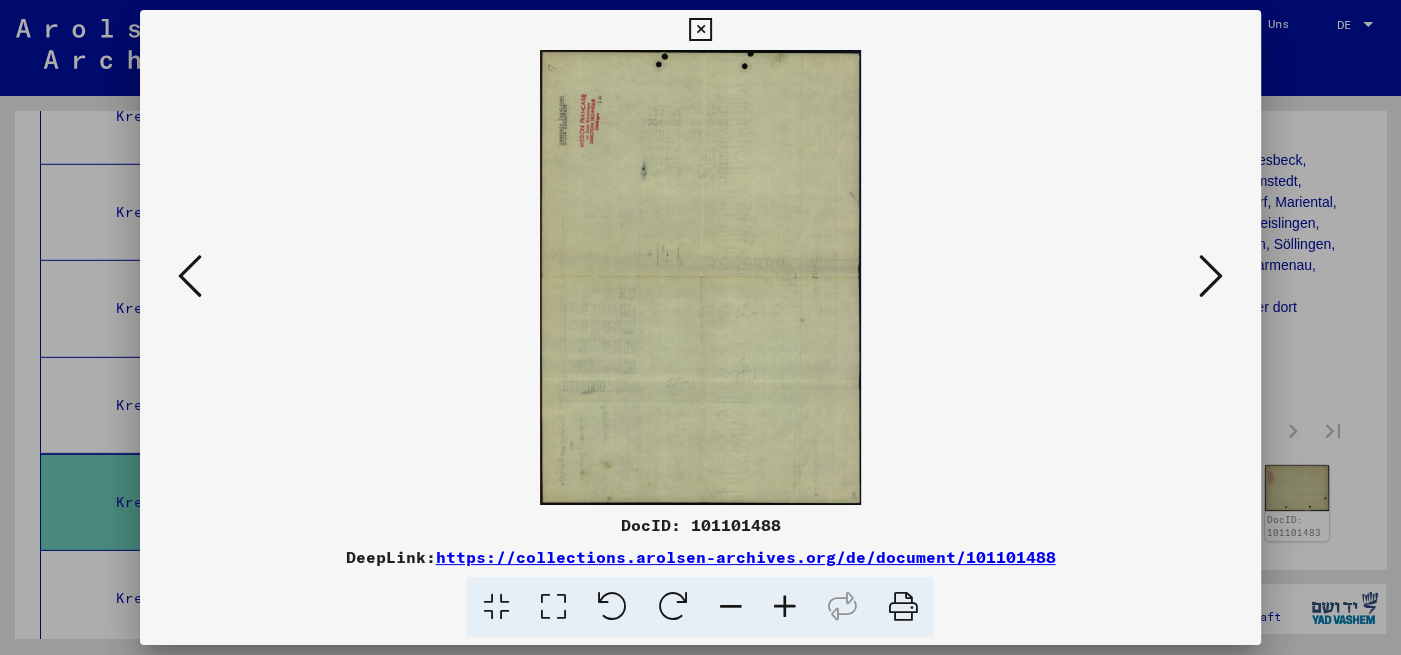click at bounding box center [1211, 277] 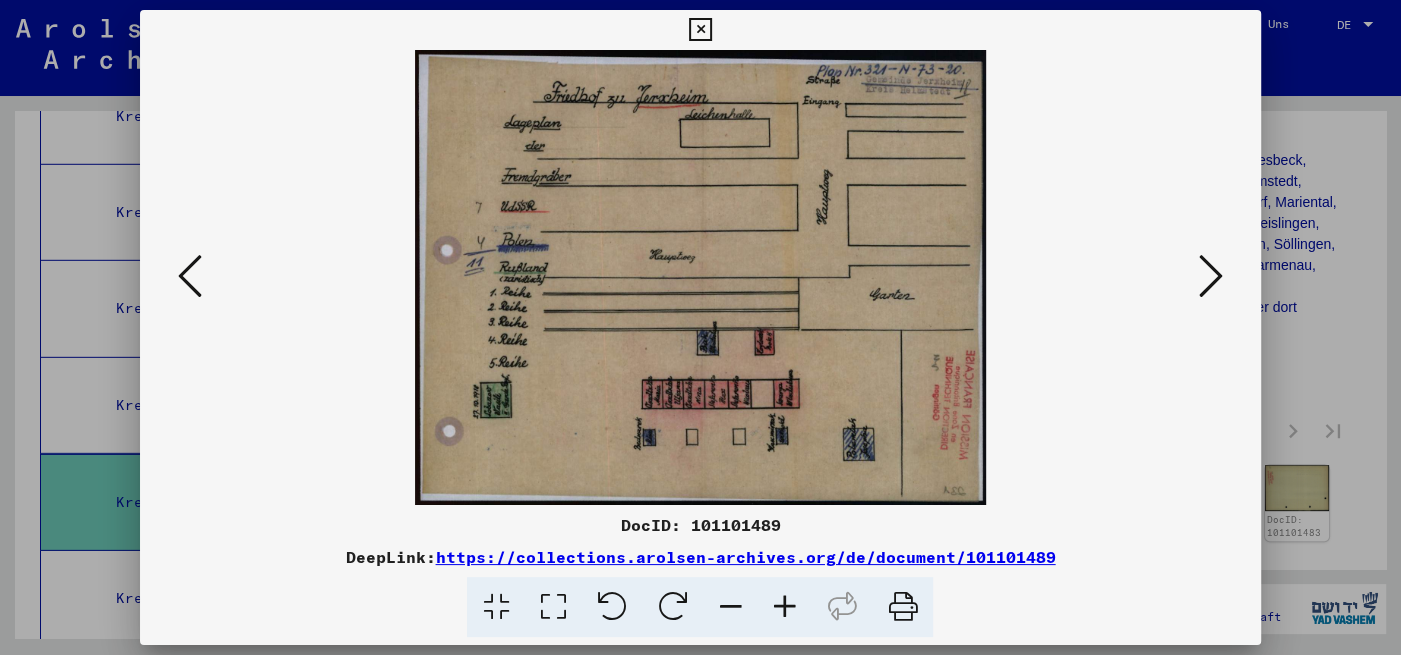 click at bounding box center (700, 30) 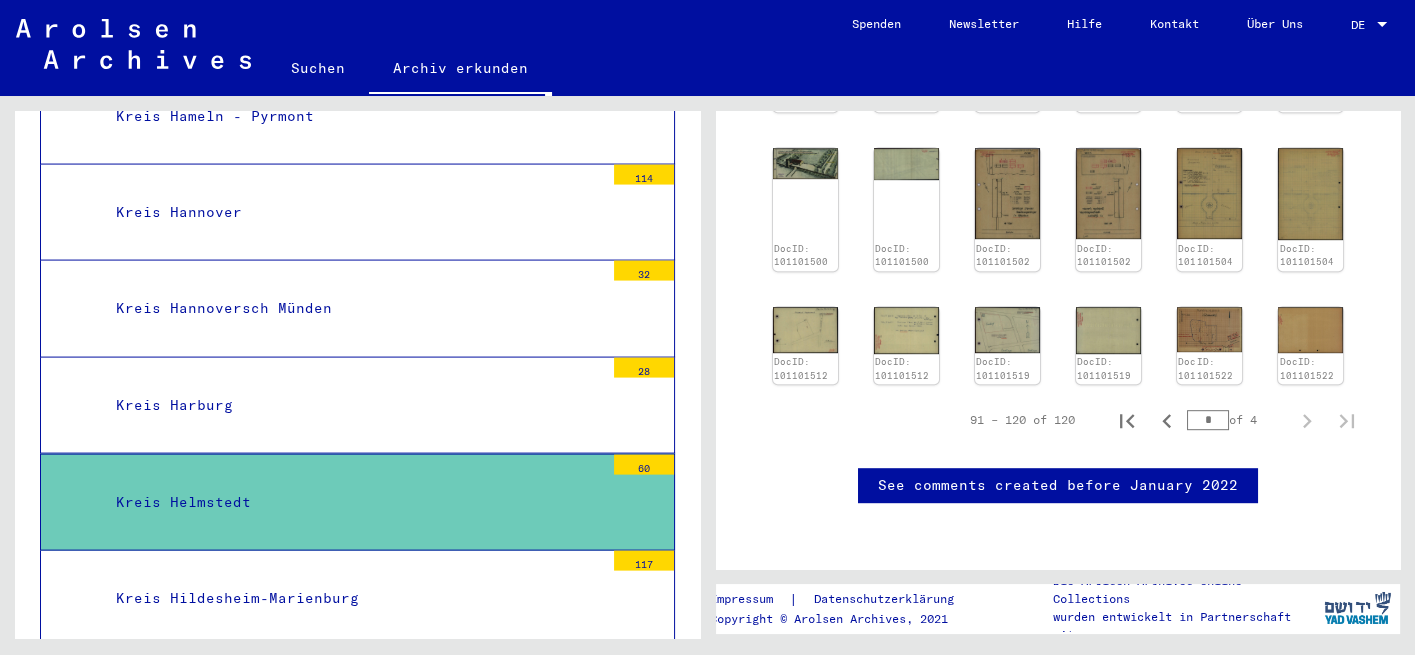 scroll, scrollTop: 1203, scrollLeft: 0, axis: vertical 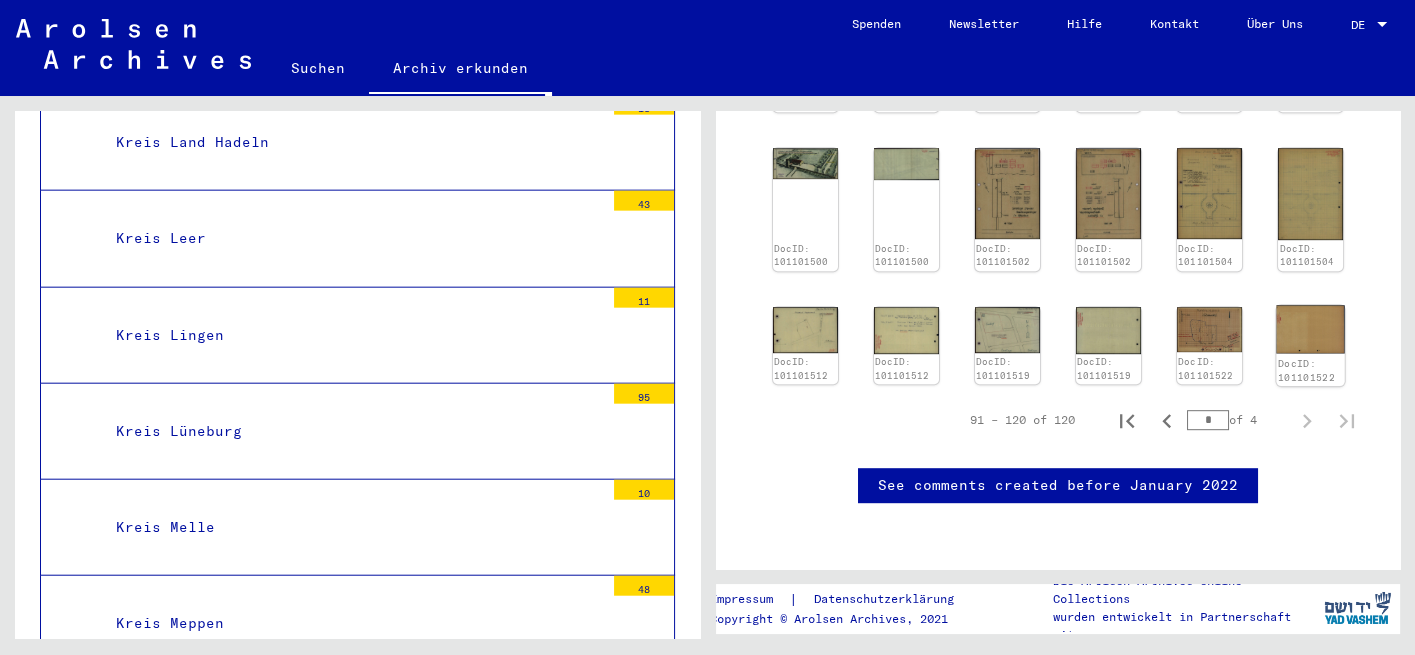 click 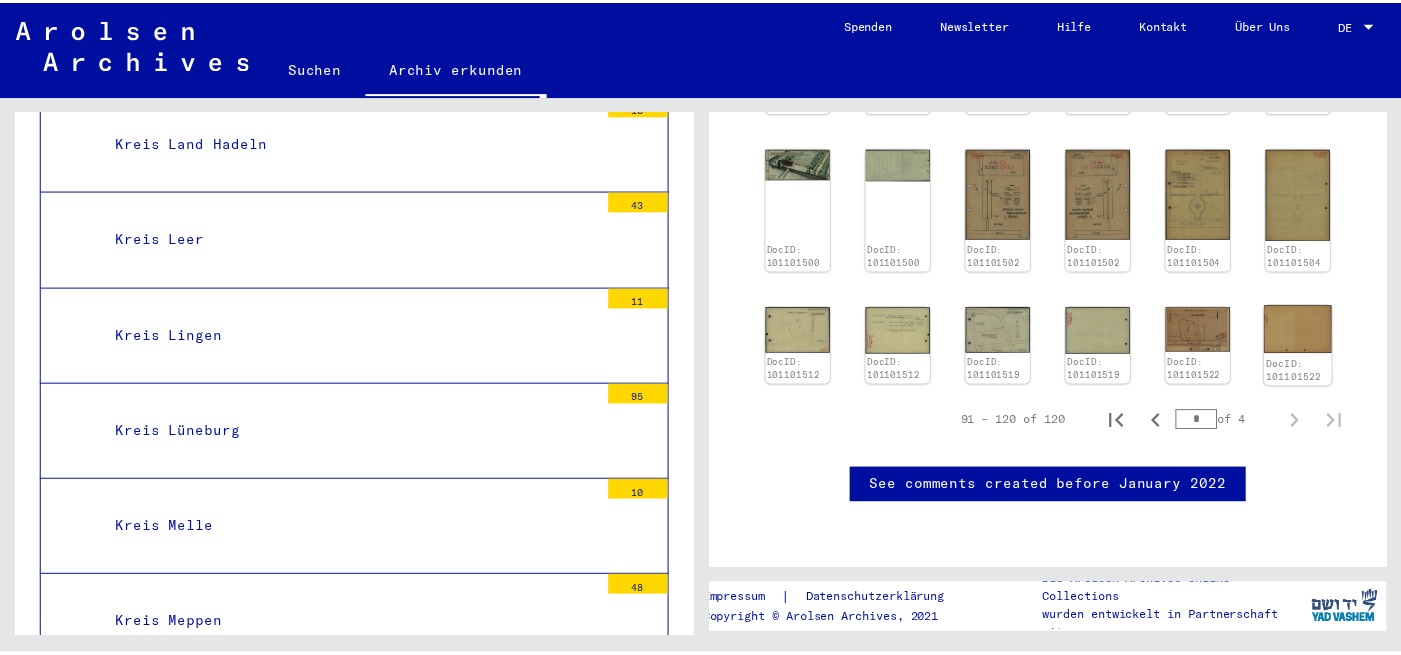 scroll, scrollTop: 1197, scrollLeft: 0, axis: vertical 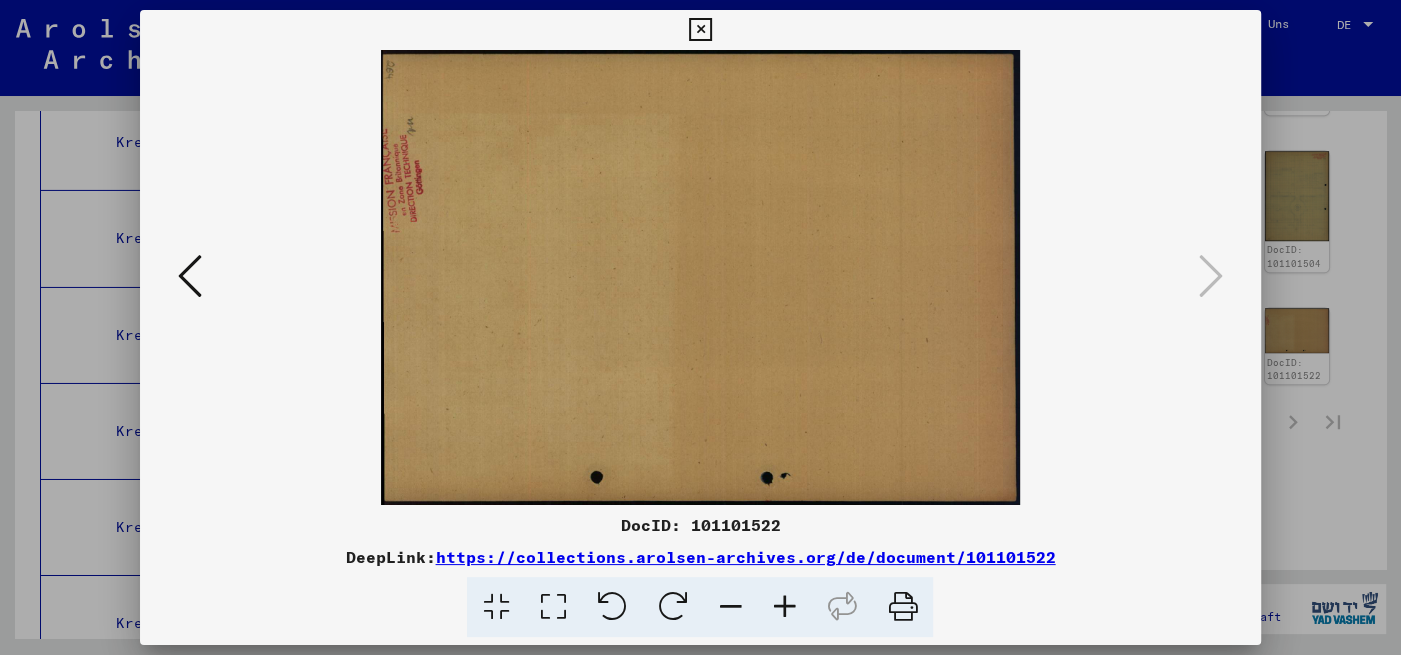 click at bounding box center (190, 276) 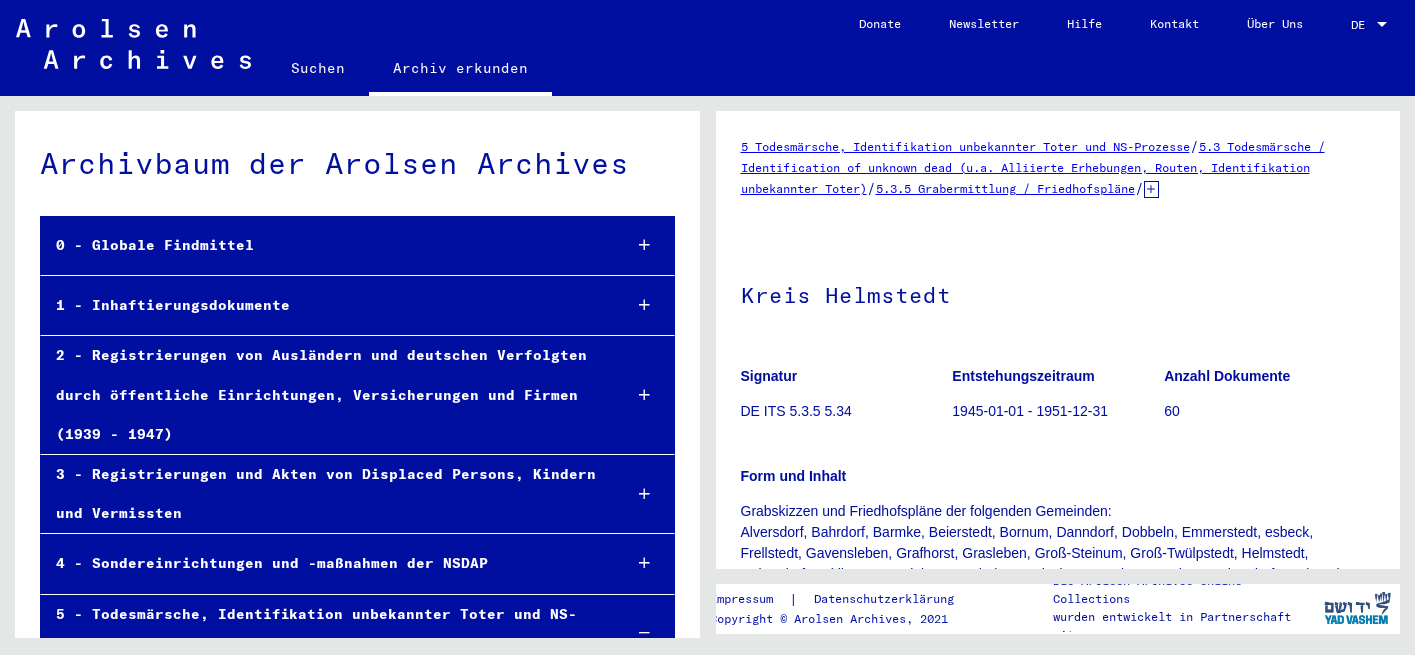 scroll, scrollTop: 0, scrollLeft: 0, axis: both 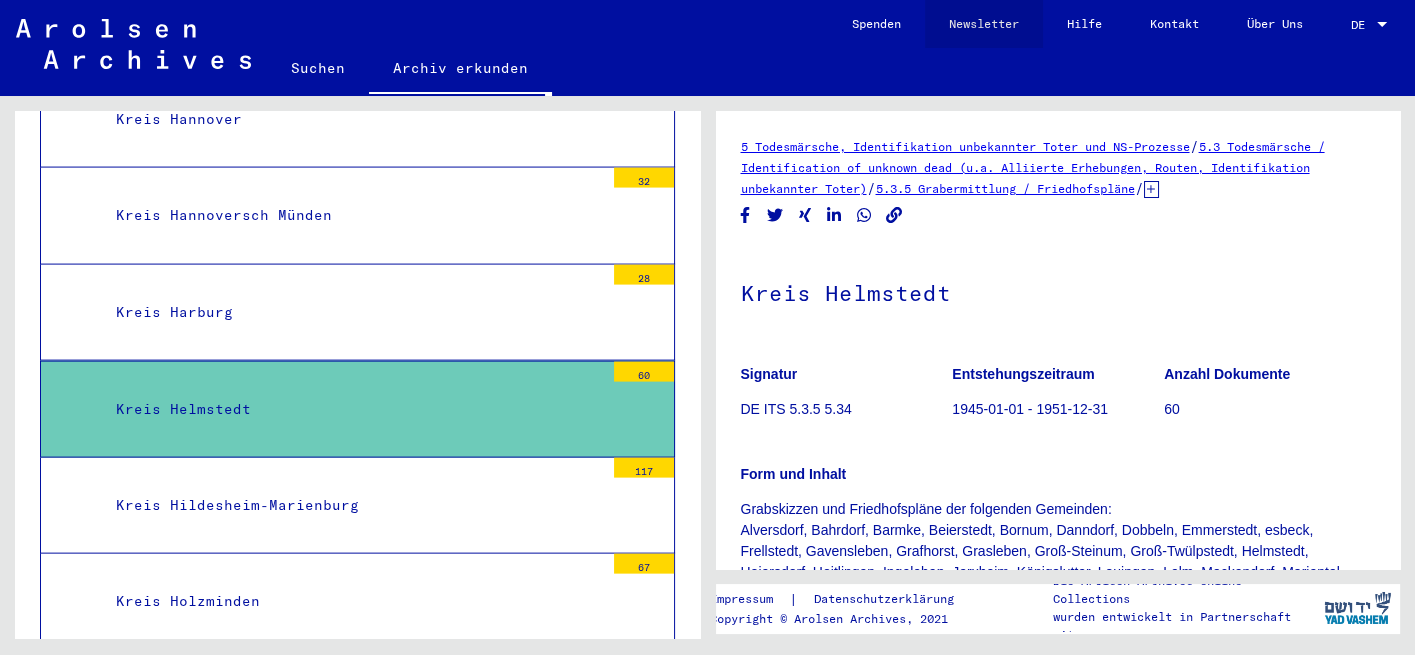 click on "Newsletter" 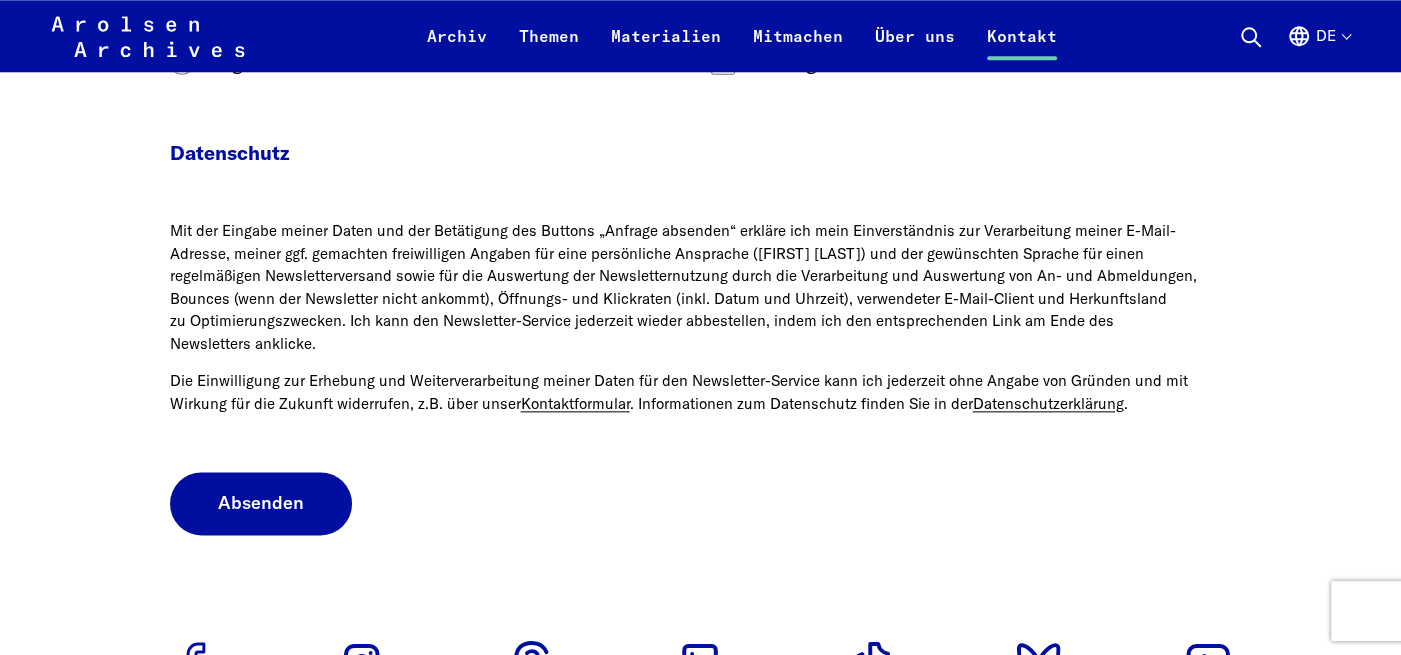 scroll, scrollTop: 1481, scrollLeft: 0, axis: vertical 